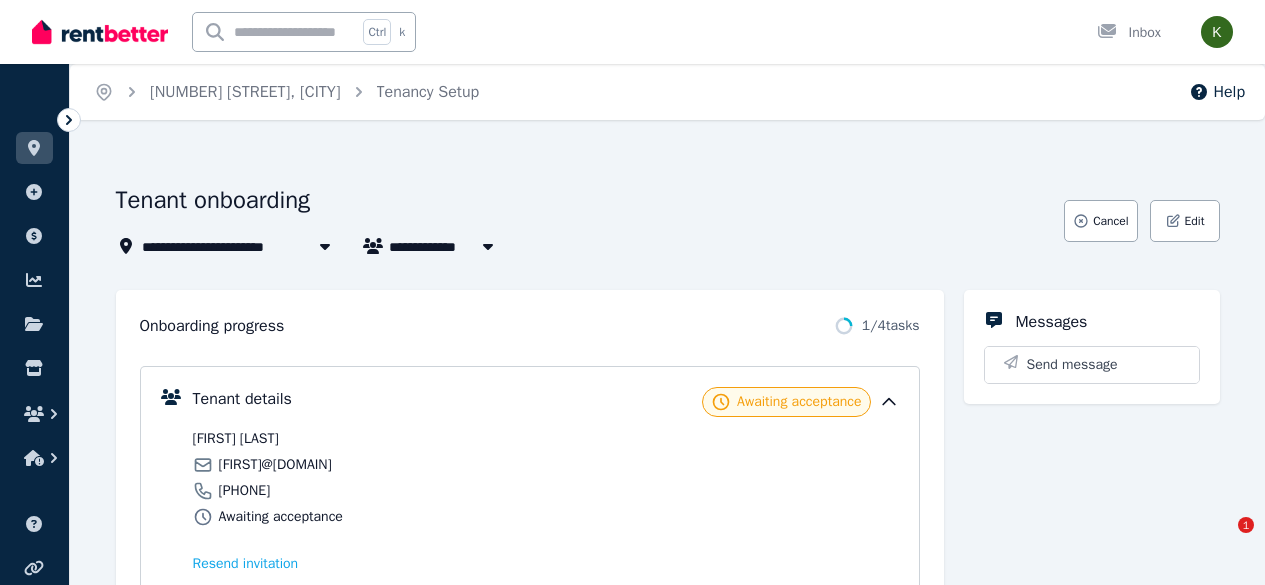 scroll, scrollTop: 0, scrollLeft: 0, axis: both 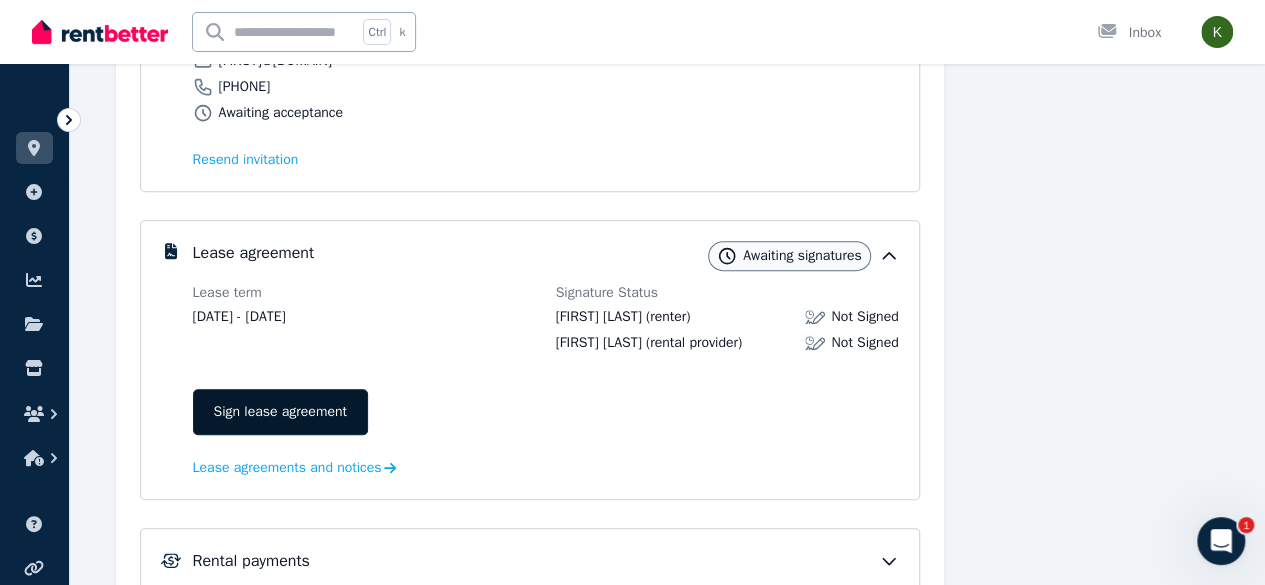 click on "Sign lease agreement" at bounding box center (280, 412) 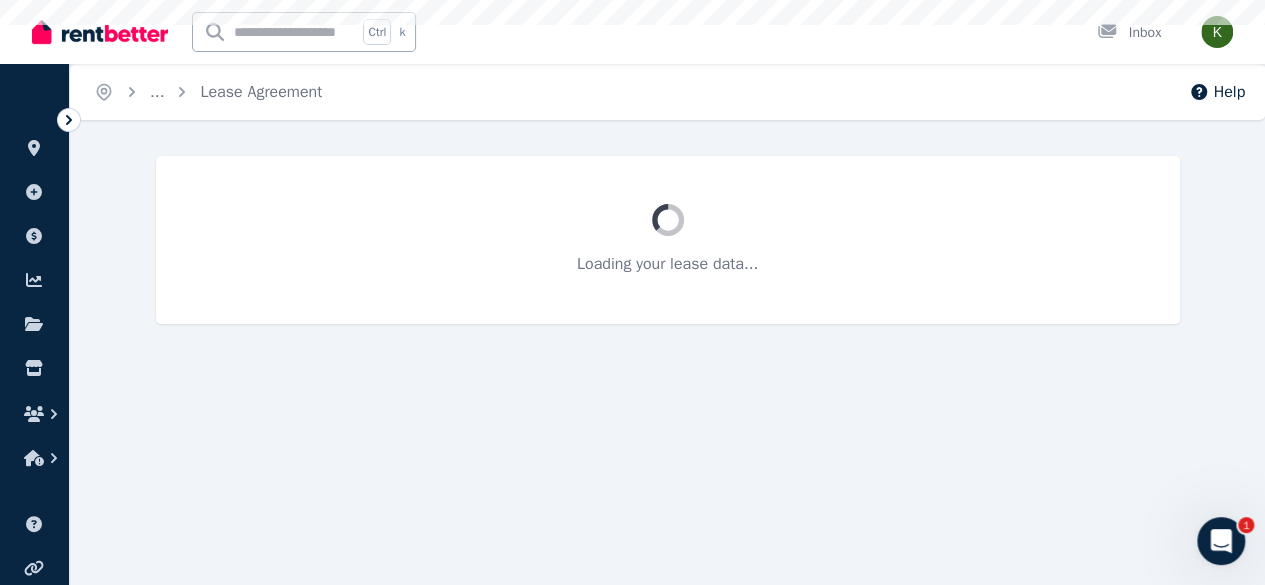 scroll, scrollTop: 0, scrollLeft: 0, axis: both 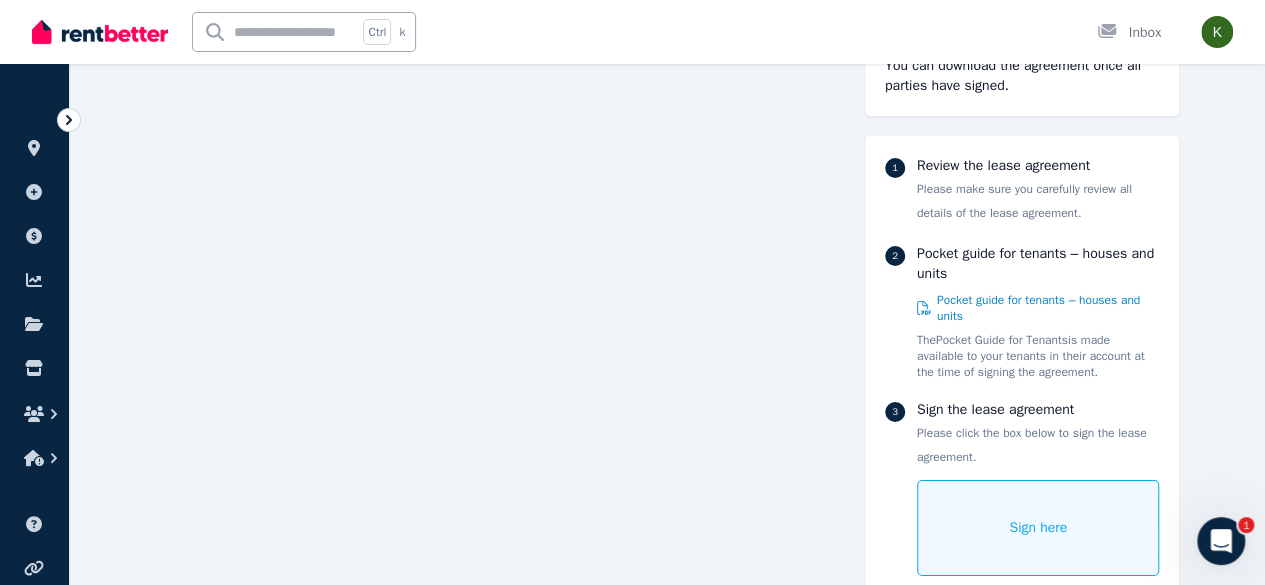 click on "Sign here" at bounding box center [1038, 528] 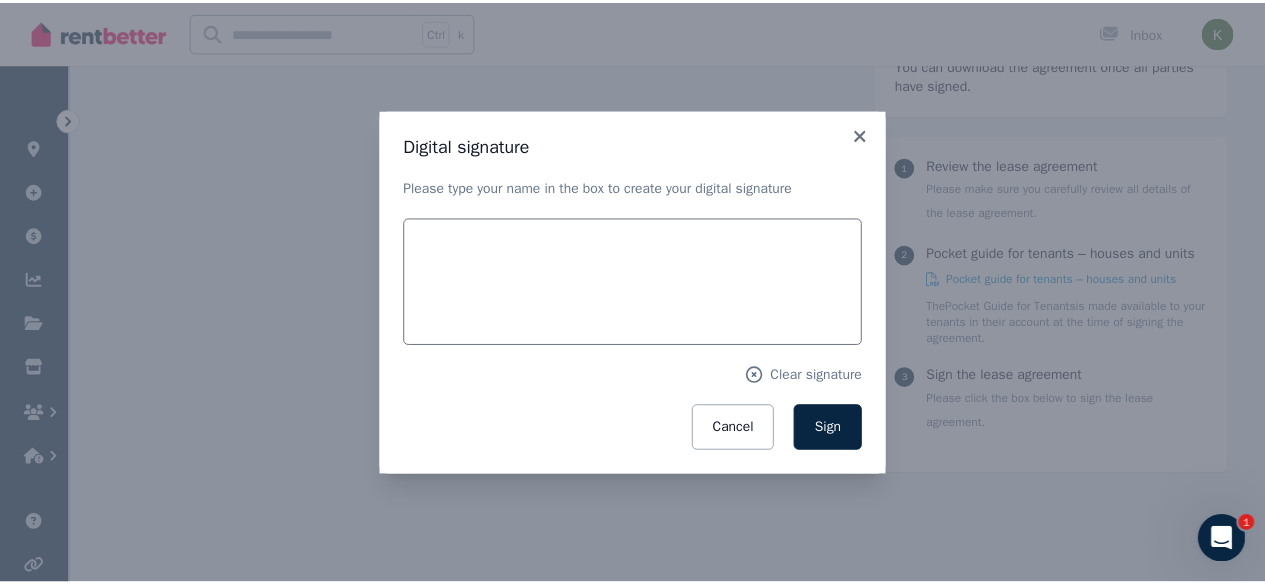 scroll, scrollTop: 11059, scrollLeft: 0, axis: vertical 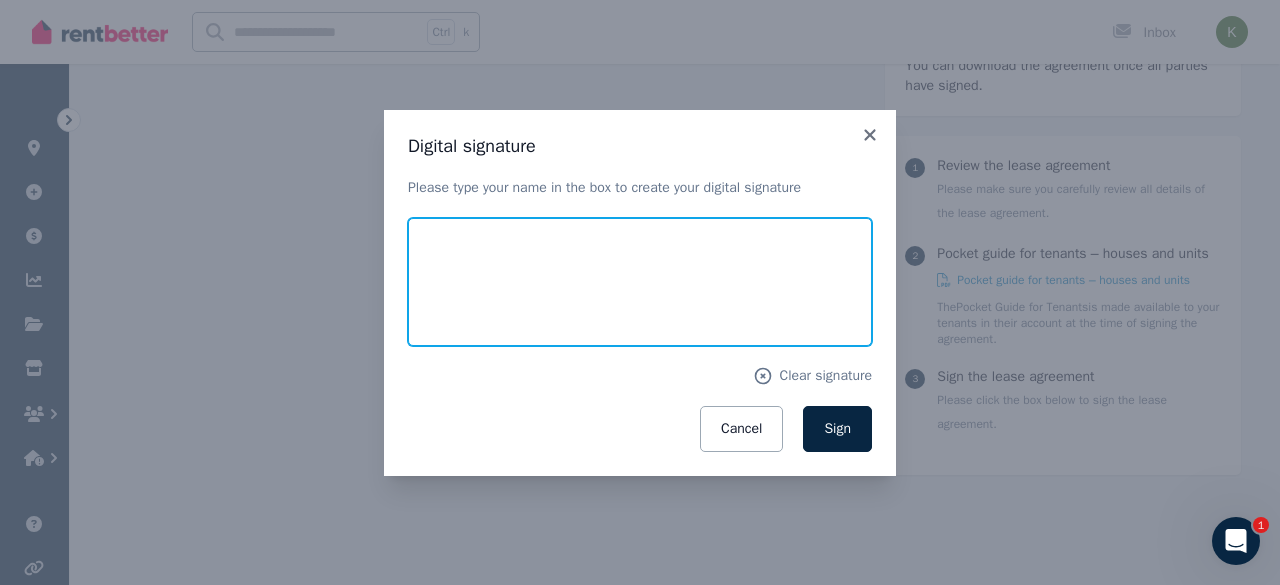 click at bounding box center [640, 282] 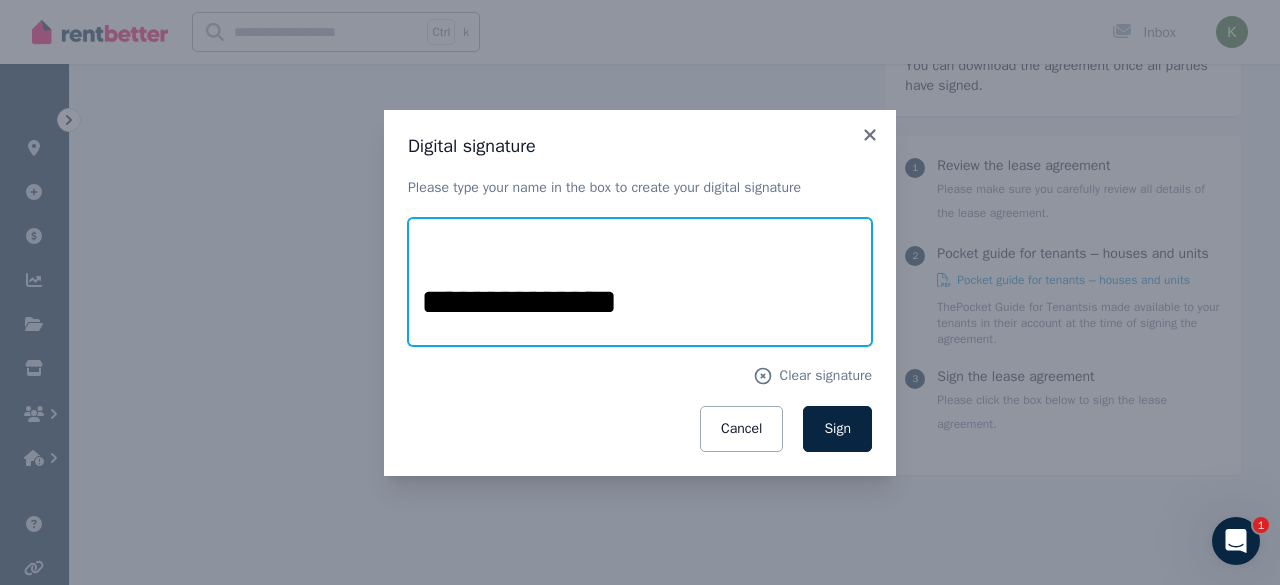 type on "**********" 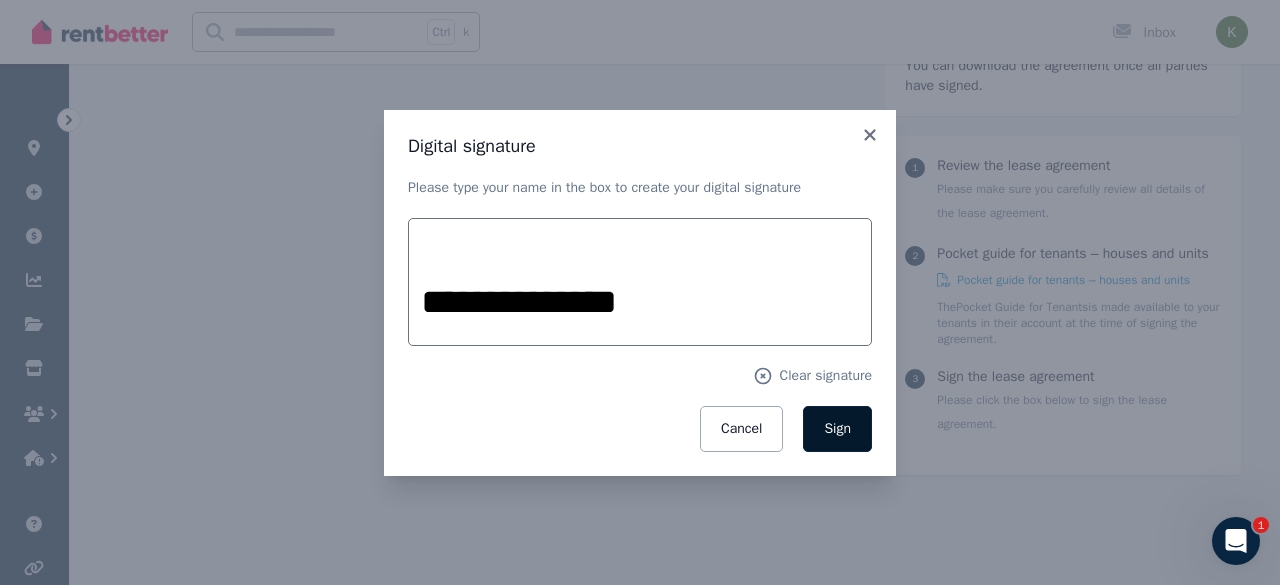 click on "Sign" at bounding box center (837, 428) 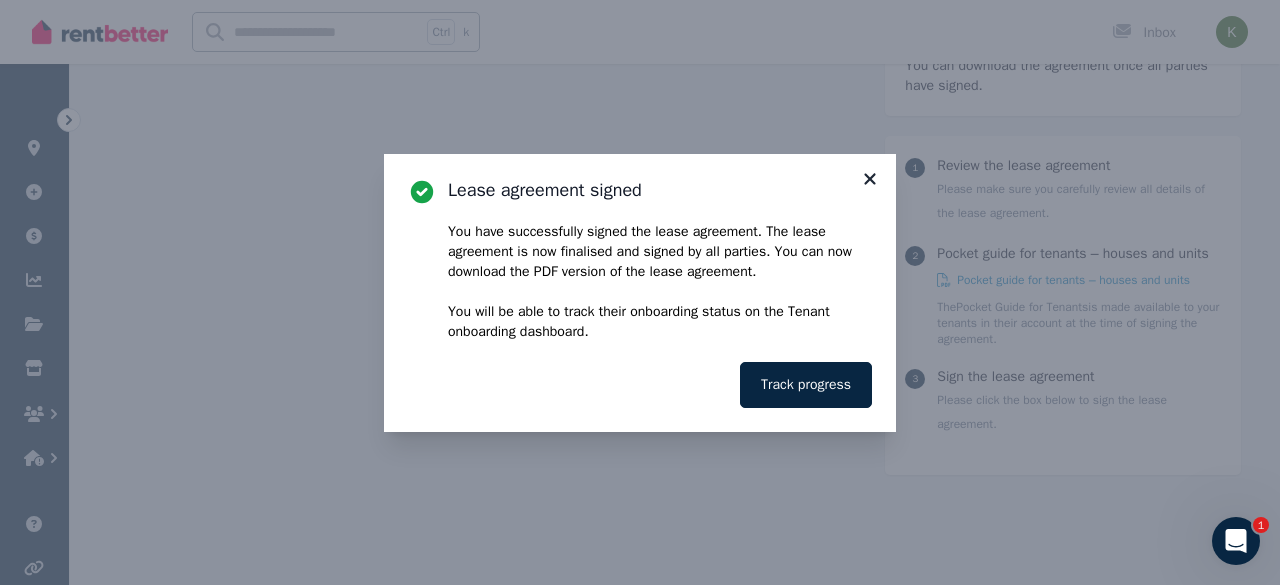 click 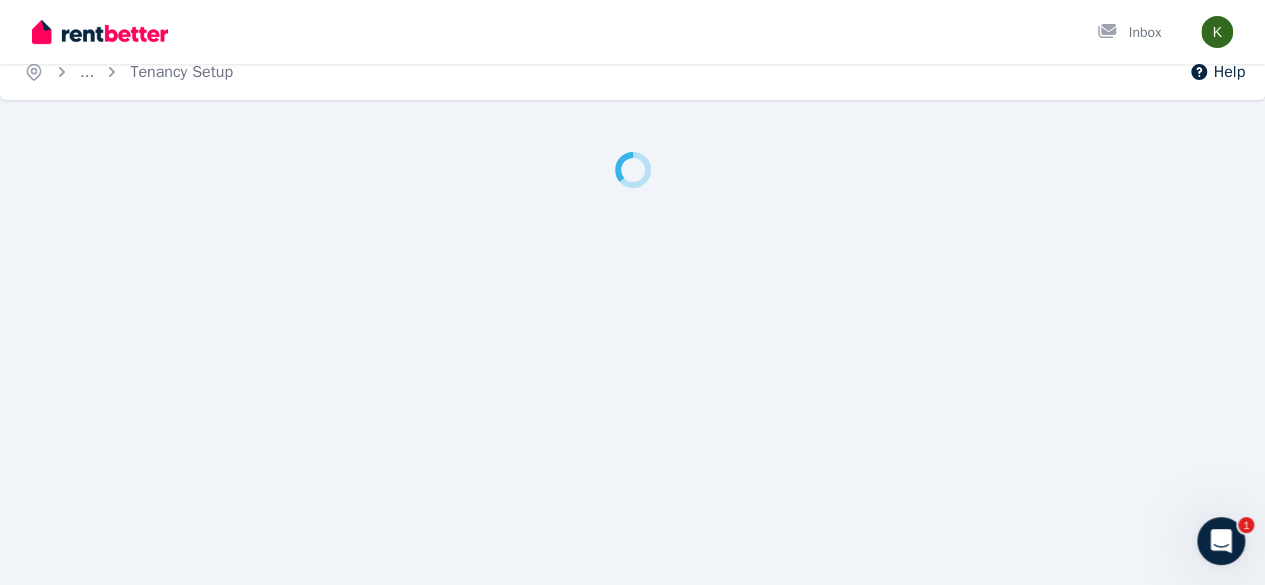 scroll, scrollTop: 0, scrollLeft: 0, axis: both 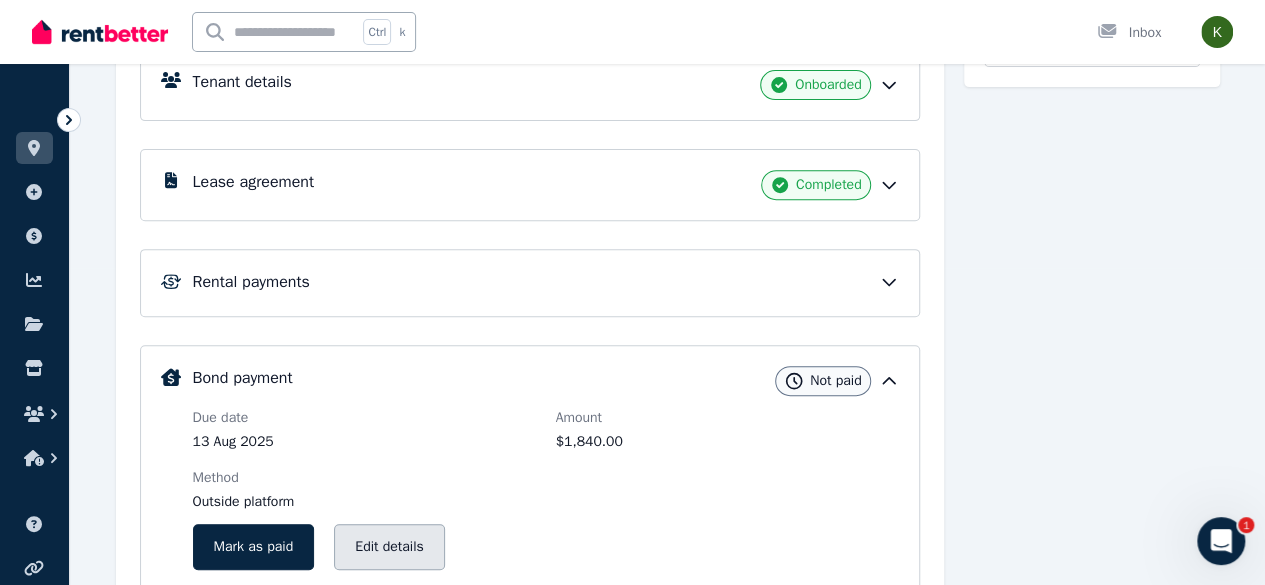 click on "Edit details" at bounding box center [389, 547] 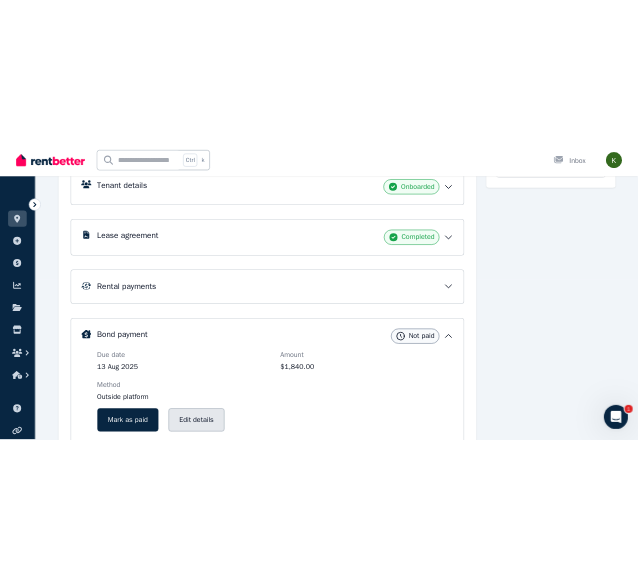 scroll, scrollTop: 0, scrollLeft: 0, axis: both 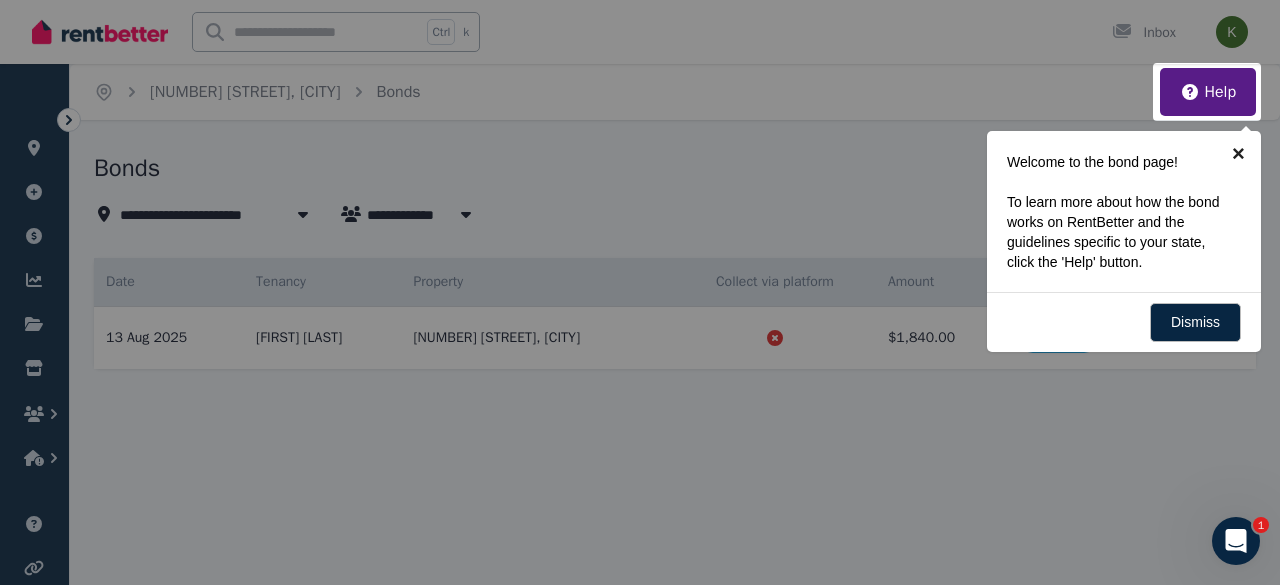 click on "×" at bounding box center (1238, 153) 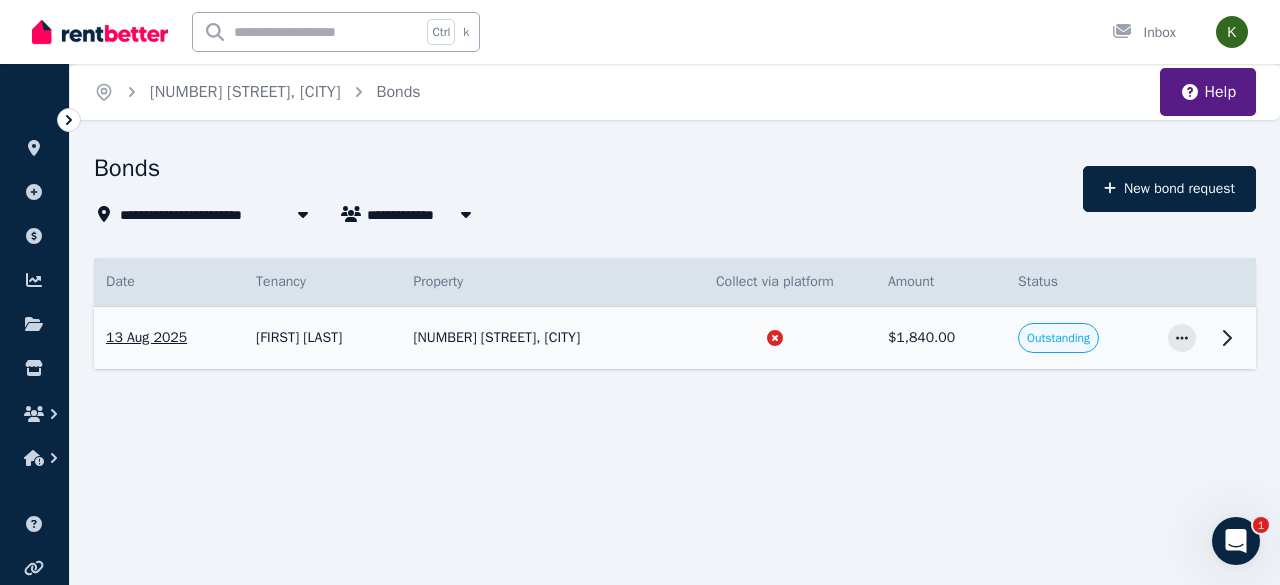 click 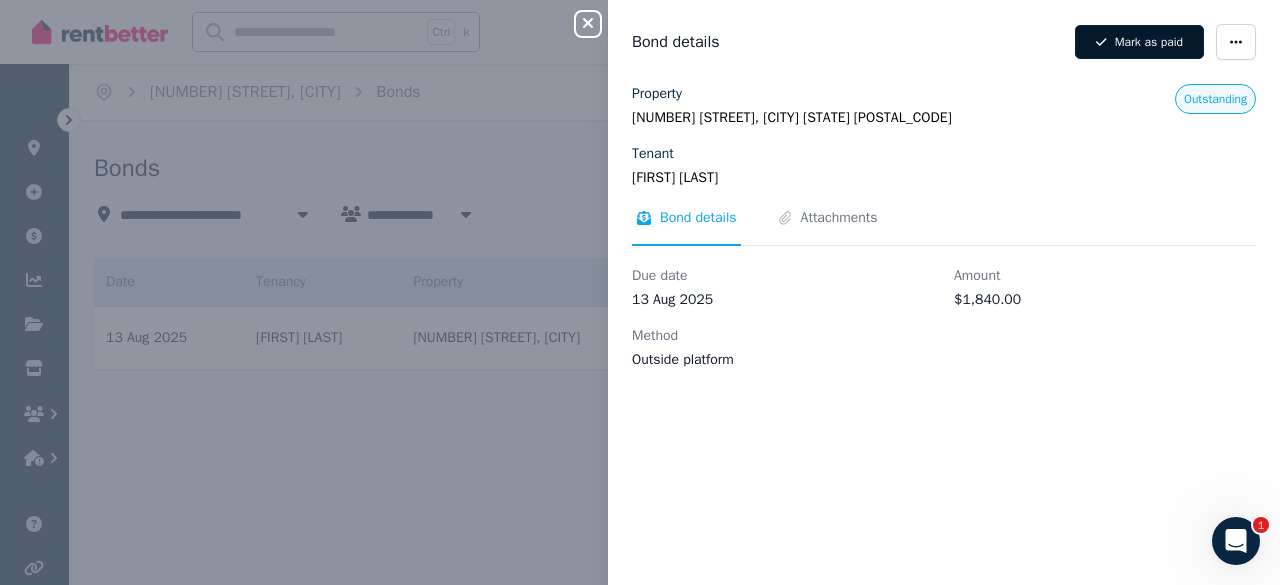 click on "Mark as paid" at bounding box center (1139, 42) 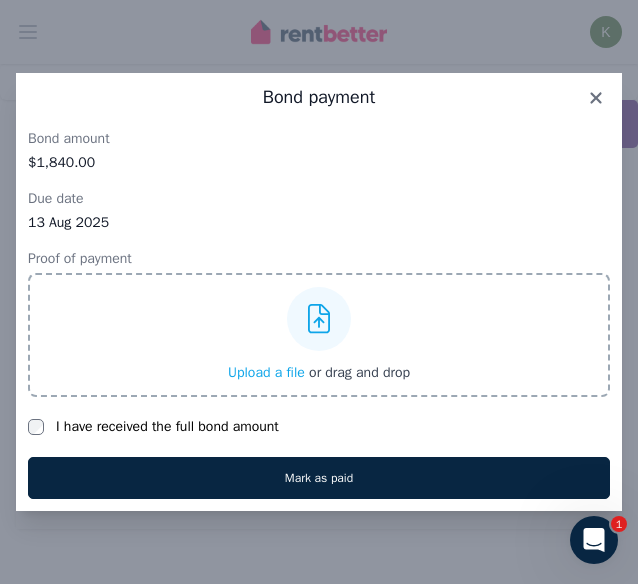 click 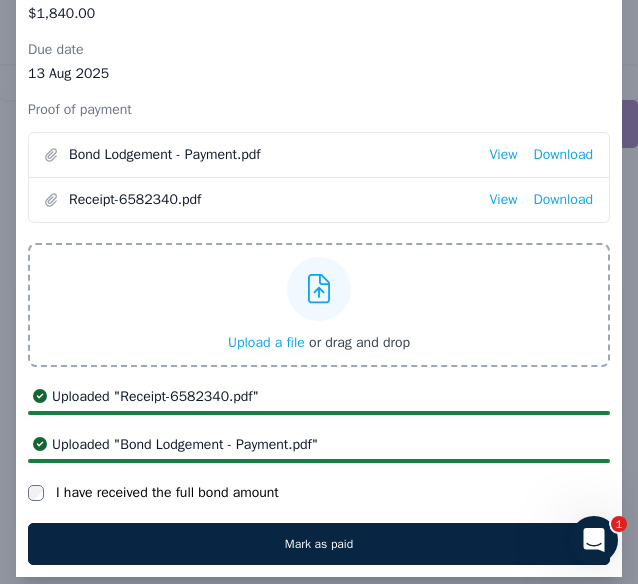 scroll, scrollTop: 99, scrollLeft: 0, axis: vertical 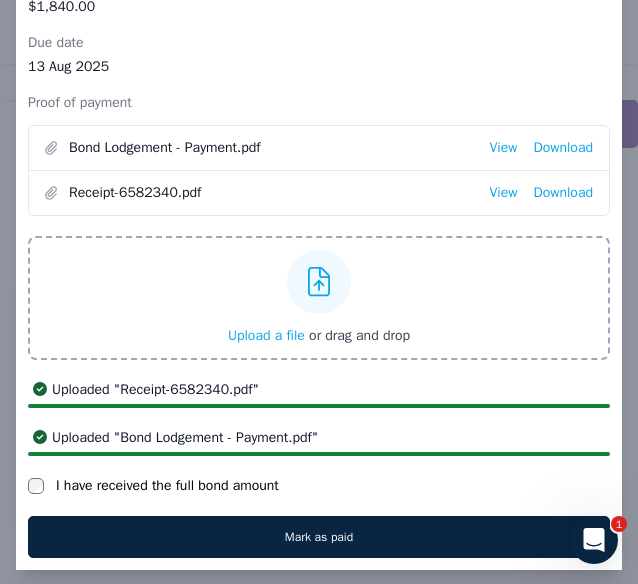 click on "Bond amount $1,840.00 Due date 13 Aug 2025 Proof of payment Bond Lodgement - Payment.pdf View Download Receipt-6582340.pdf View Download Upload a file   or drag and drop Uploaded   " Receipt-6582340.pdf " Uploaded   " Bond Lodgement - Payment.pdf " I have received the full bond amount Mark as paid" at bounding box center [319, 265] 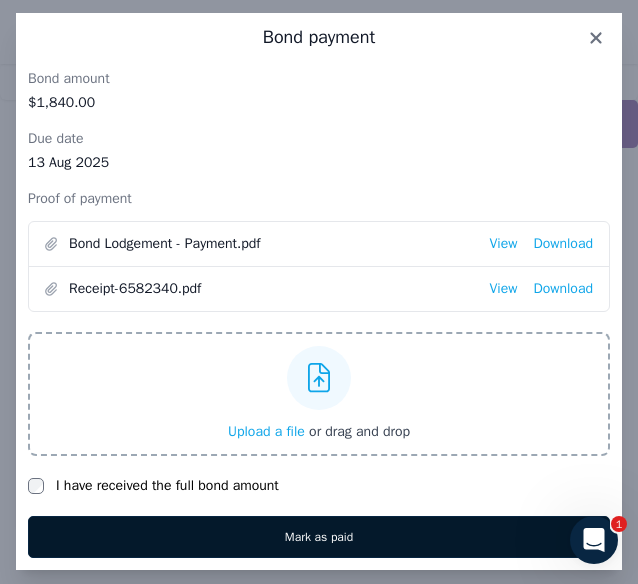 click on "Mark as paid" at bounding box center (319, 537) 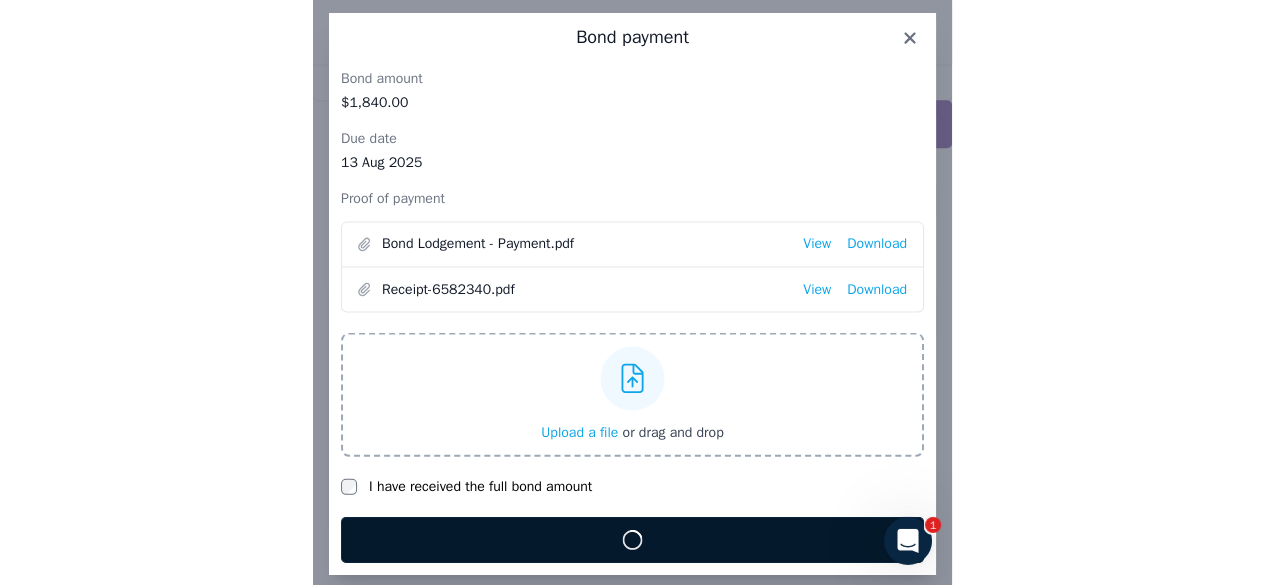 scroll, scrollTop: 0, scrollLeft: 0, axis: both 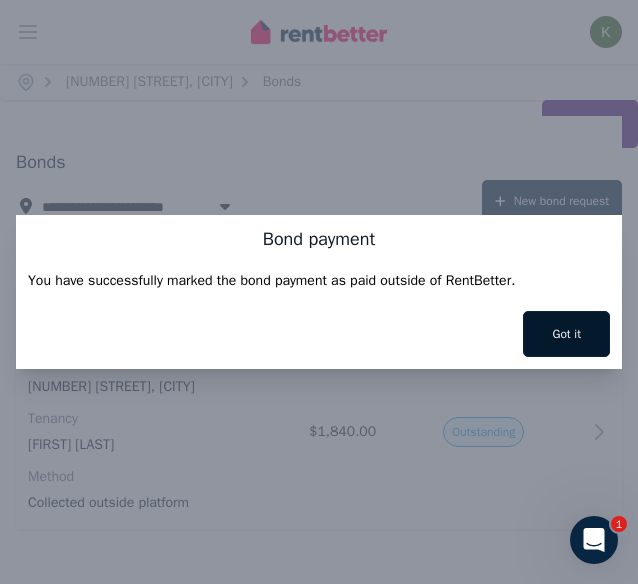 click on "Got it" at bounding box center [566, 334] 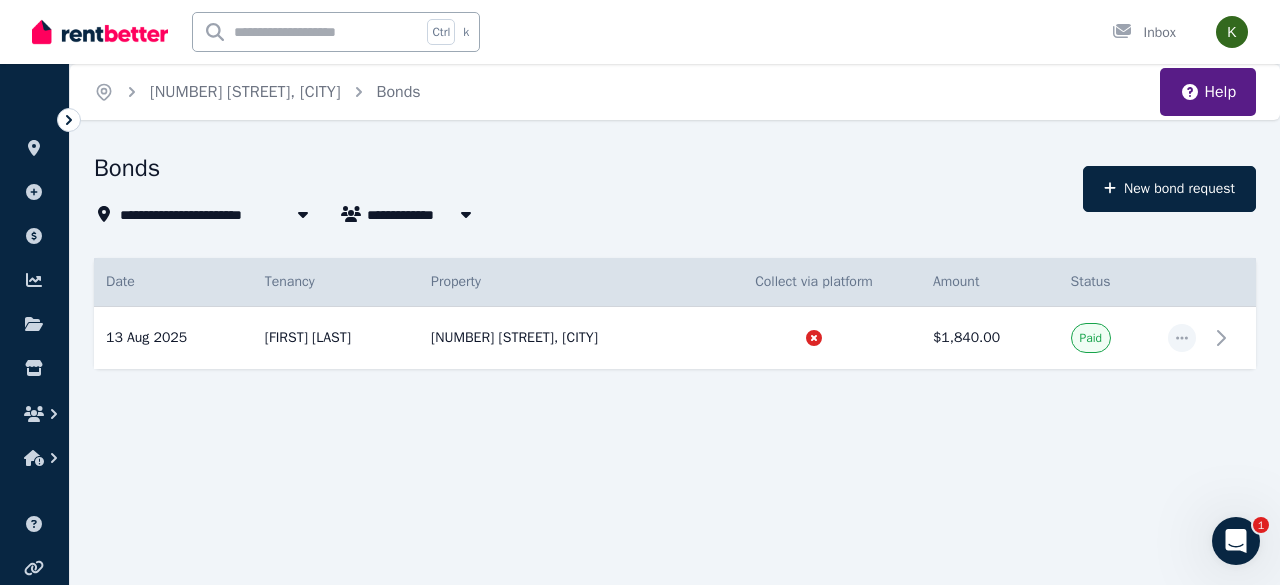 click 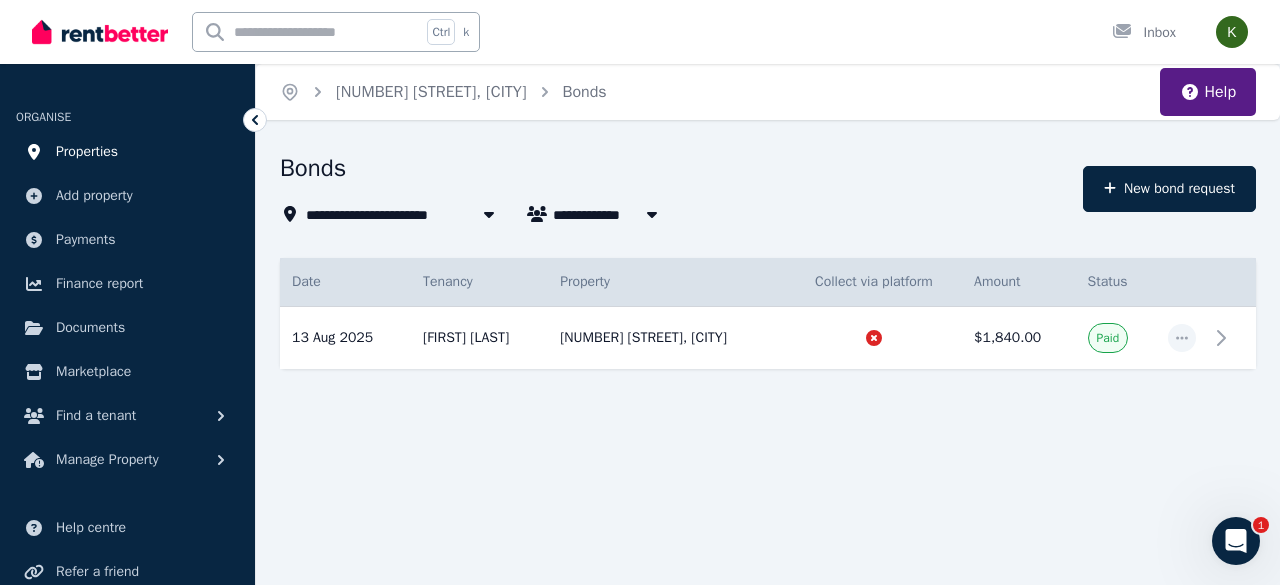 click on "Properties" at bounding box center [87, 152] 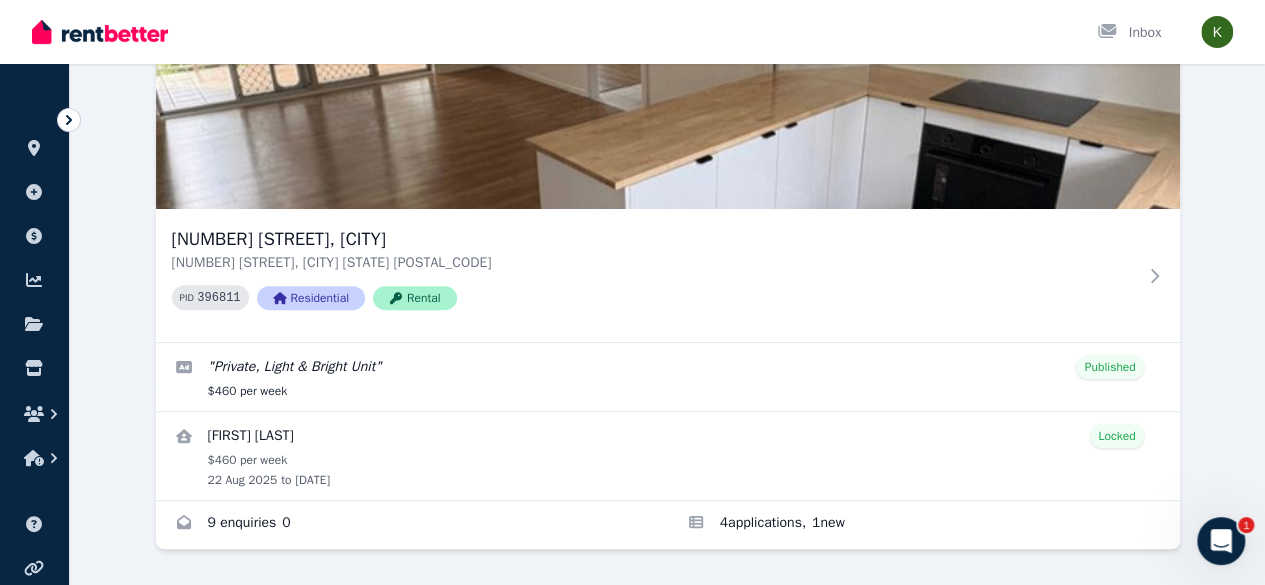 scroll, scrollTop: 223, scrollLeft: 0, axis: vertical 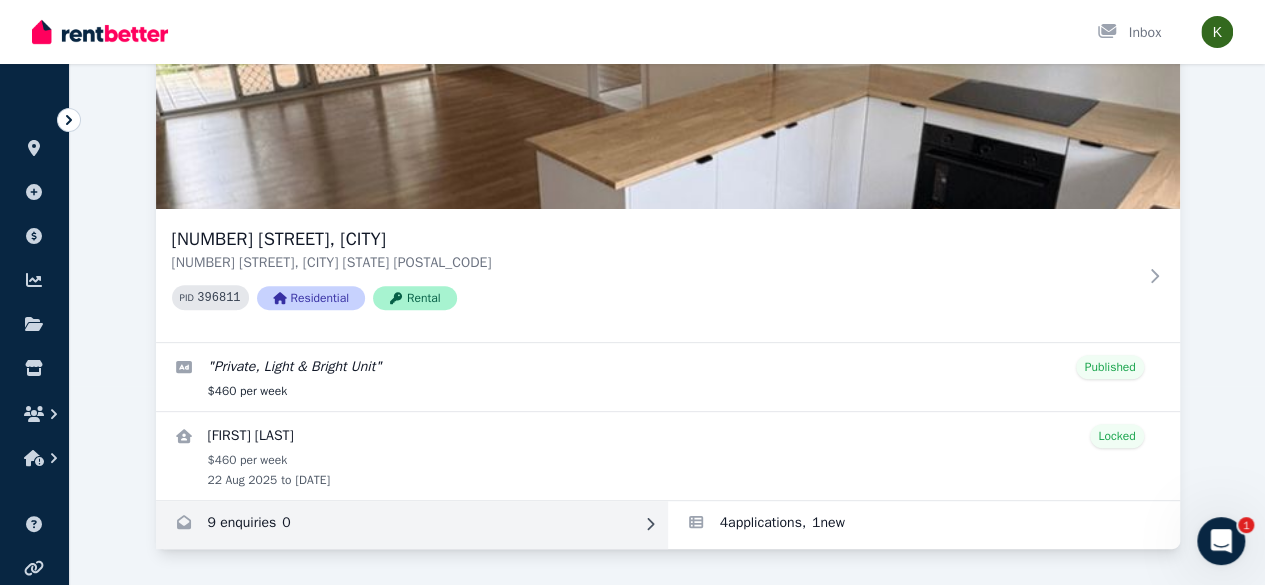 click at bounding box center (412, 525) 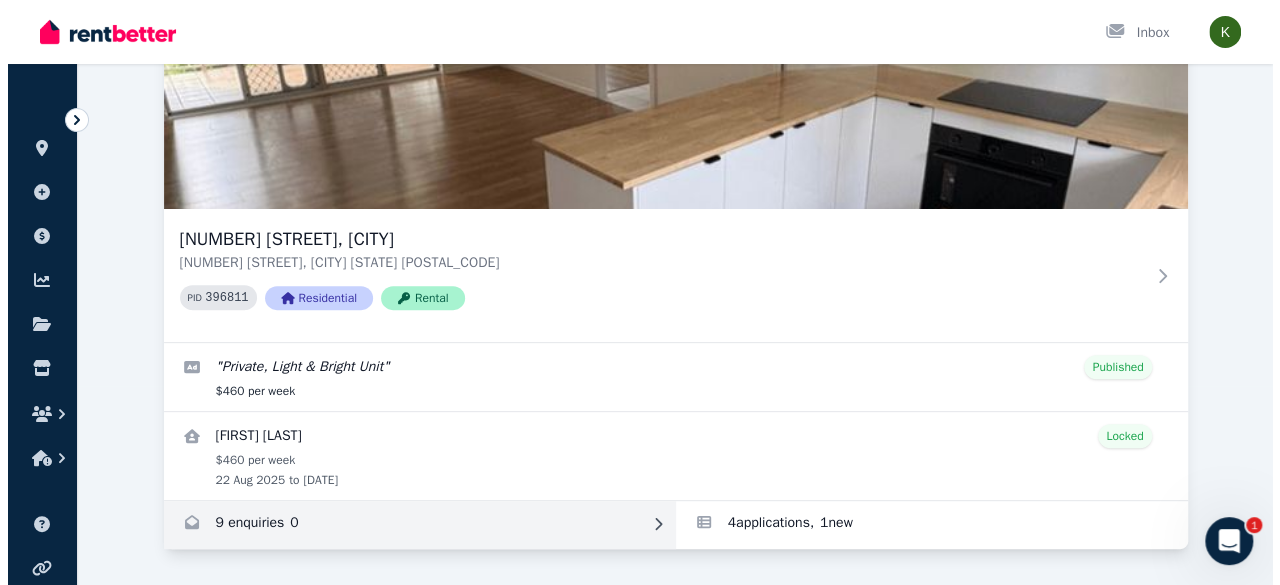 scroll, scrollTop: 0, scrollLeft: 0, axis: both 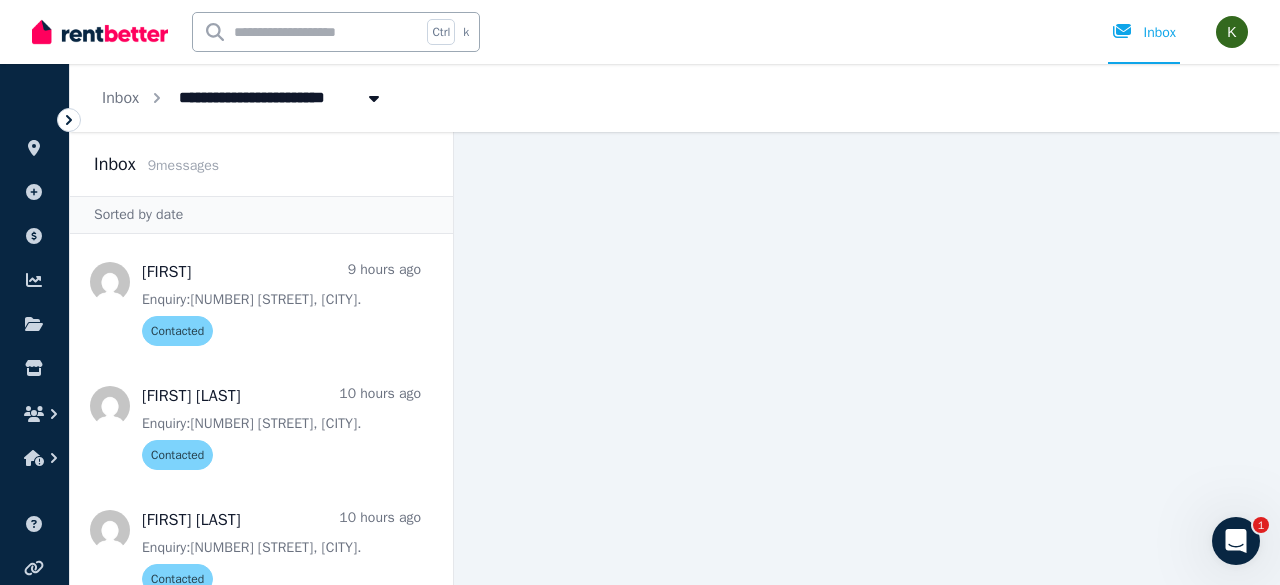 click 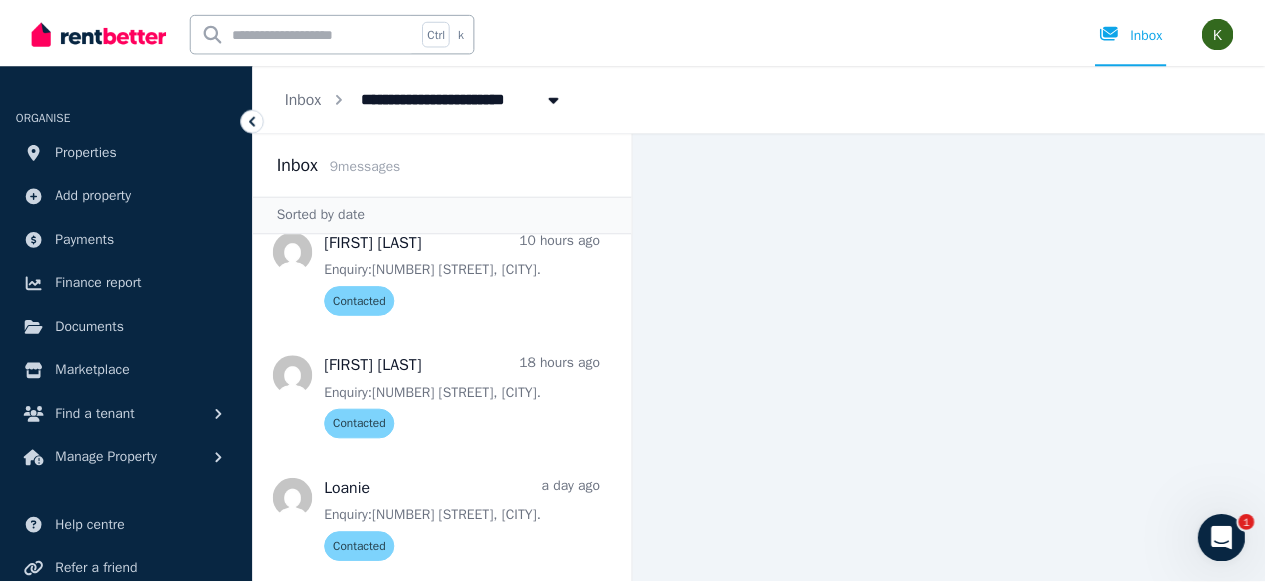 scroll, scrollTop: 0, scrollLeft: 0, axis: both 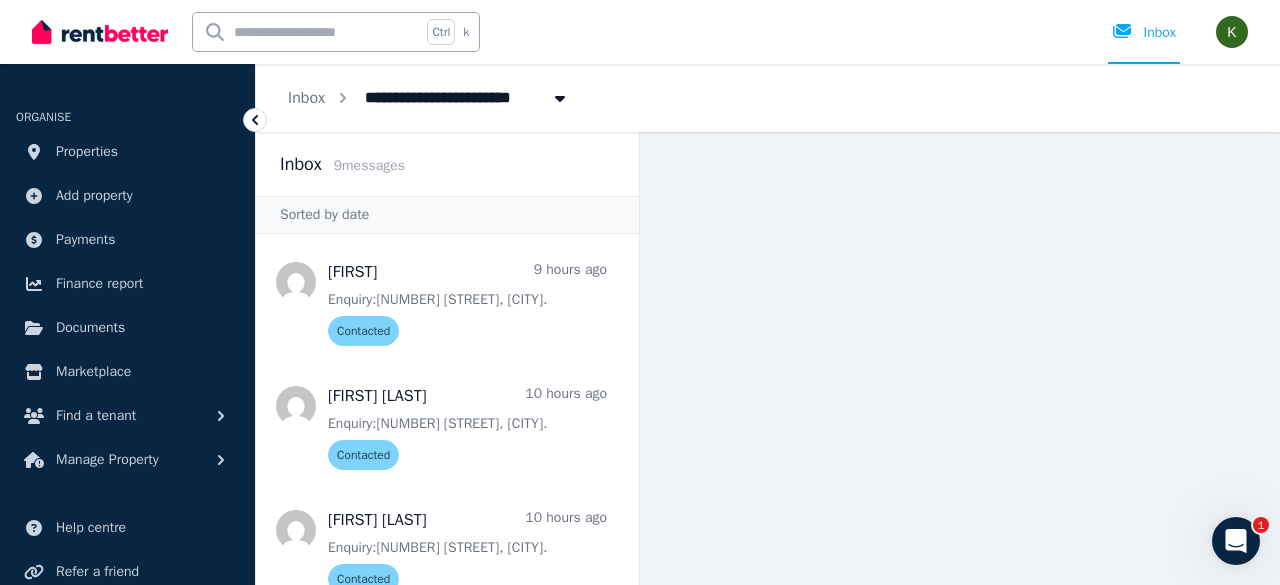 click 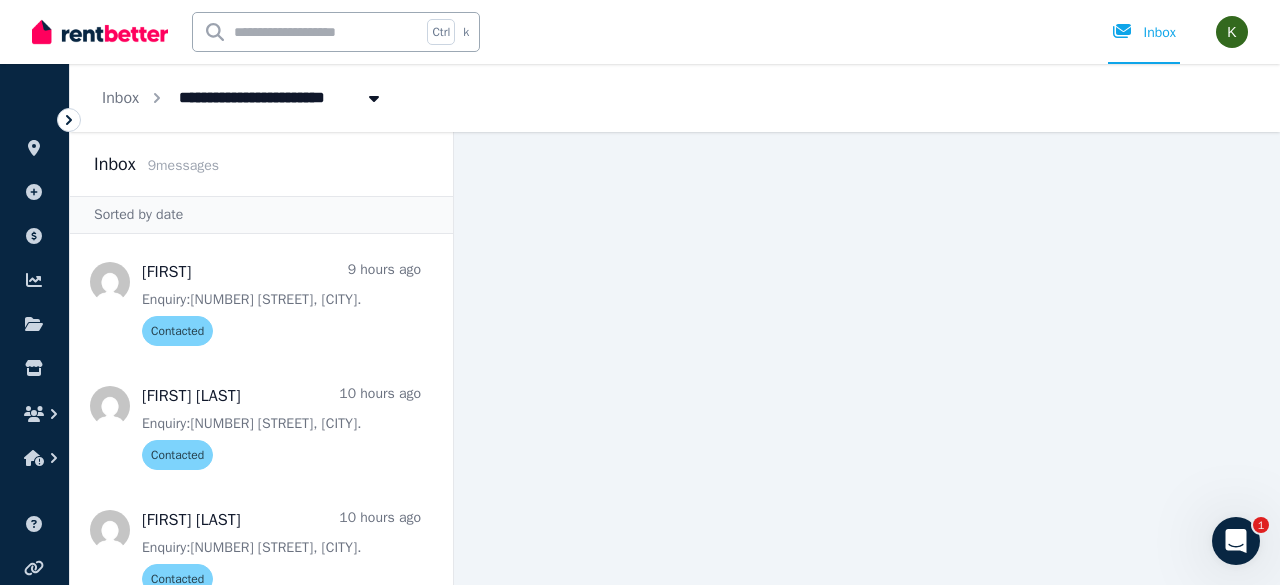 click on "9  message s" at bounding box center (183, 165) 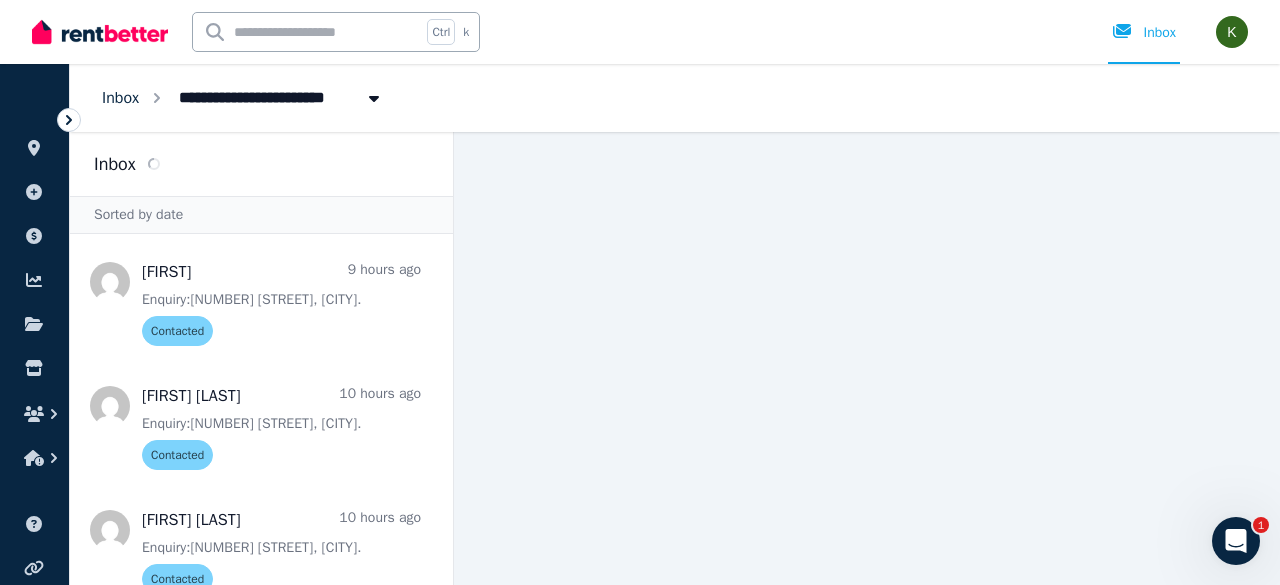 click on "Inbox" at bounding box center [120, 98] 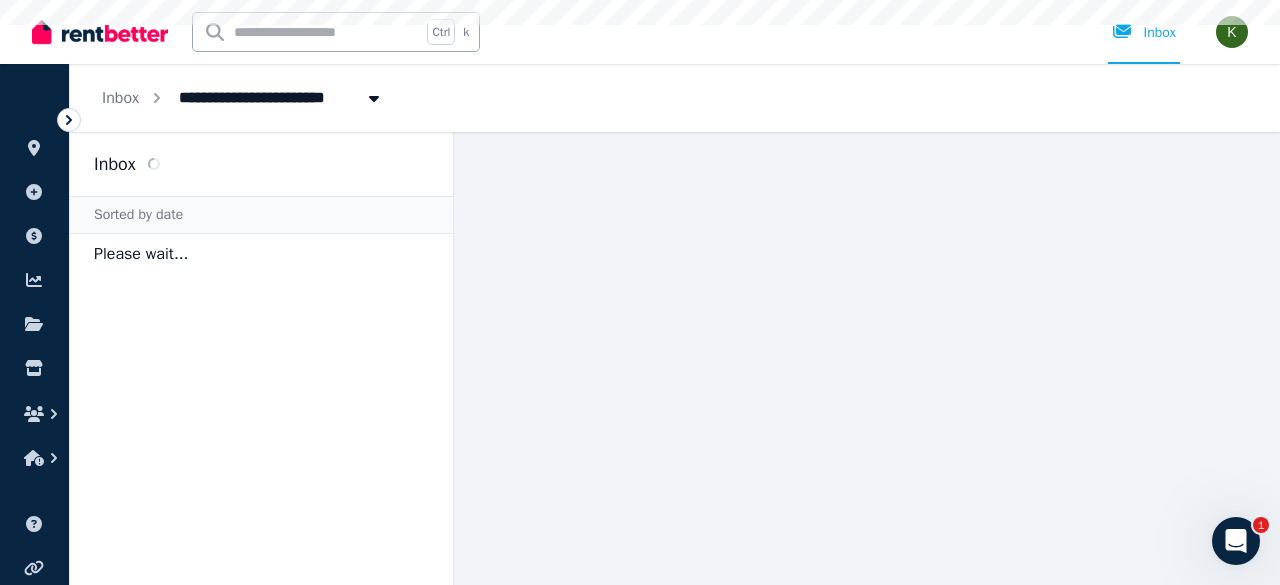 click 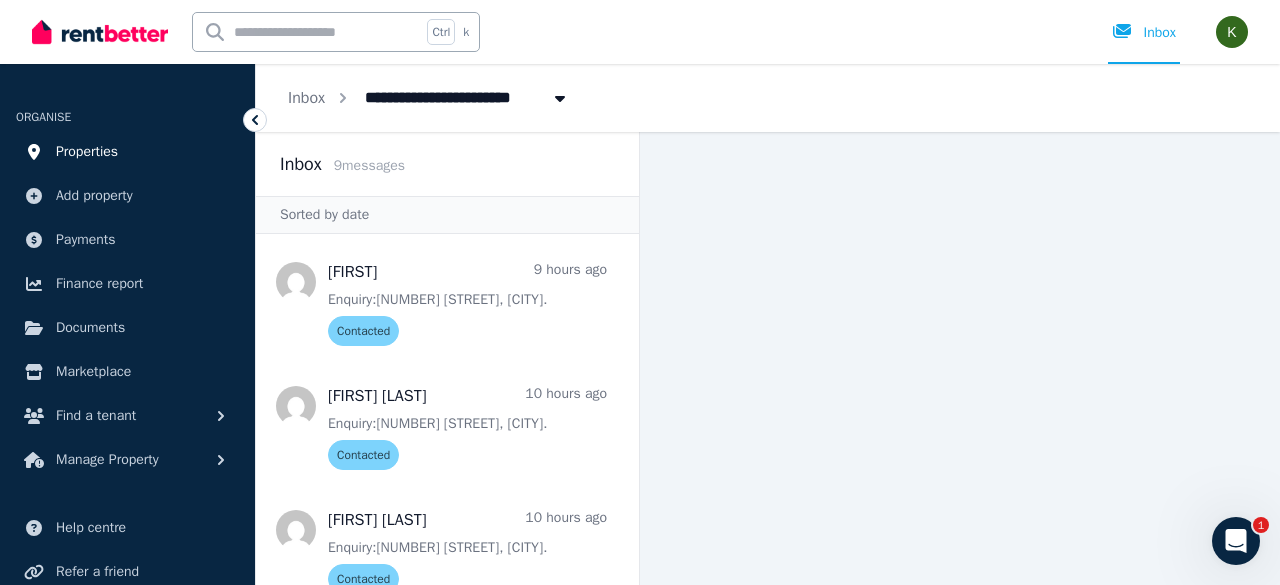 click on "Properties" at bounding box center (87, 152) 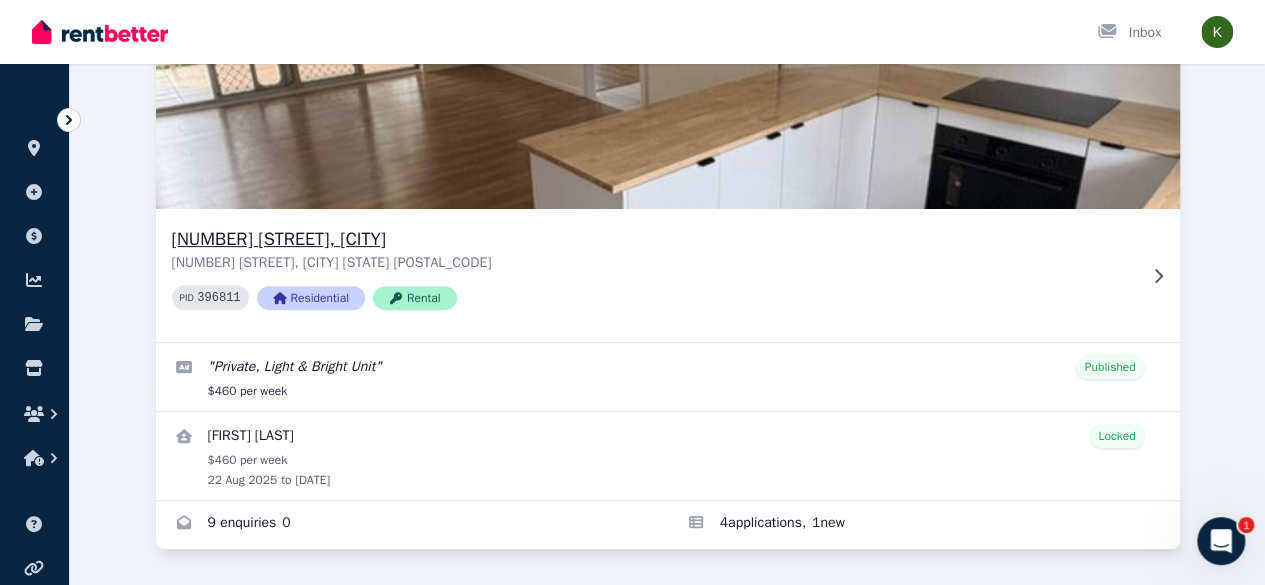 scroll, scrollTop: 204, scrollLeft: 0, axis: vertical 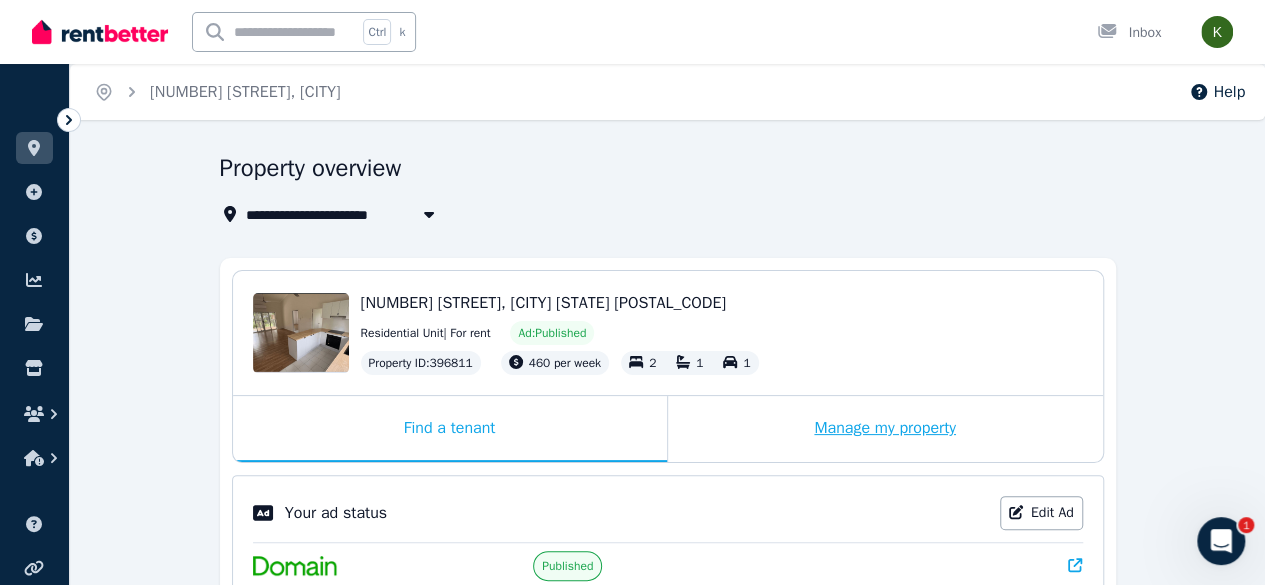 click on "Manage my property" at bounding box center [885, 429] 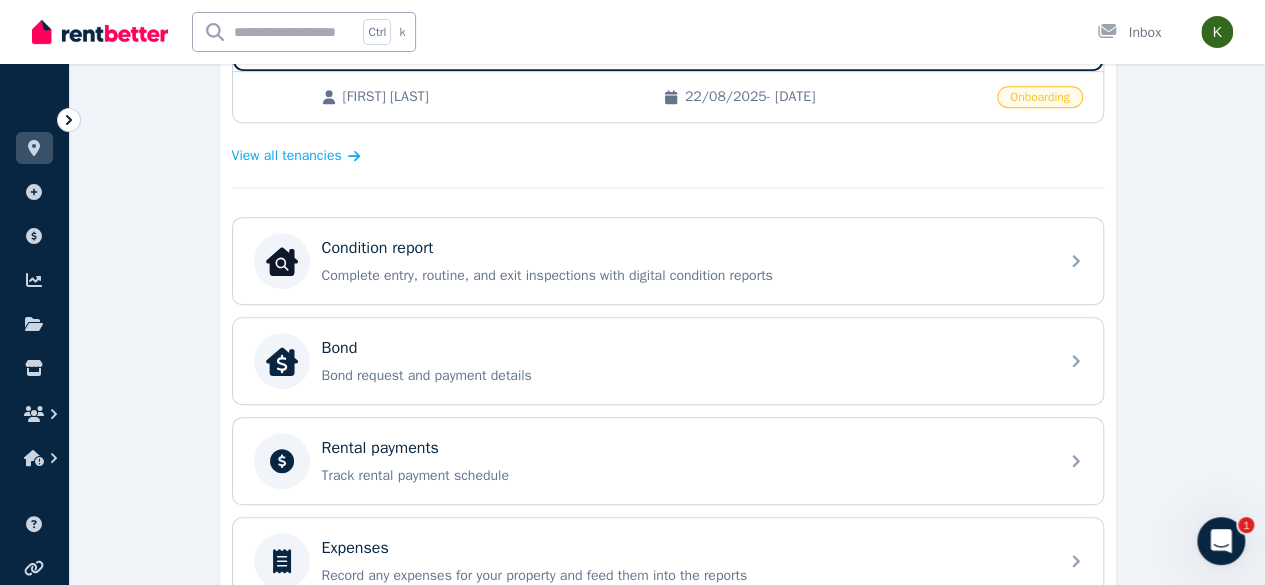 scroll, scrollTop: 470, scrollLeft: 0, axis: vertical 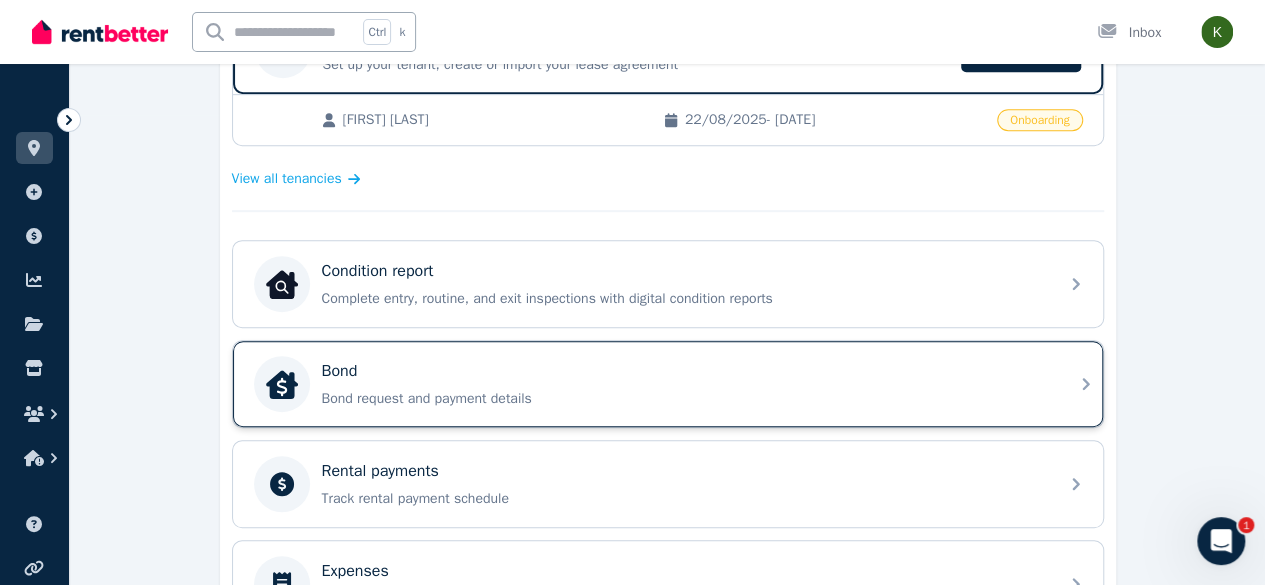 click 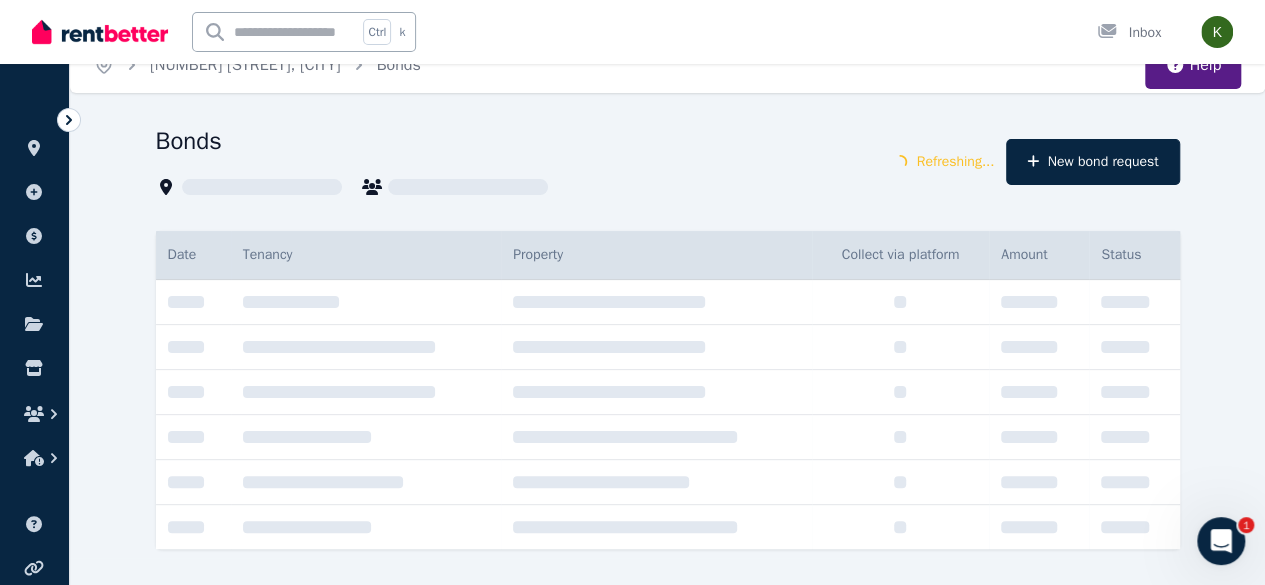 scroll, scrollTop: 0, scrollLeft: 0, axis: both 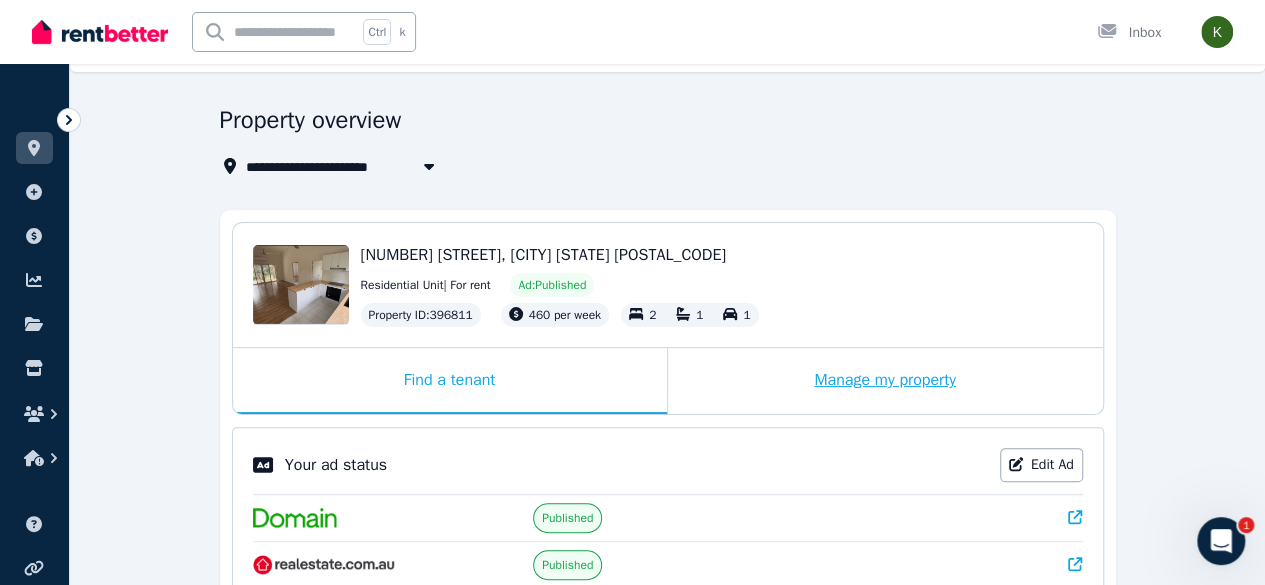 click on "Manage my property" at bounding box center (885, 381) 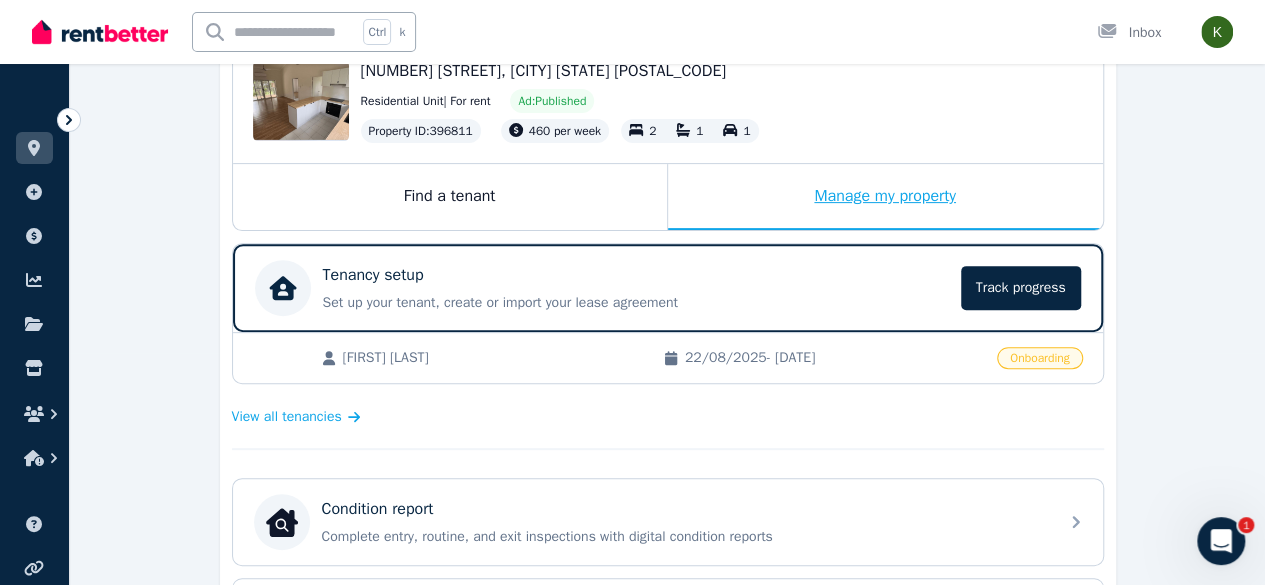 scroll, scrollTop: 234, scrollLeft: 0, axis: vertical 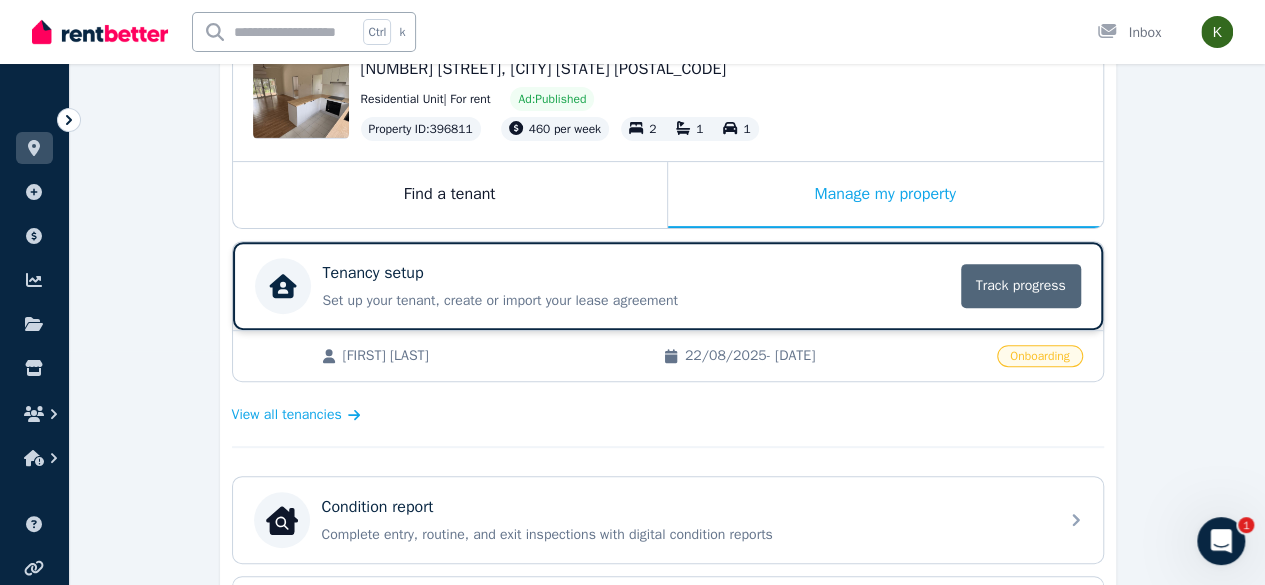 click on "Track progress" at bounding box center (1021, 286) 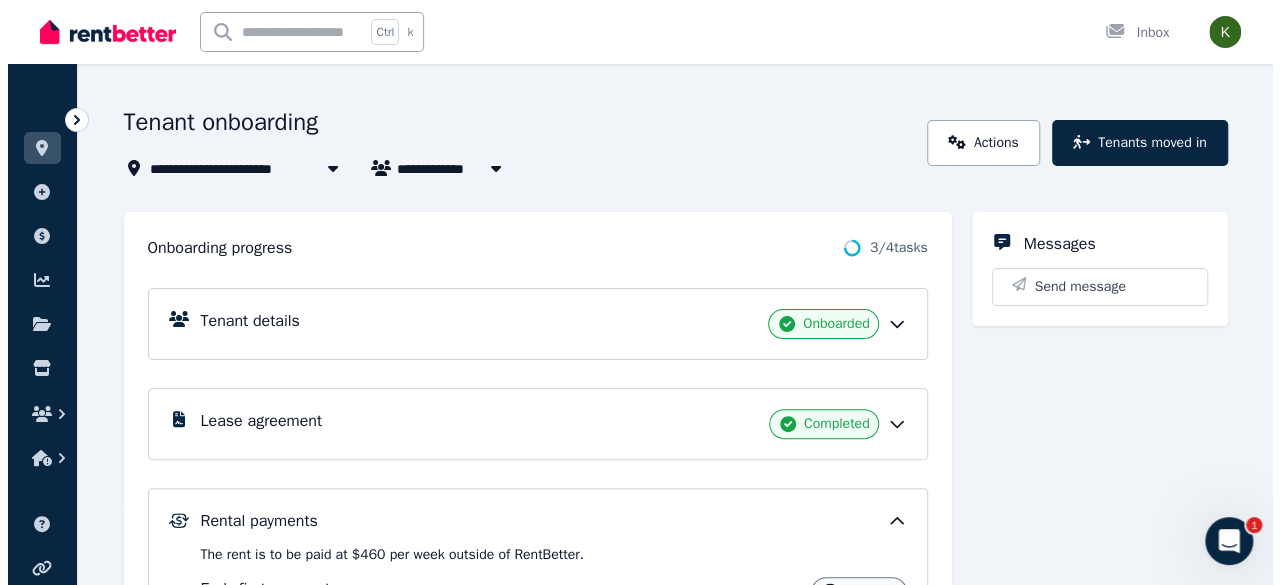 scroll, scrollTop: 0, scrollLeft: 0, axis: both 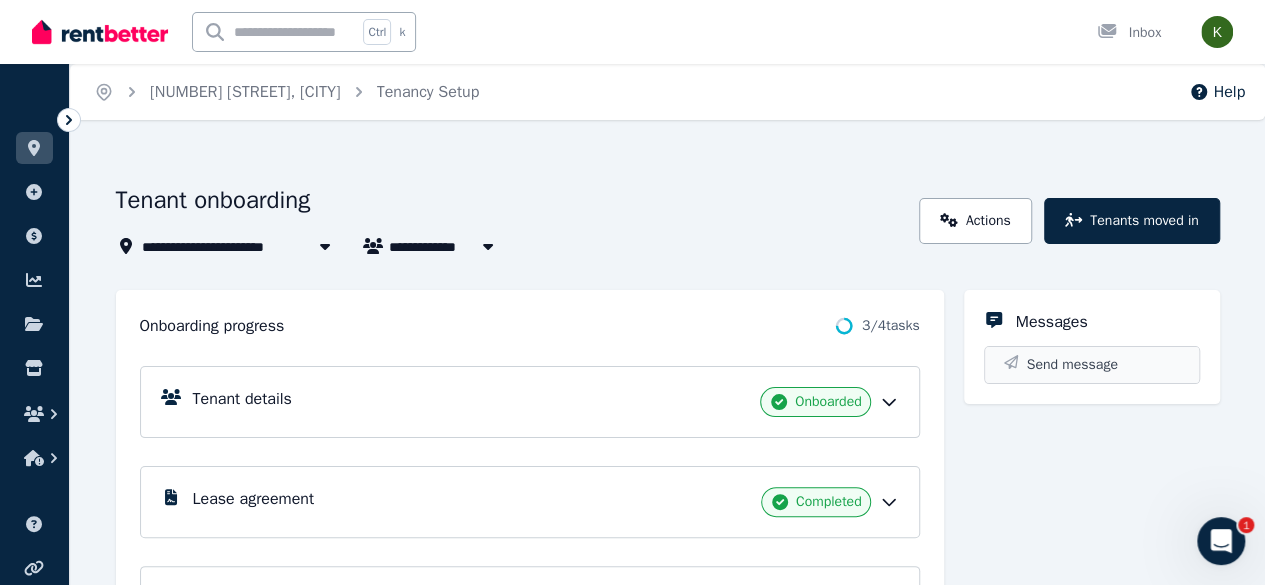 click on "Send message" at bounding box center (1072, 365) 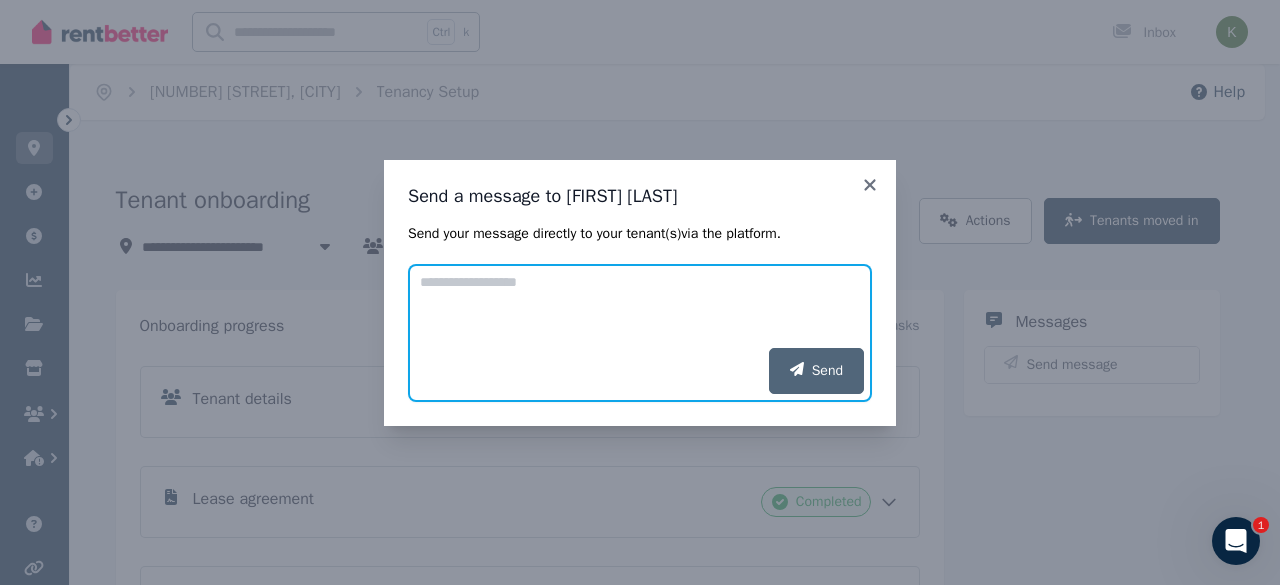 click on "Add your message" at bounding box center (640, 306) 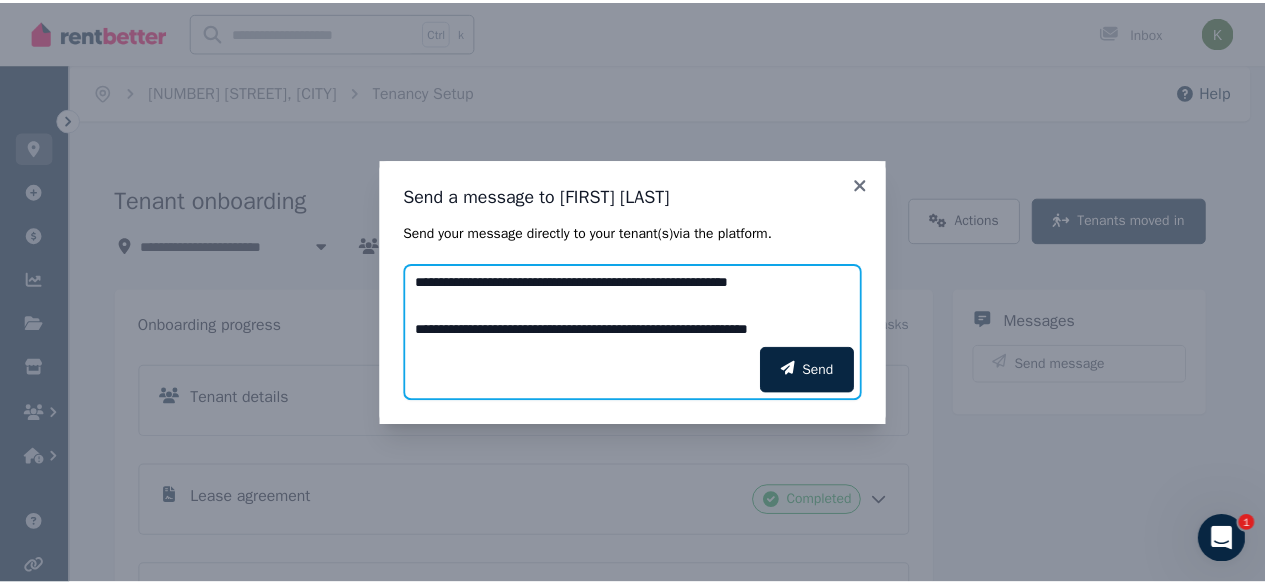 scroll, scrollTop: 112, scrollLeft: 0, axis: vertical 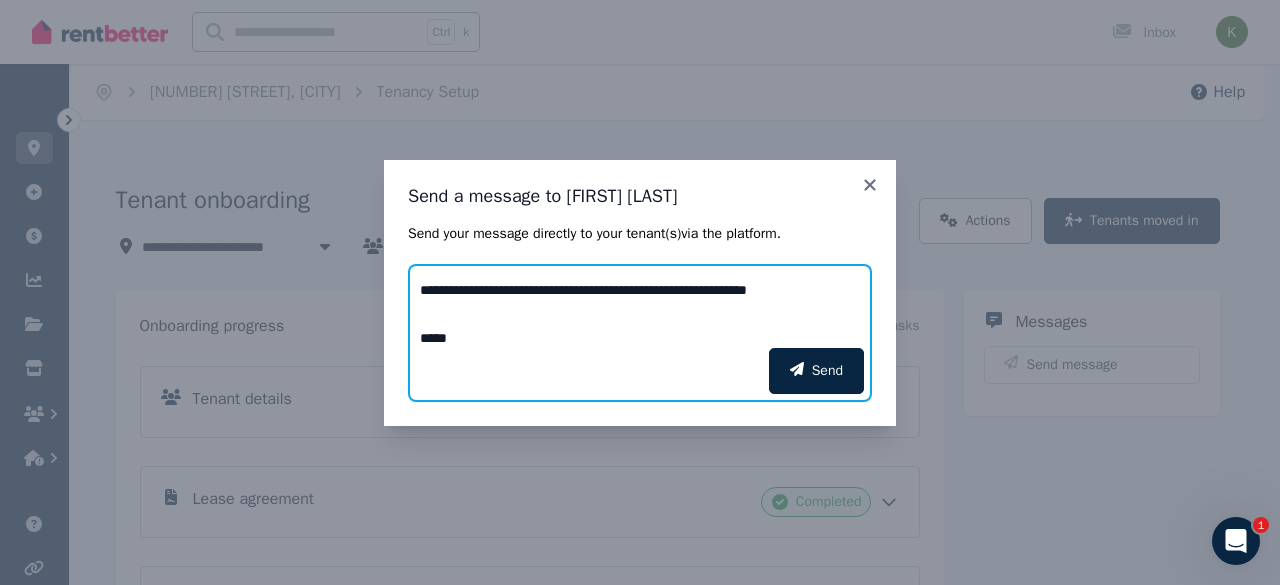 type on "**********" 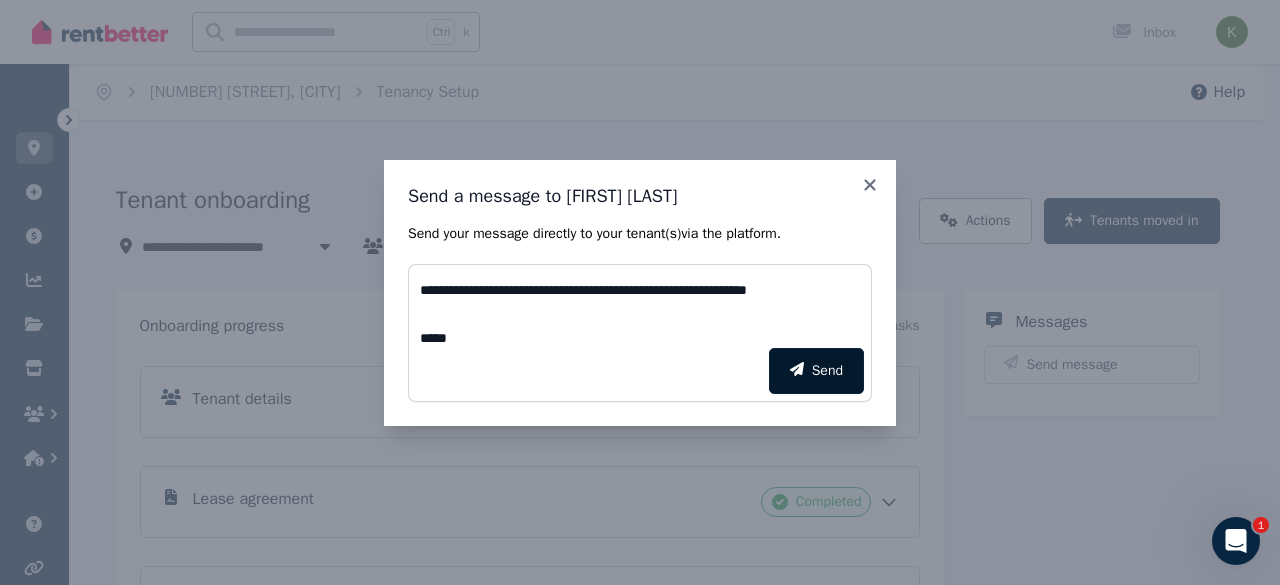 click on "Send" at bounding box center (816, 371) 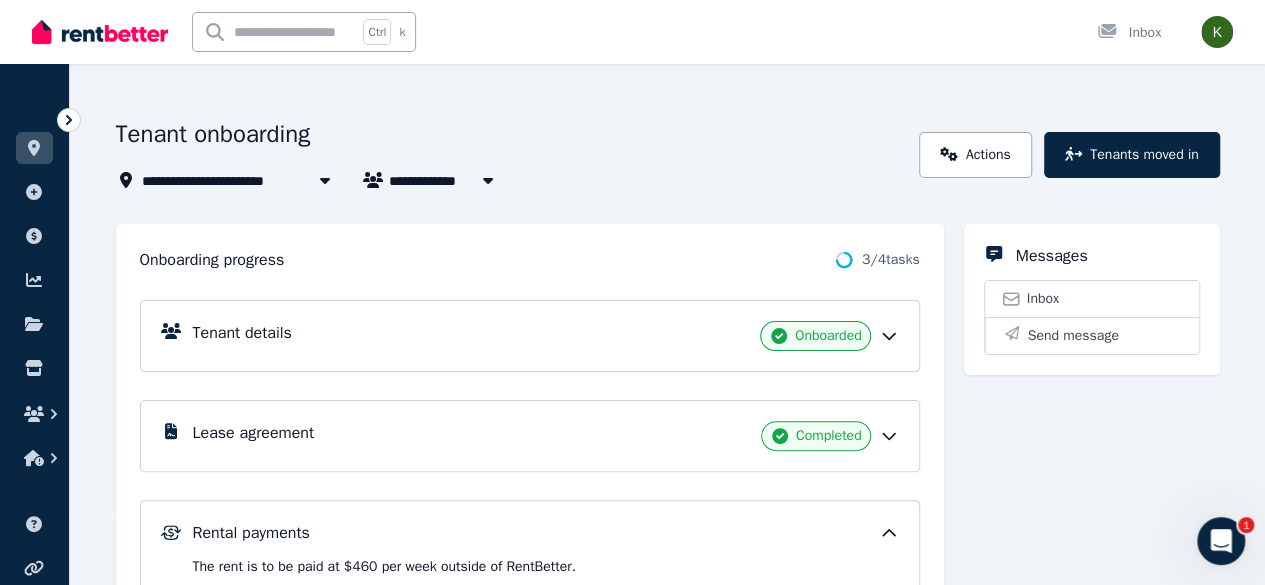 scroll, scrollTop: 0, scrollLeft: 0, axis: both 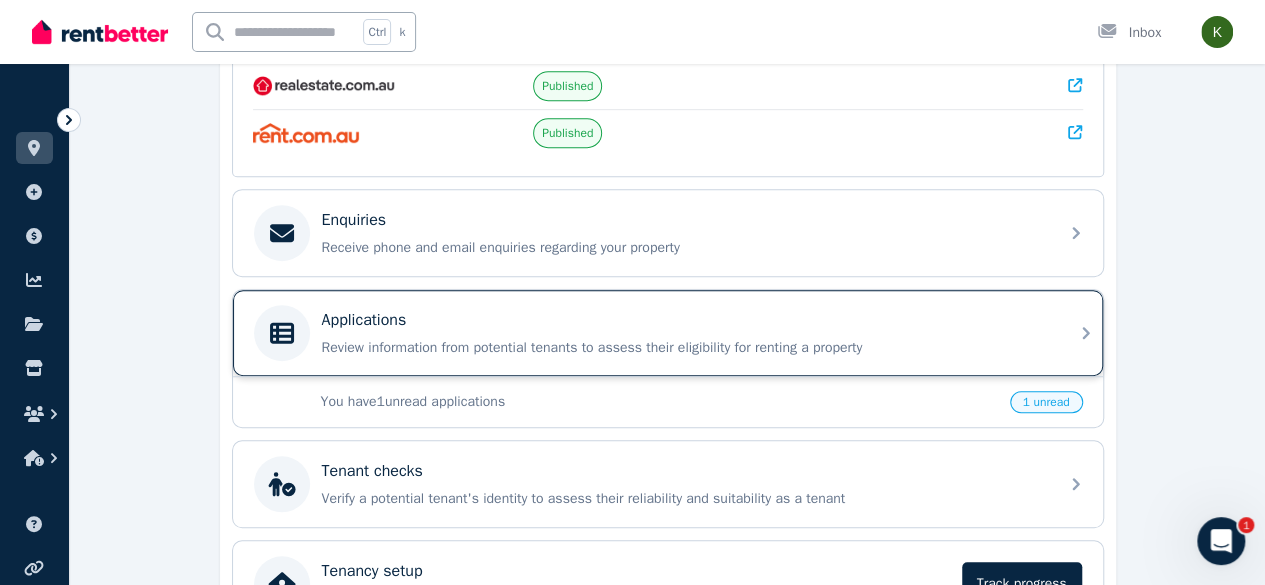 click 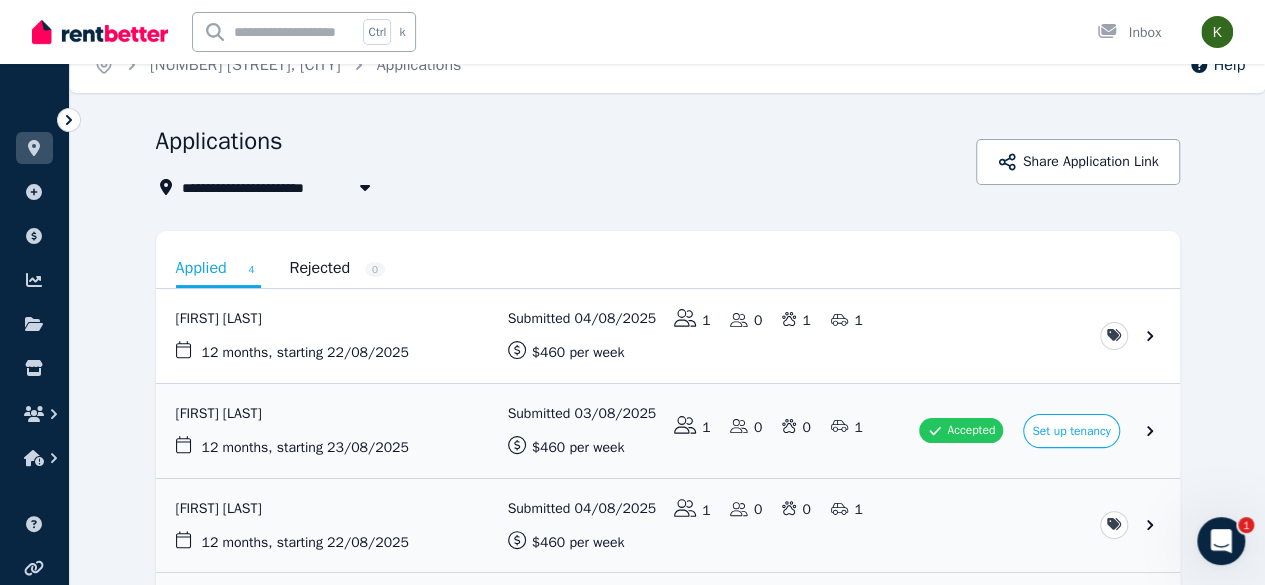 scroll, scrollTop: 33, scrollLeft: 0, axis: vertical 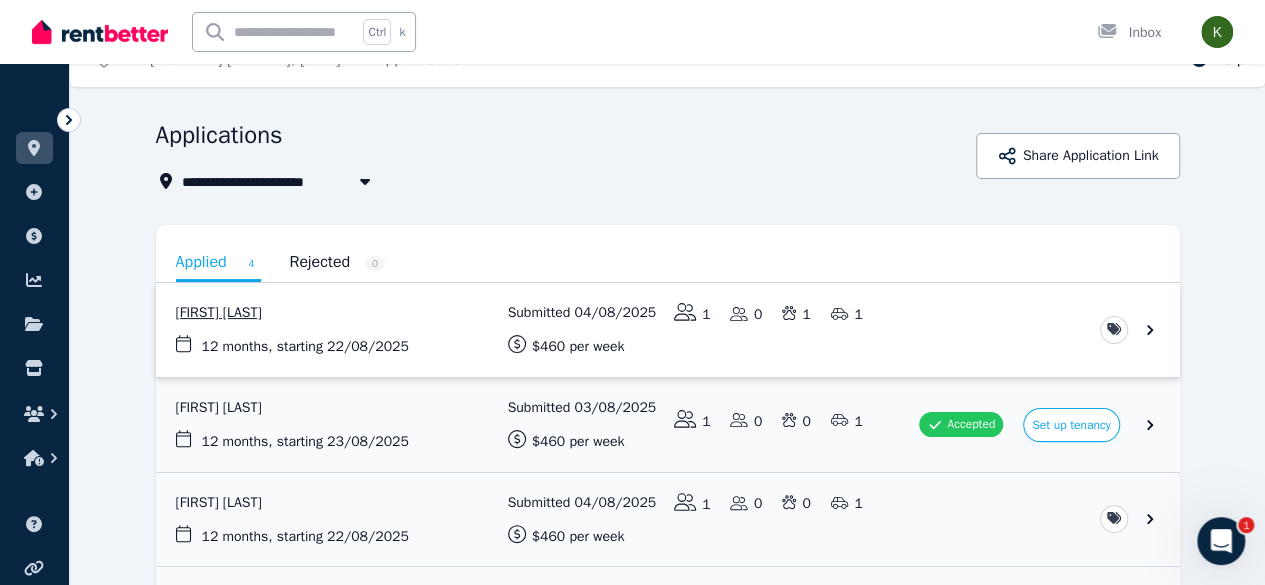 click at bounding box center [668, 330] 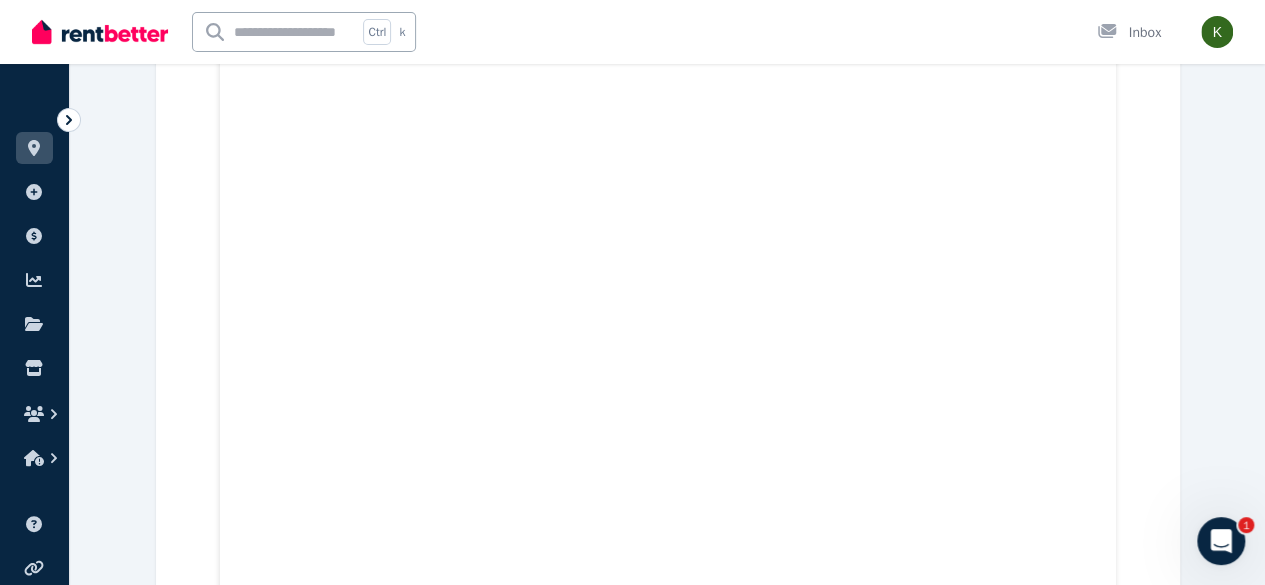 scroll, scrollTop: 2904, scrollLeft: 0, axis: vertical 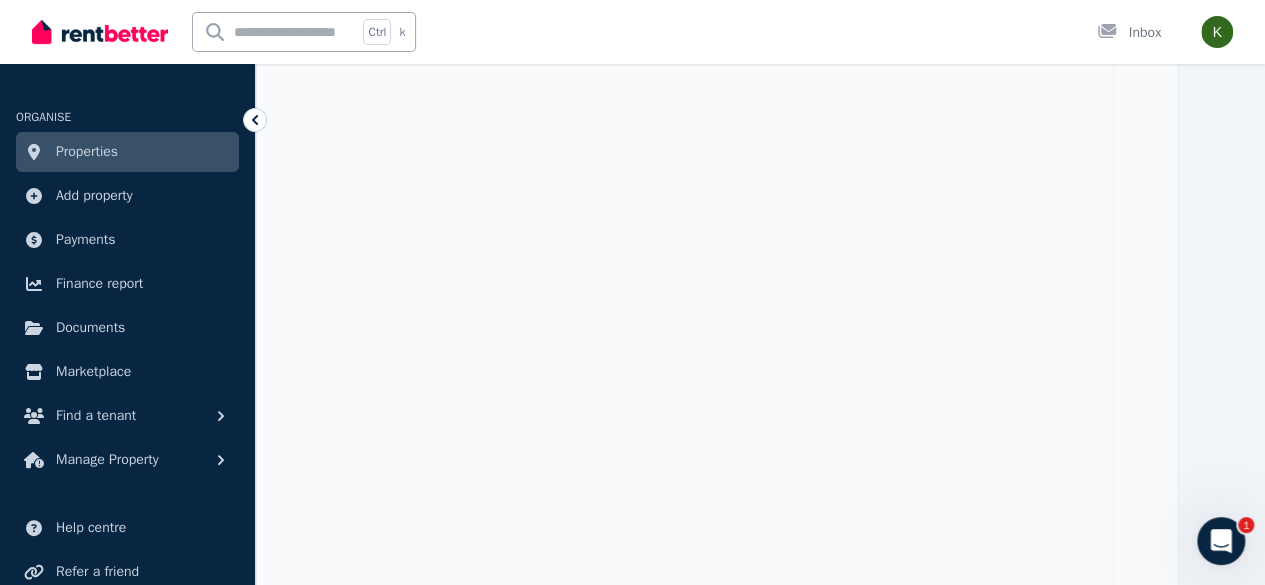 click on "Properties" at bounding box center [87, 152] 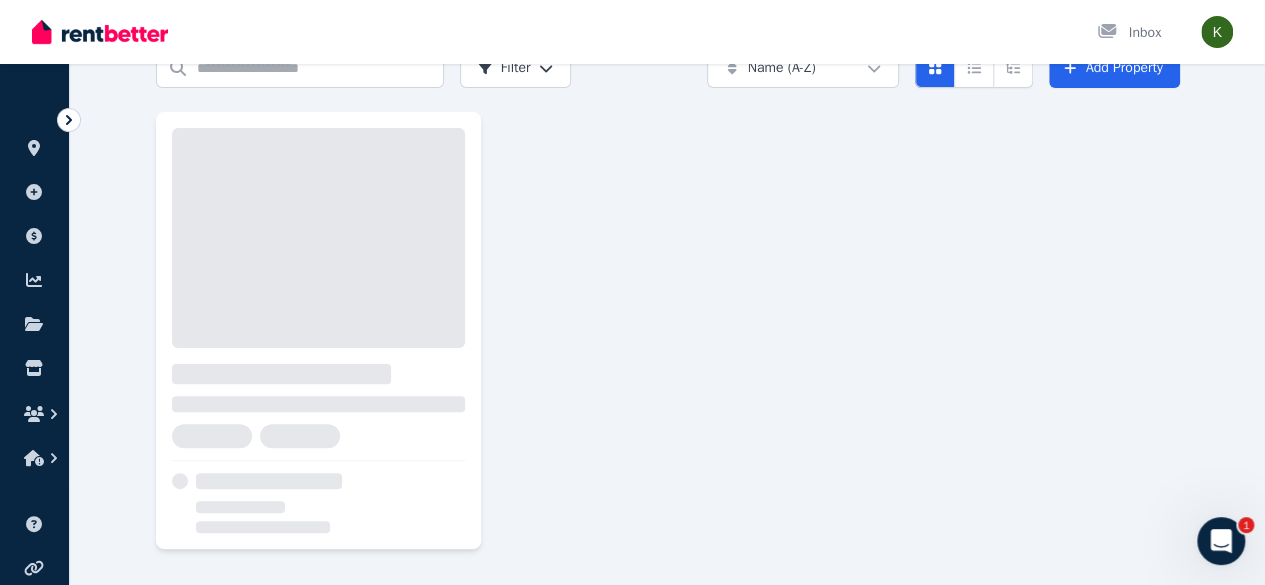 scroll, scrollTop: 0, scrollLeft: 0, axis: both 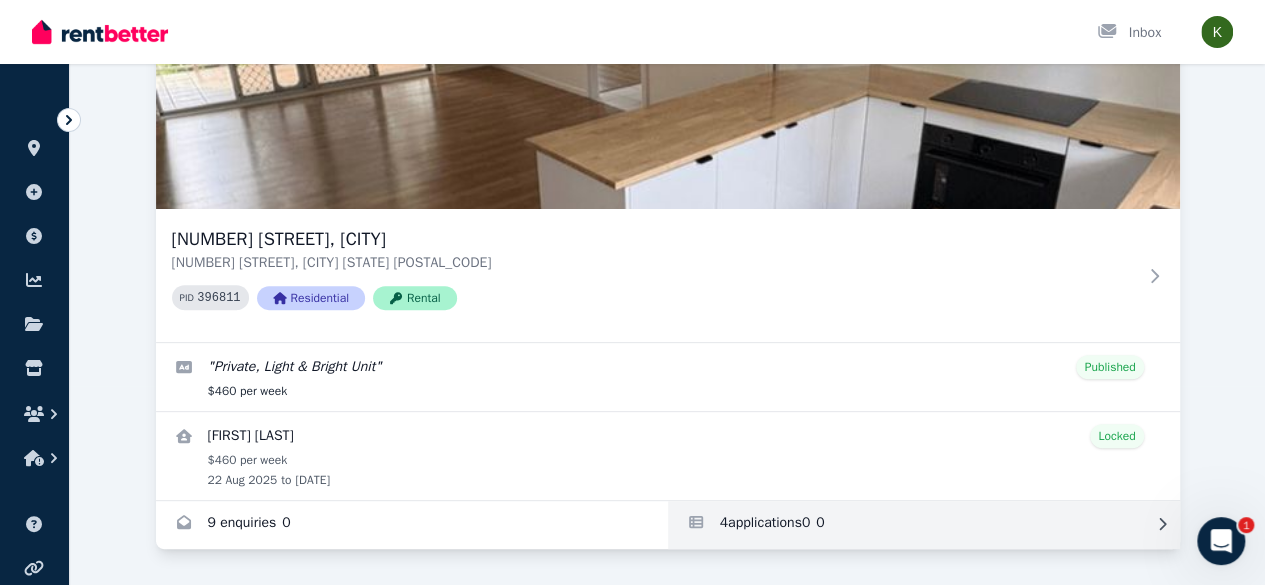 click at bounding box center (924, 525) 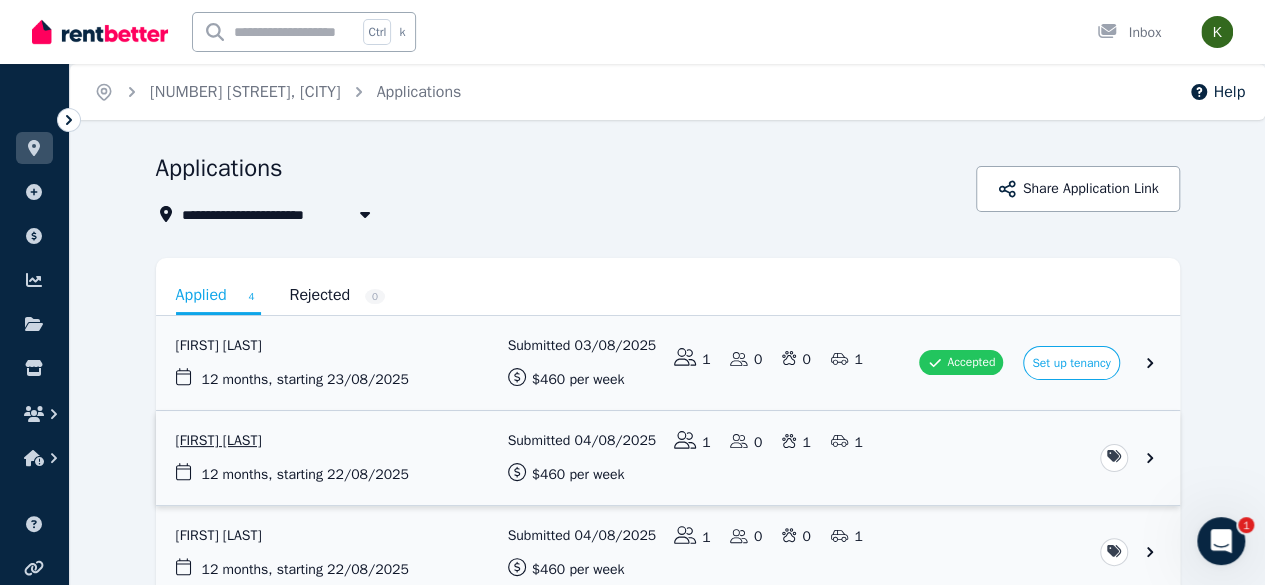 click at bounding box center [668, 458] 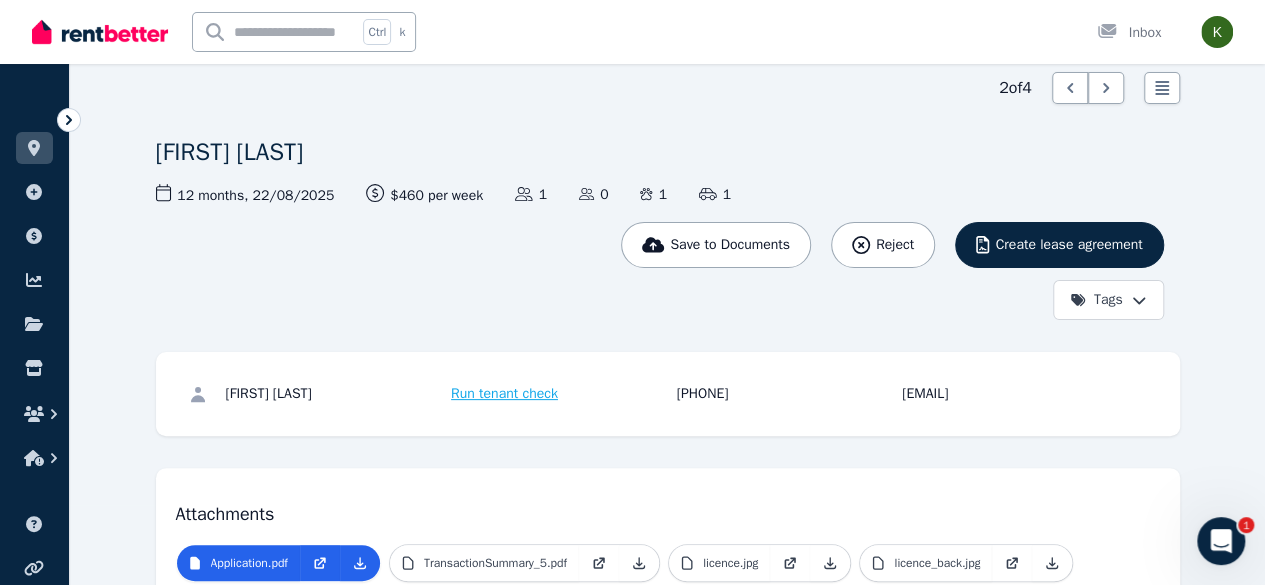 scroll, scrollTop: 70, scrollLeft: 0, axis: vertical 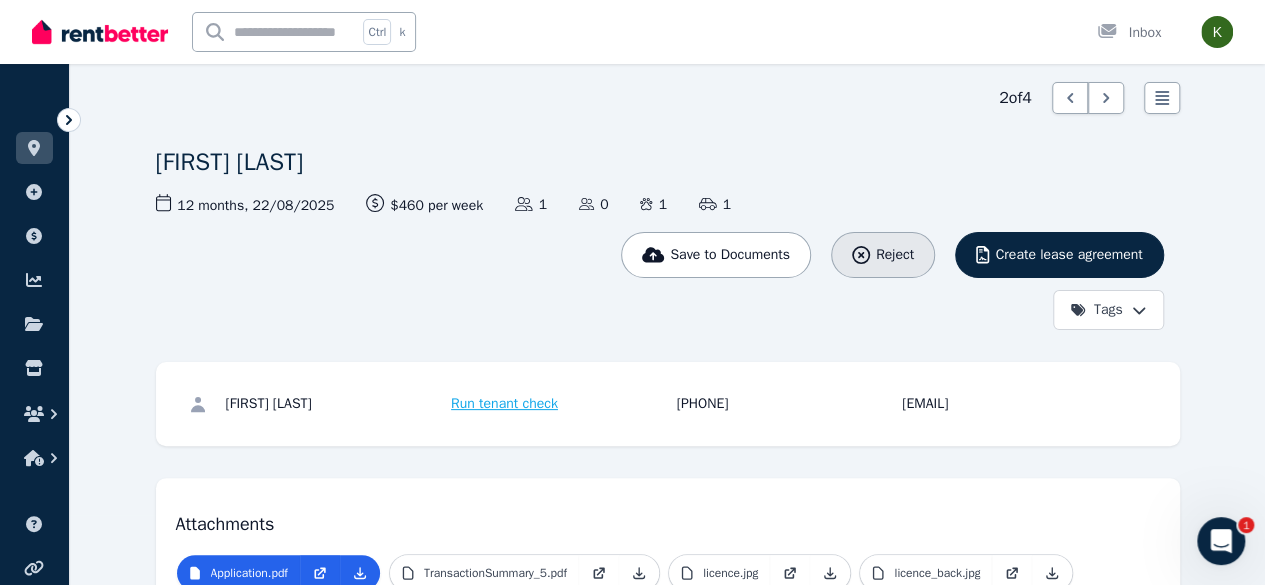 click 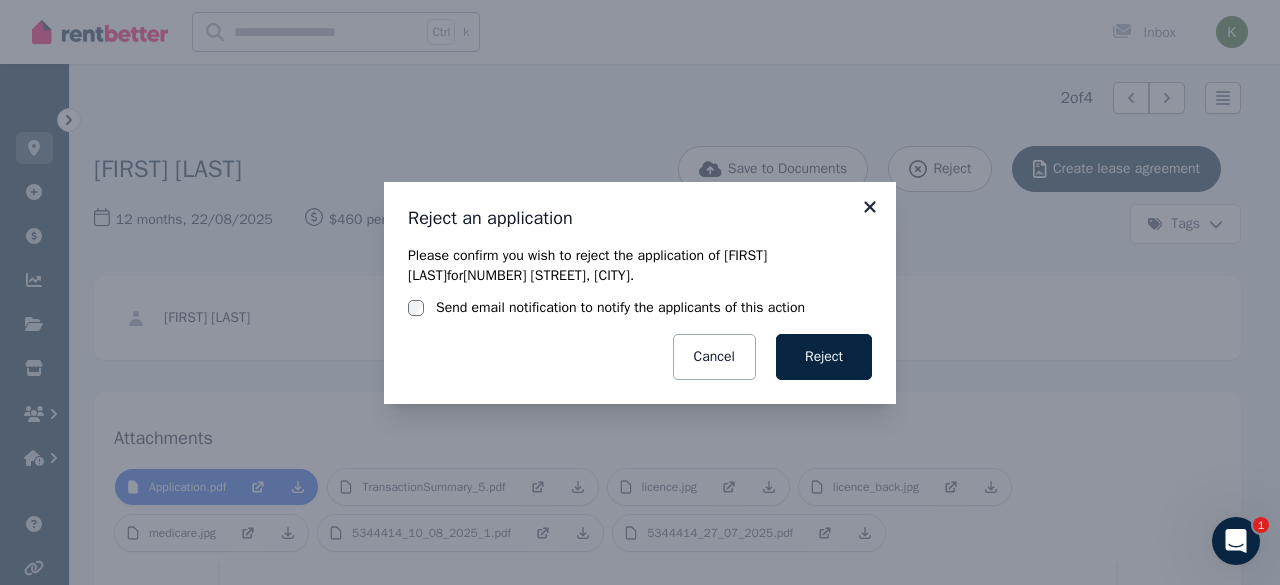 click 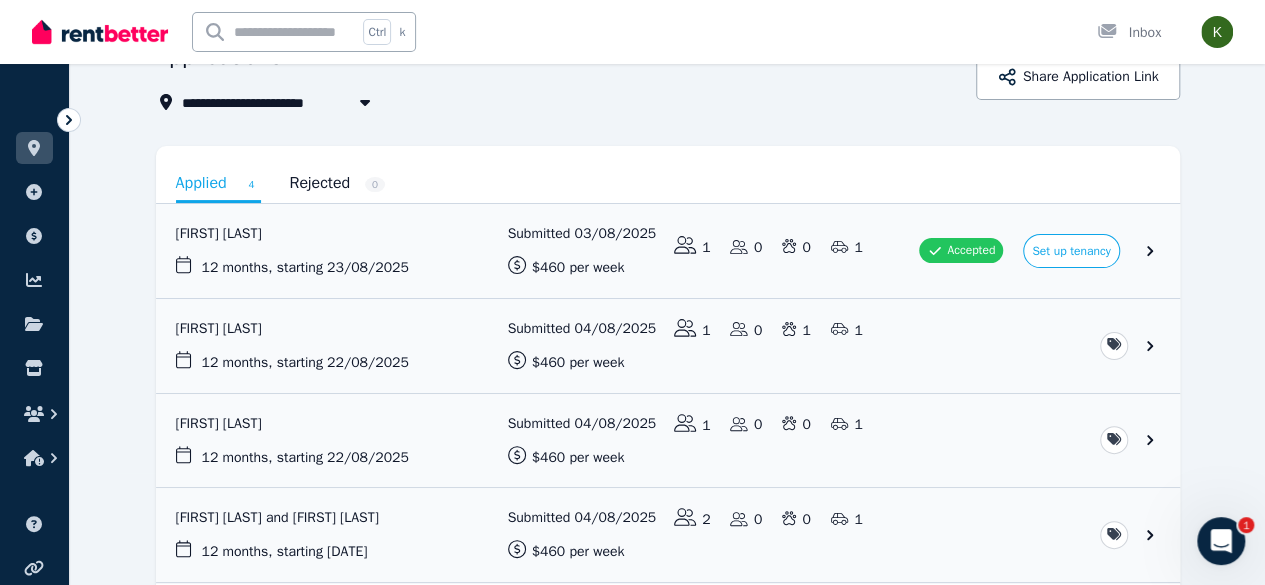 scroll, scrollTop: 147, scrollLeft: 0, axis: vertical 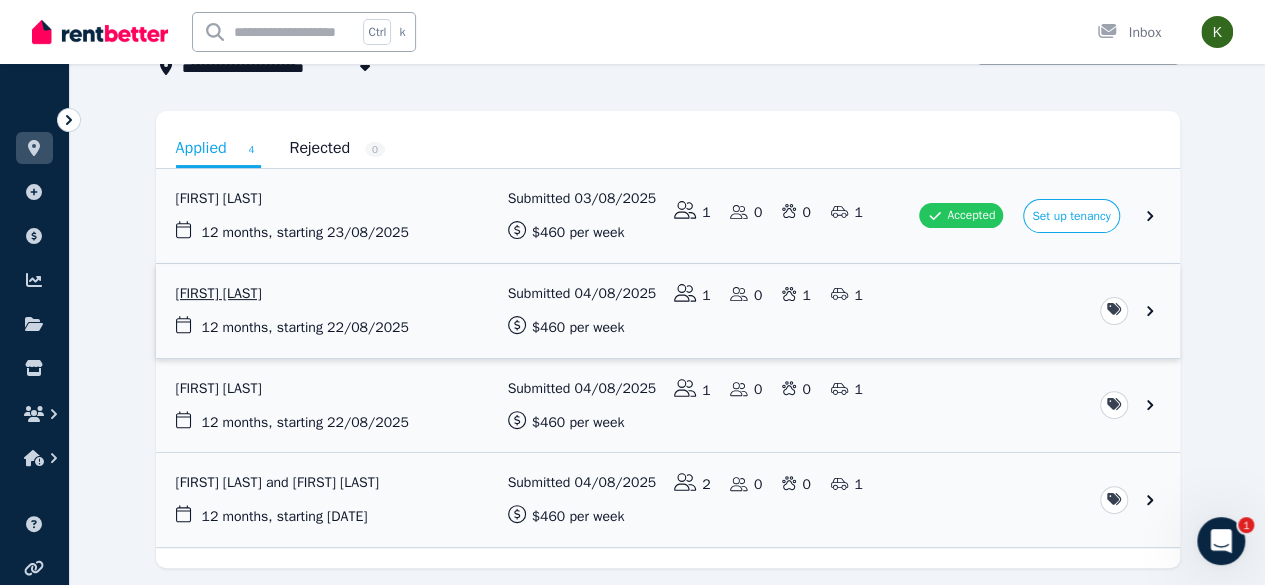 click at bounding box center (668, 311) 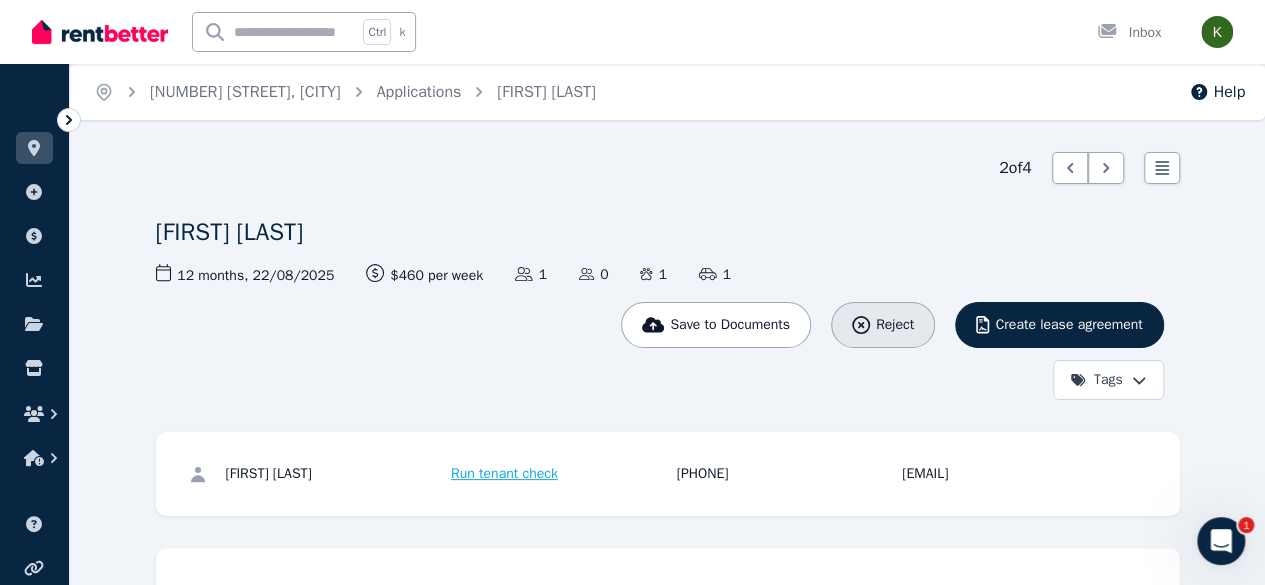 click on "Reject" at bounding box center (895, 325) 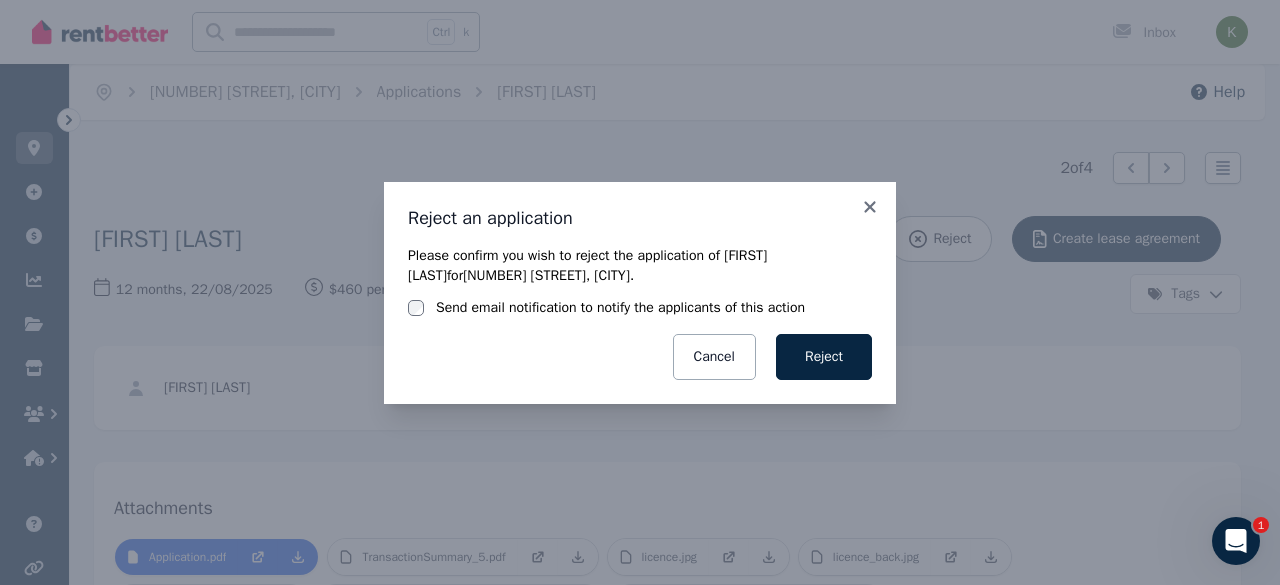 click on "Send email notification to notify the applicants of this action" at bounding box center (620, 308) 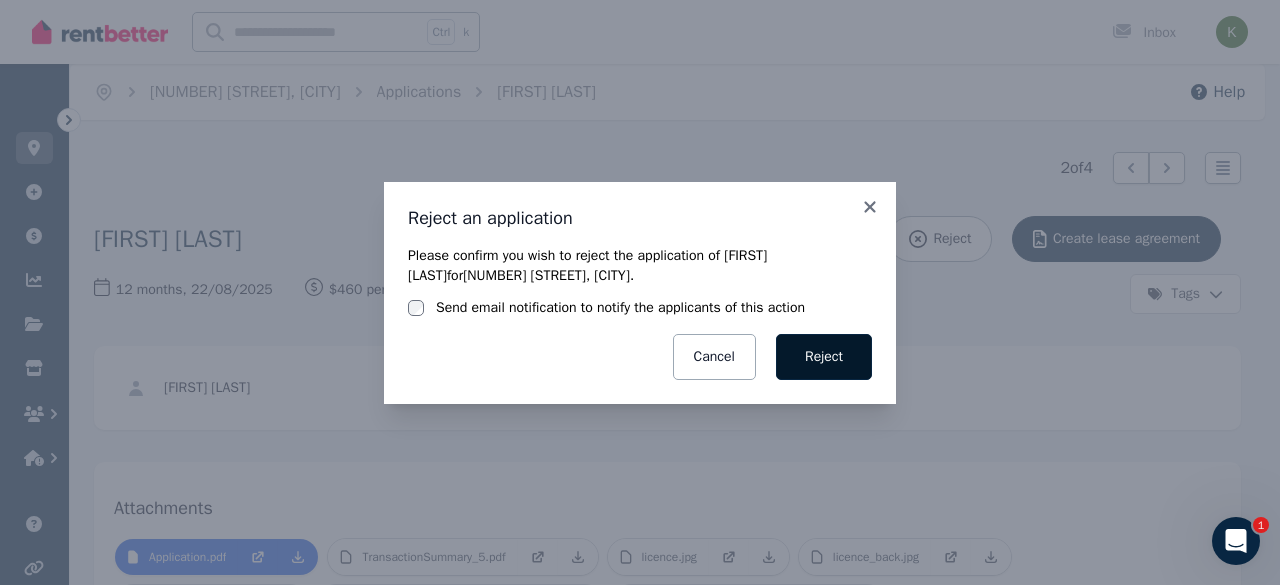 click on "Reject" at bounding box center [824, 357] 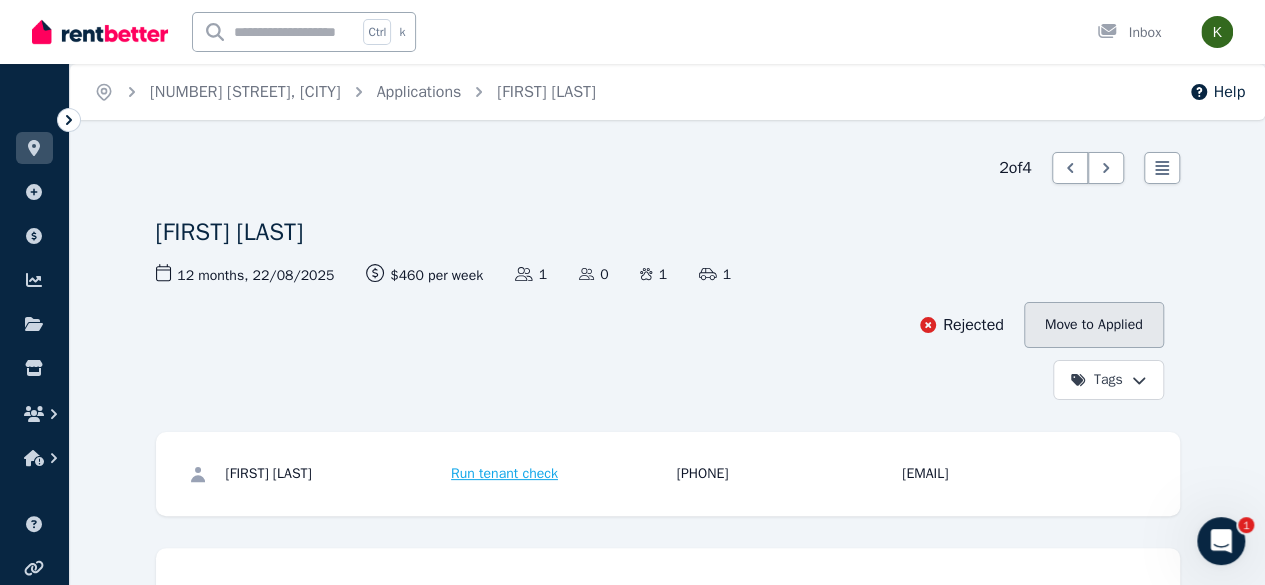 click on "Move to Applied" at bounding box center [1094, 325] 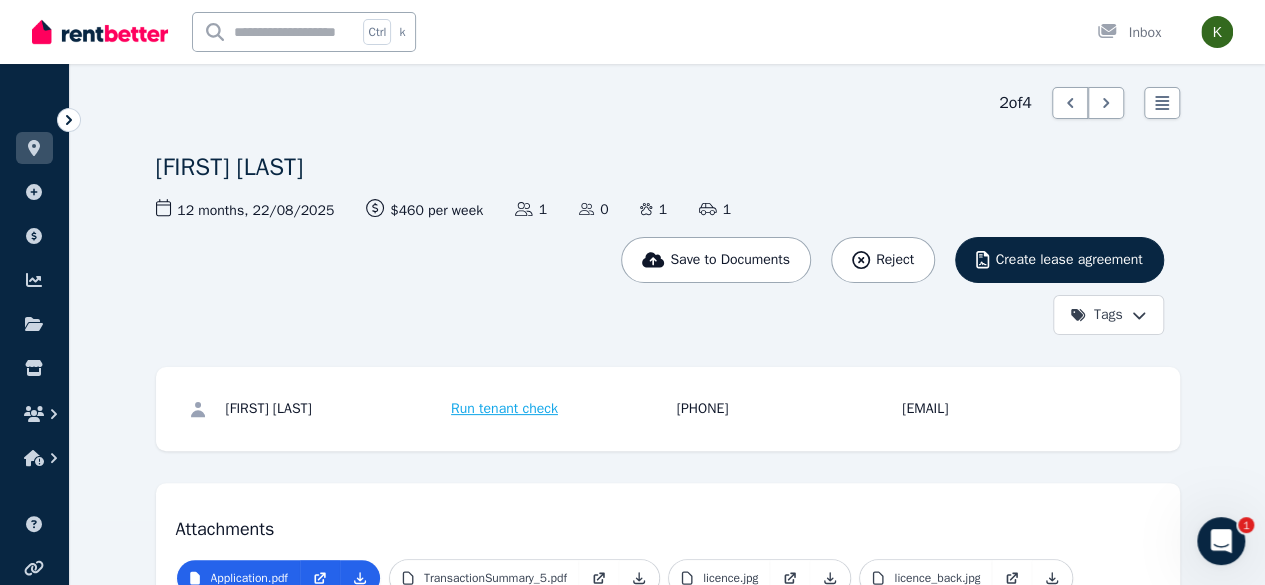 scroll, scrollTop: 85, scrollLeft: 0, axis: vertical 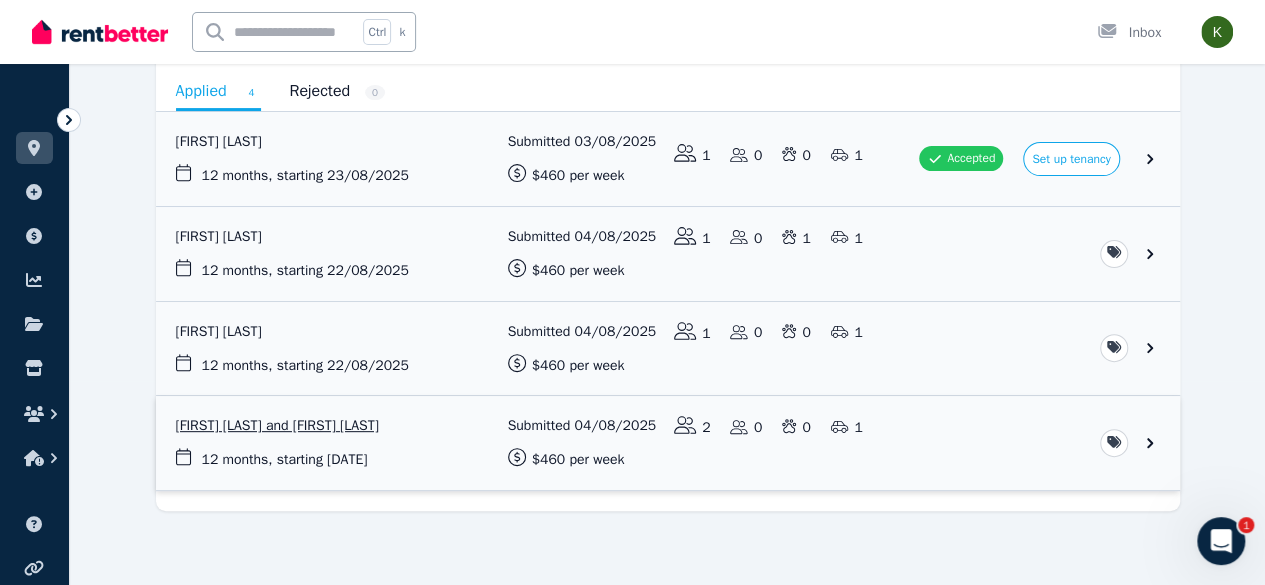 click at bounding box center [668, 443] 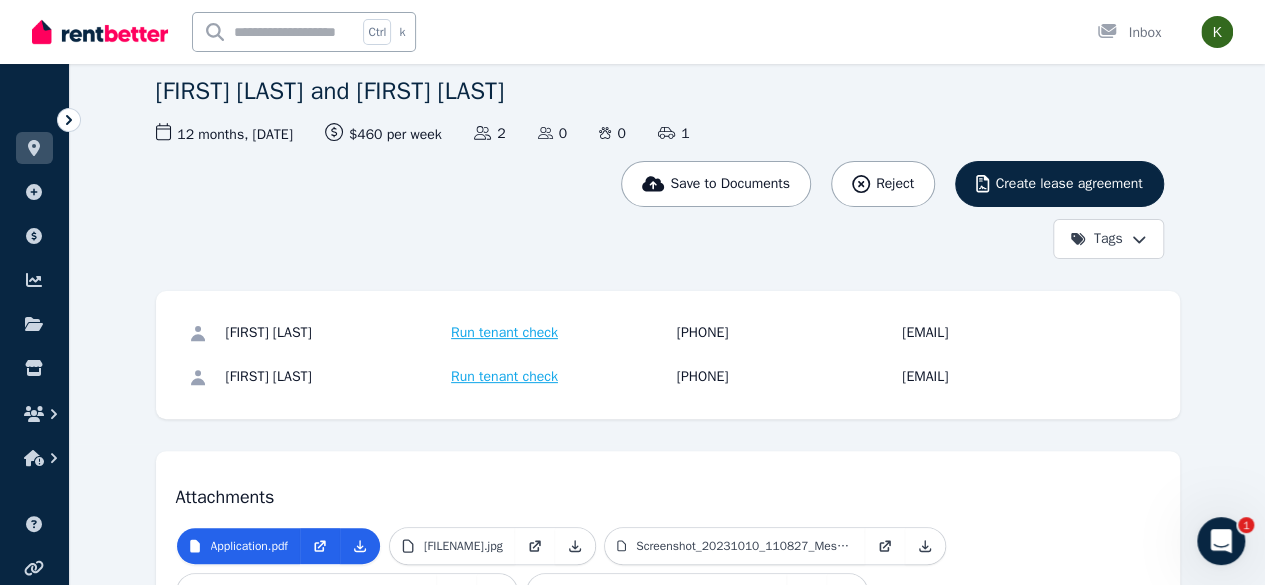 scroll, scrollTop: 142, scrollLeft: 0, axis: vertical 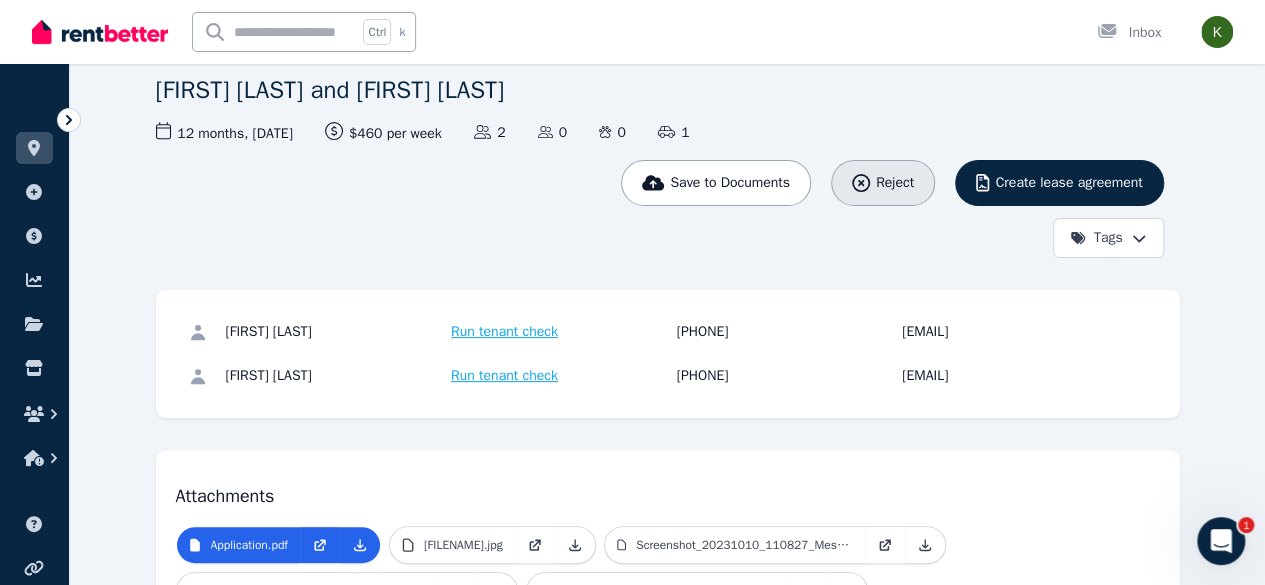 click on "Reject" at bounding box center (895, 183) 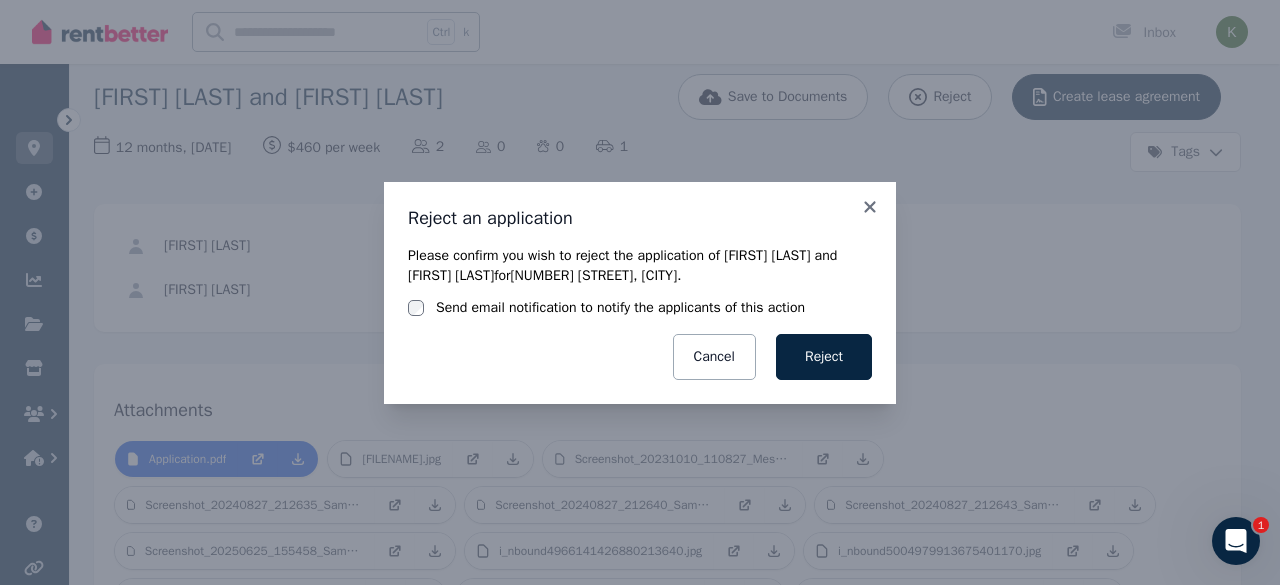 click on "Send email notification to notify the applicants of this action" at bounding box center (620, 308) 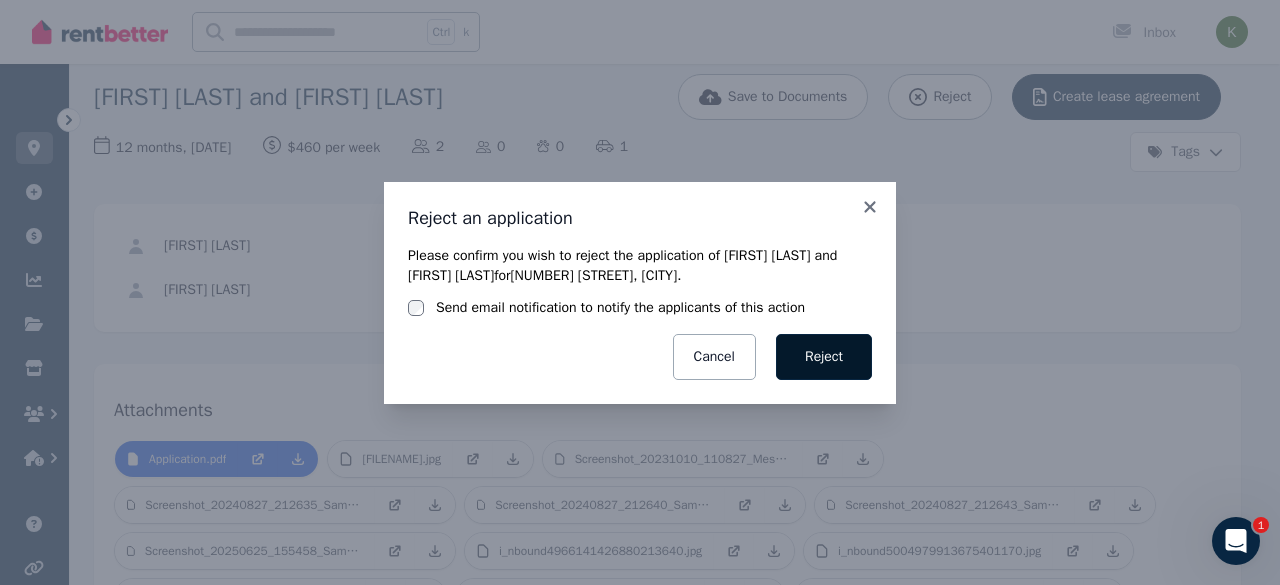 click on "Reject" at bounding box center (824, 357) 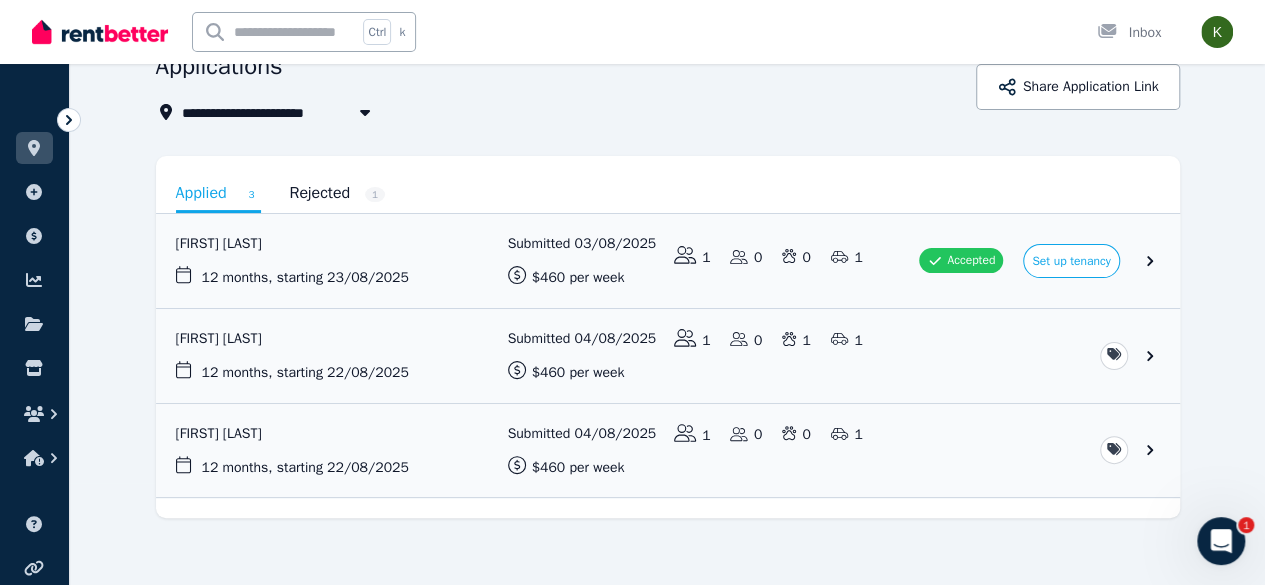 scroll, scrollTop: 112, scrollLeft: 0, axis: vertical 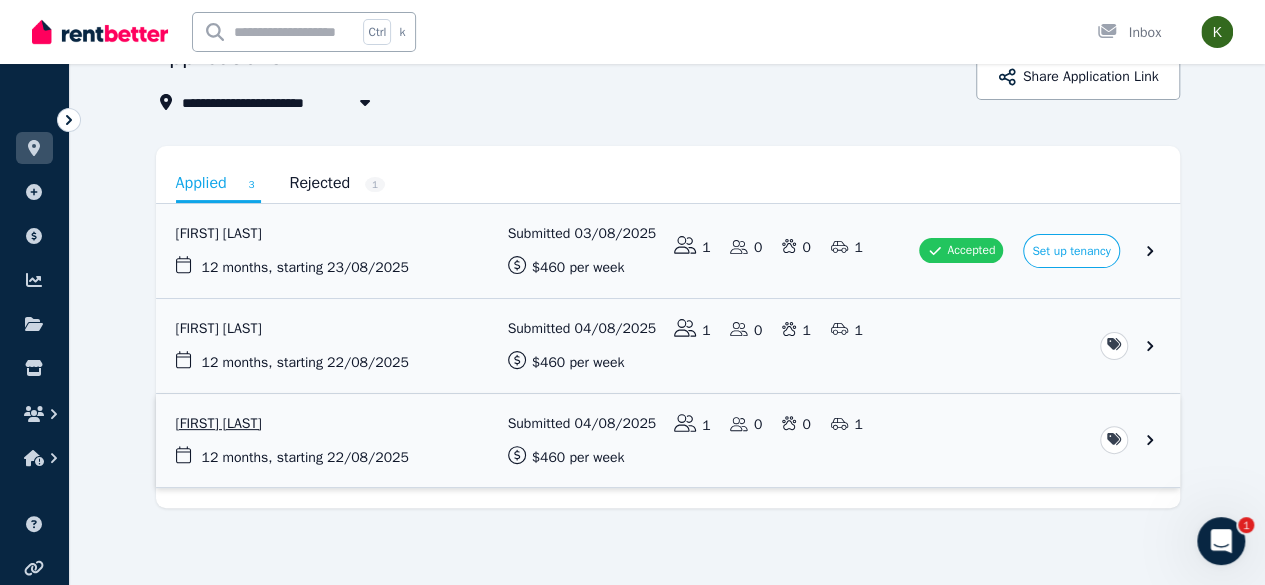 click at bounding box center [668, 441] 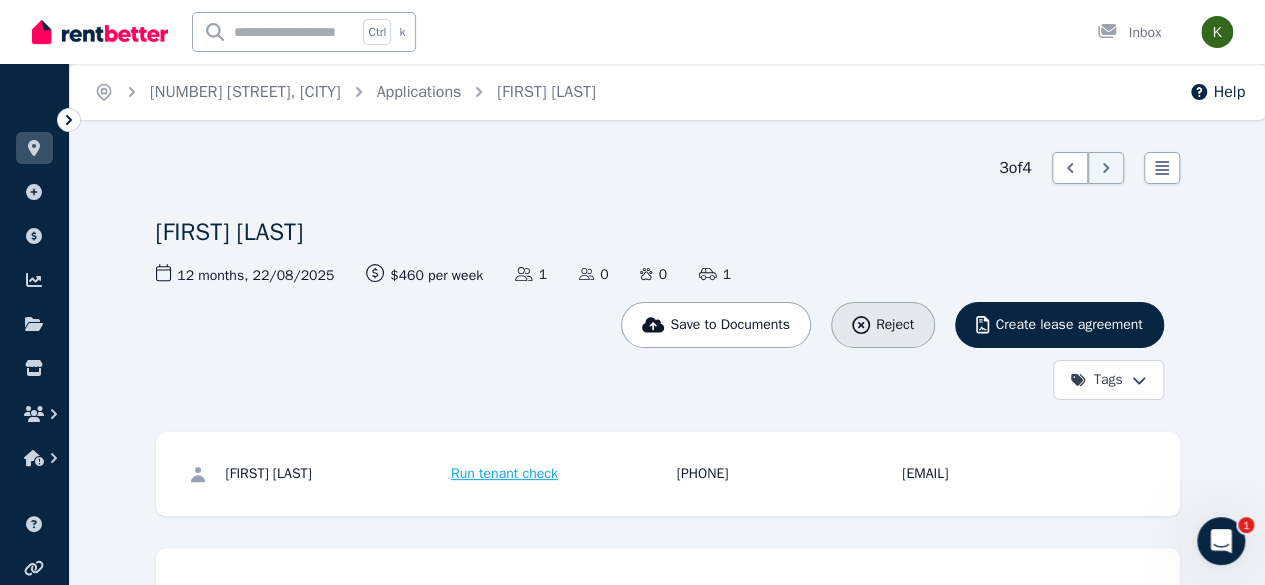 click on "Reject" at bounding box center [895, 325] 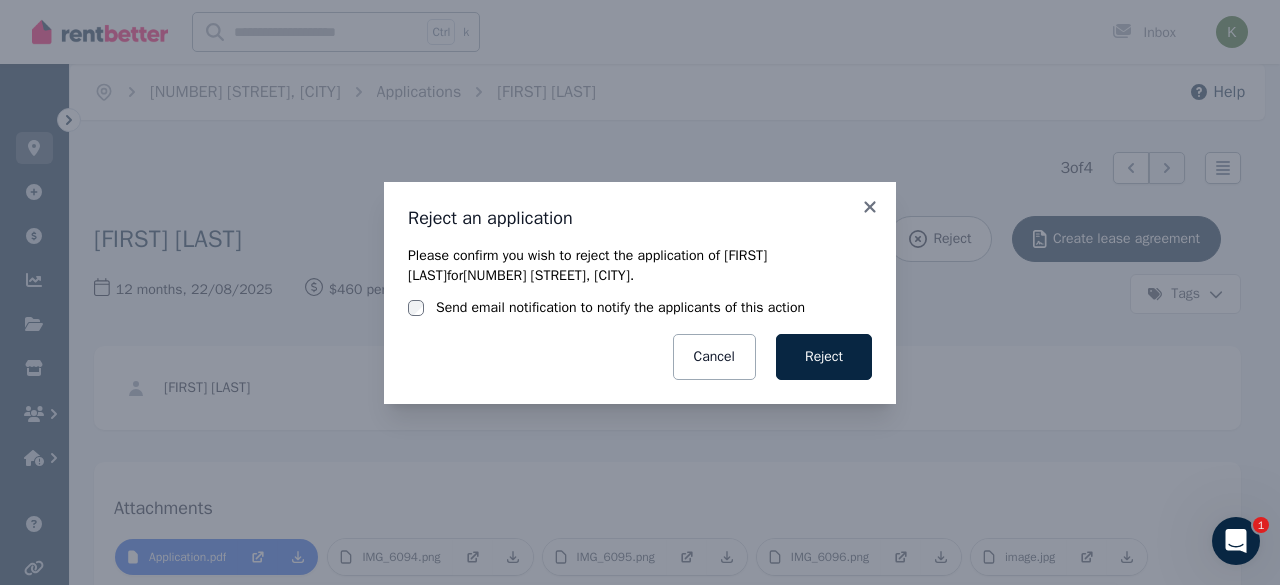 click on "Send email notification to notify the applicants of this action" at bounding box center (620, 308) 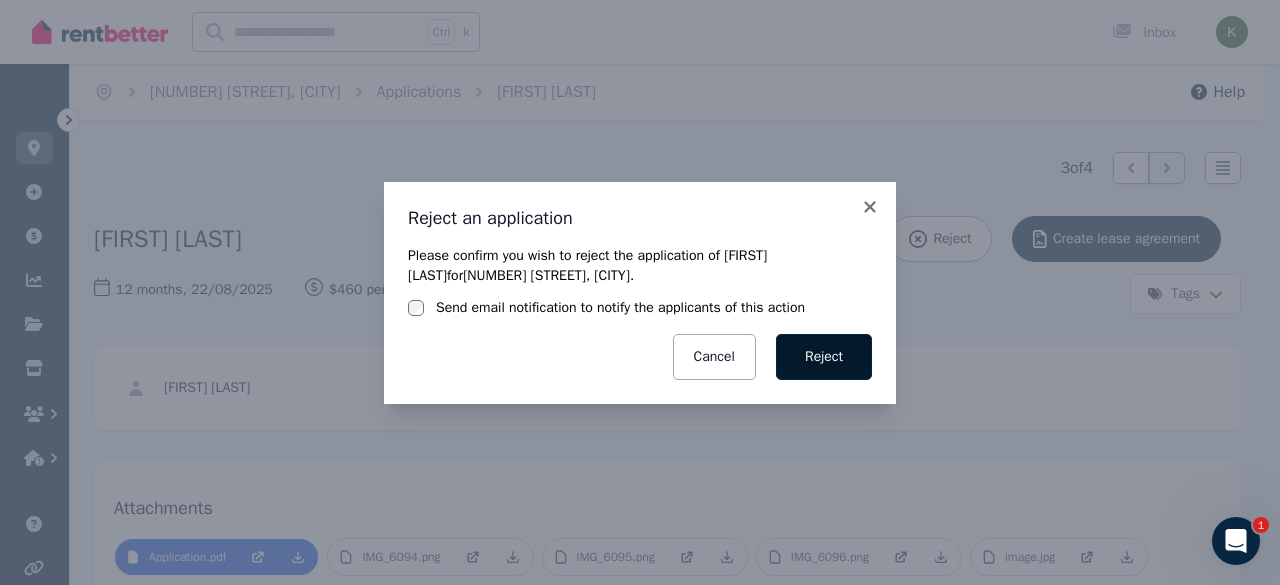 click on "Reject" at bounding box center [824, 357] 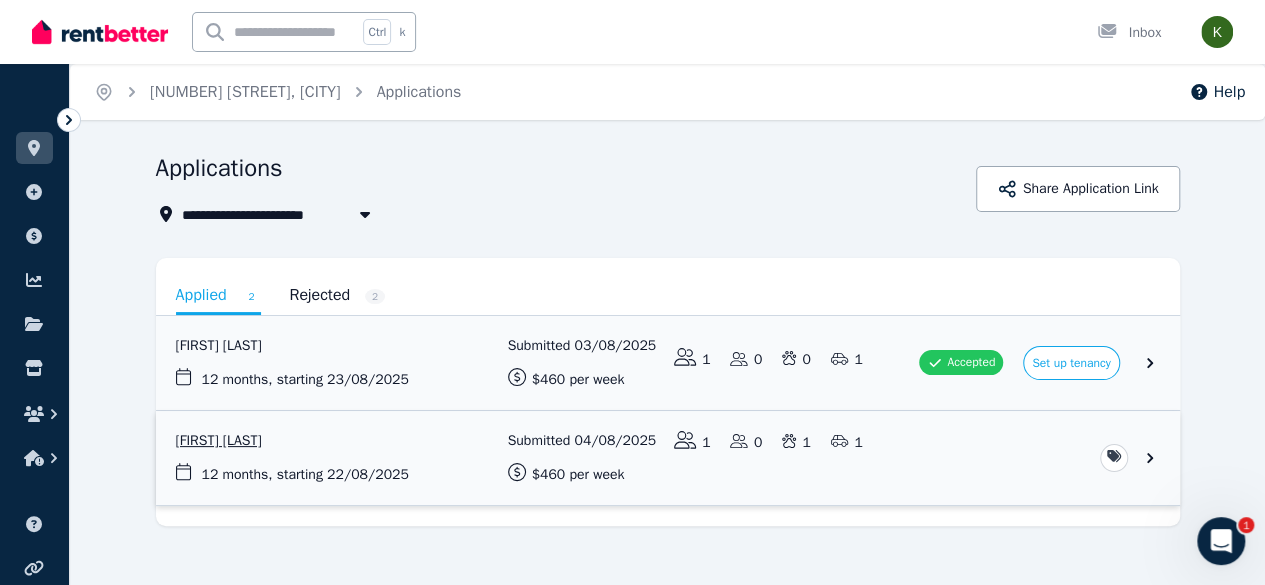 click at bounding box center (668, 458) 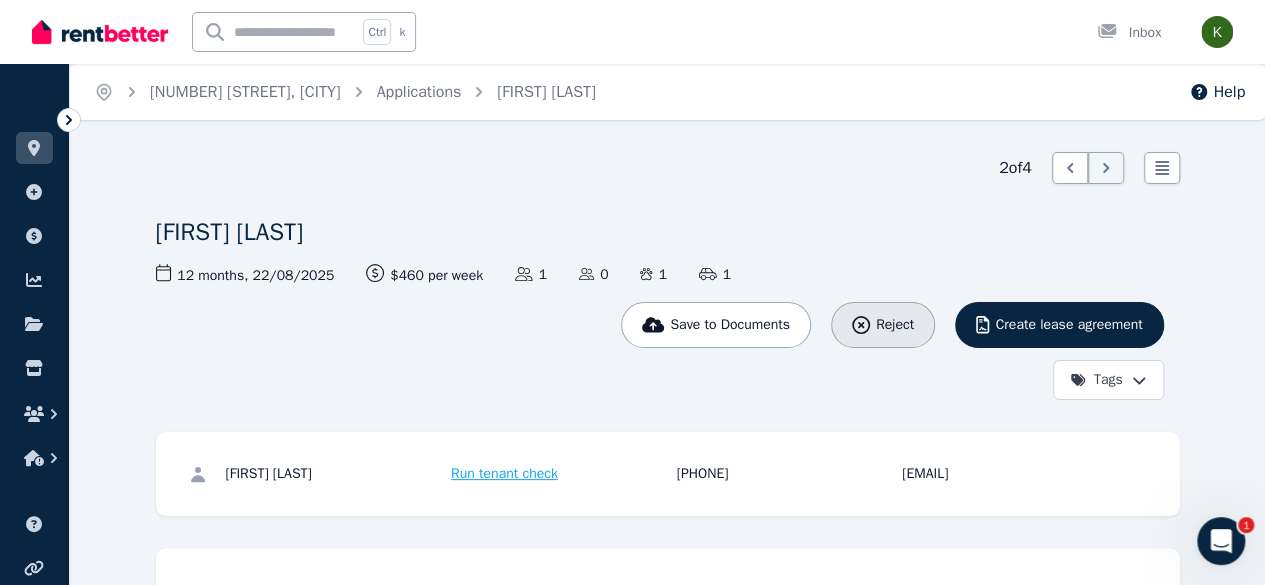 click 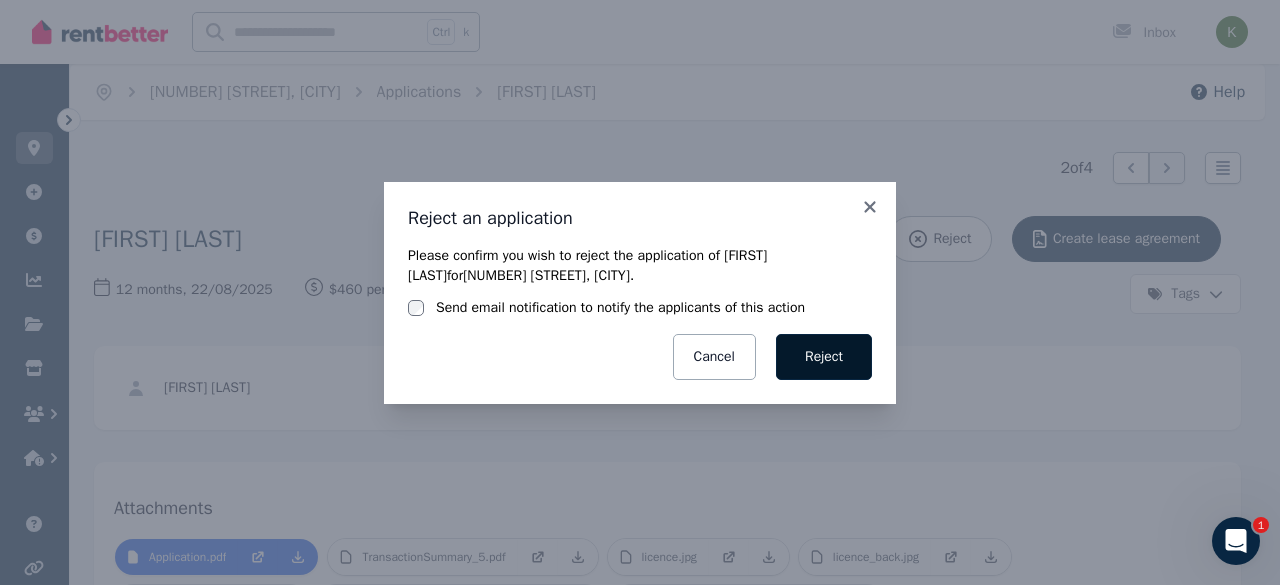 click on "Reject" at bounding box center (824, 357) 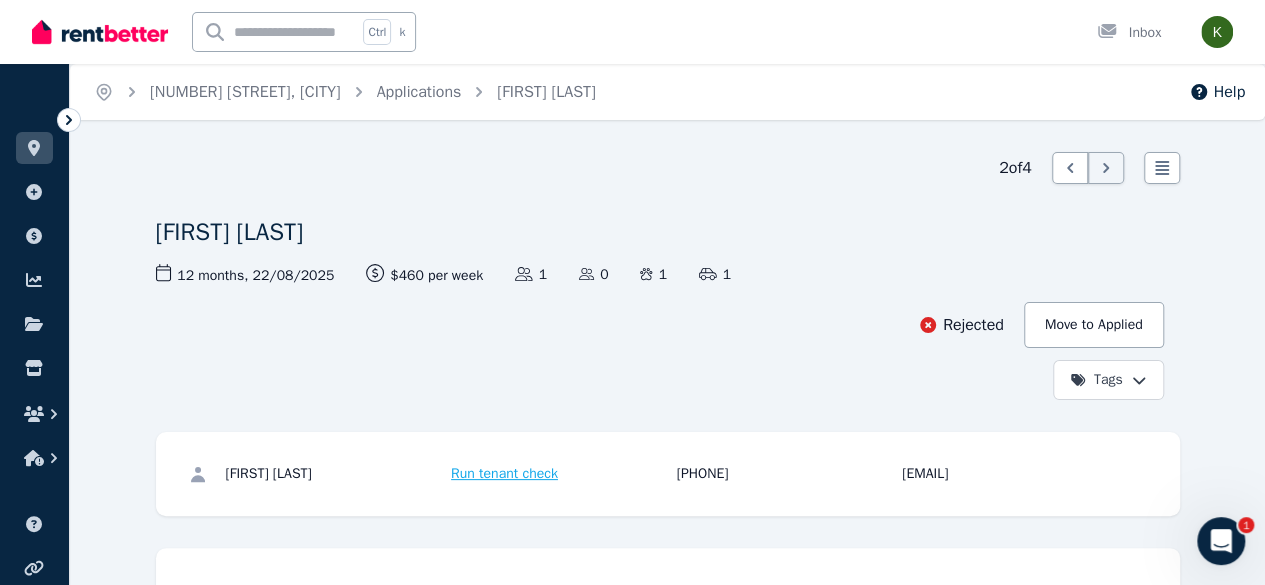 click on "Open main menu Ctrl k Inbox Open user menu ORGANISE Properties Add property Payments Finance report Documents Marketplace Help centre Refer a friend Account settings Your profile [EMAIL] Home [NUMBER] [STREET], [CITY] Applications [NAME] Help 2  of  4 List view [NAME]   Rejected Move to Applied Tags 12 months ,   [DATE] Lease term and start date $460 per week Rental amount offered Applicants 1 Dependents 0 Pets 1 Vehicles 1 [NAME] Run tenant check [PHONE] [EMAIL] Attachments  Application.pdf TransactionSummary_5.pdf licence.jpg licence_back.jpg medicare.jpg [FILENAME] [FILENAME] /portal/properties/f39ccefa-8c65-4a6a-a98c-b7b04c9529e6/applications/4279a149-c53e-48ad-97ac-56fff65cf6b8
1" at bounding box center [632, 292] 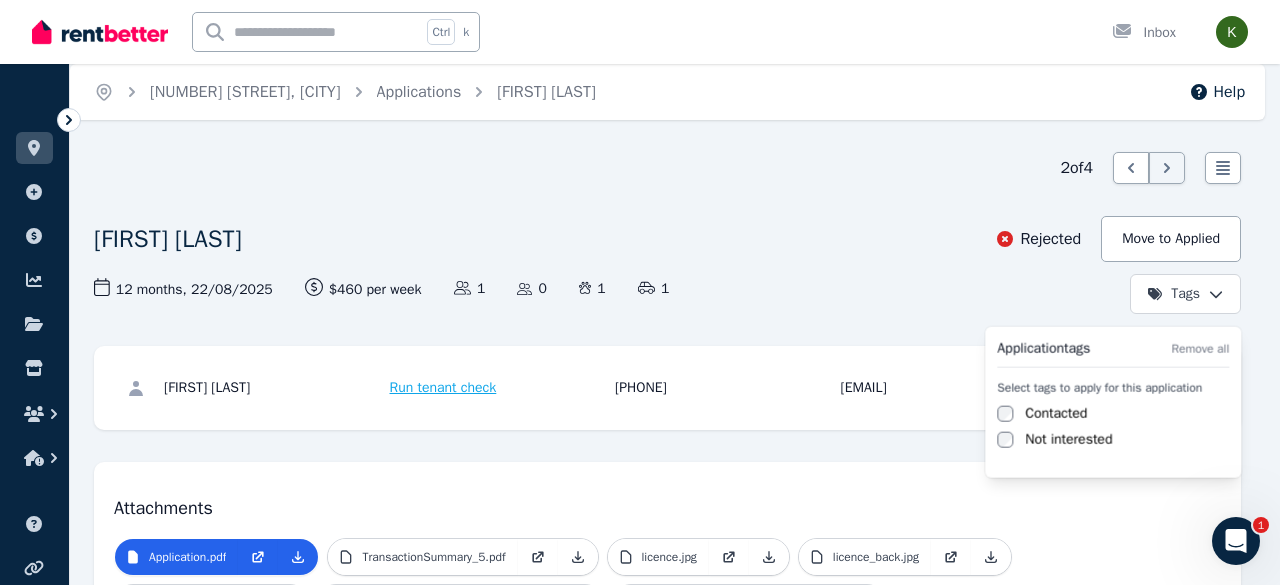 click on "Open main menu Ctrl k Inbox Open user menu ORGANISE Properties Add property Payments Finance report Documents Marketplace Help centre Refer a friend Account settings Your profile [EMAIL] Home [NUMBER] [STREET], [CITY] Applications [NAME] Help 2  of  4 List view [NAME]   Rejected Move to Applied Tags 12 months ,   [DATE] Lease term and start date $460 per week Rental amount offered Applicants 1 Dependents 0 Pets 1 Vehicles 1 [NAME] Run tenant check [PHONE] [EMAIL] Attachments  Application.pdf TransactionSummary_5.pdf licence.jpg licence_back.jpg medicare.jpg [FILENAME] [FILENAME] /portal/properties/f39ccefa-8c65-4a6a-a98c-b7b04c9529e6/applications/4279a149-c53e-48ad-97ac-56fff65cf6b8
1 Application  tags Remove all Select tags to apply for this   application Contacted Not interested" at bounding box center [640, 292] 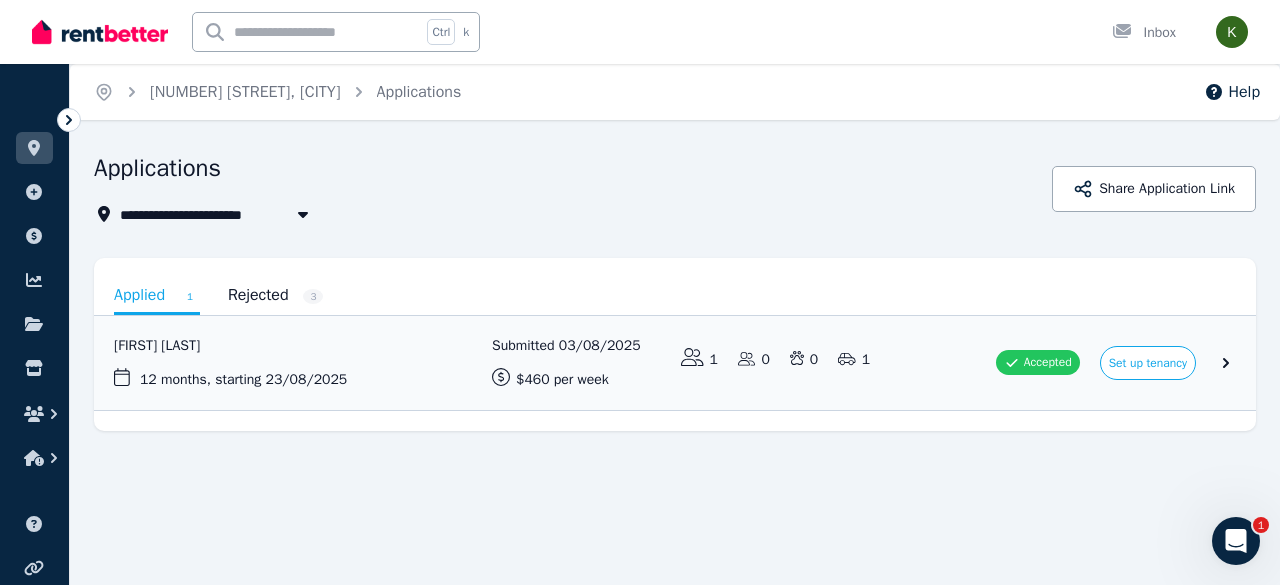 click on "Rejected   3" at bounding box center [276, 295] 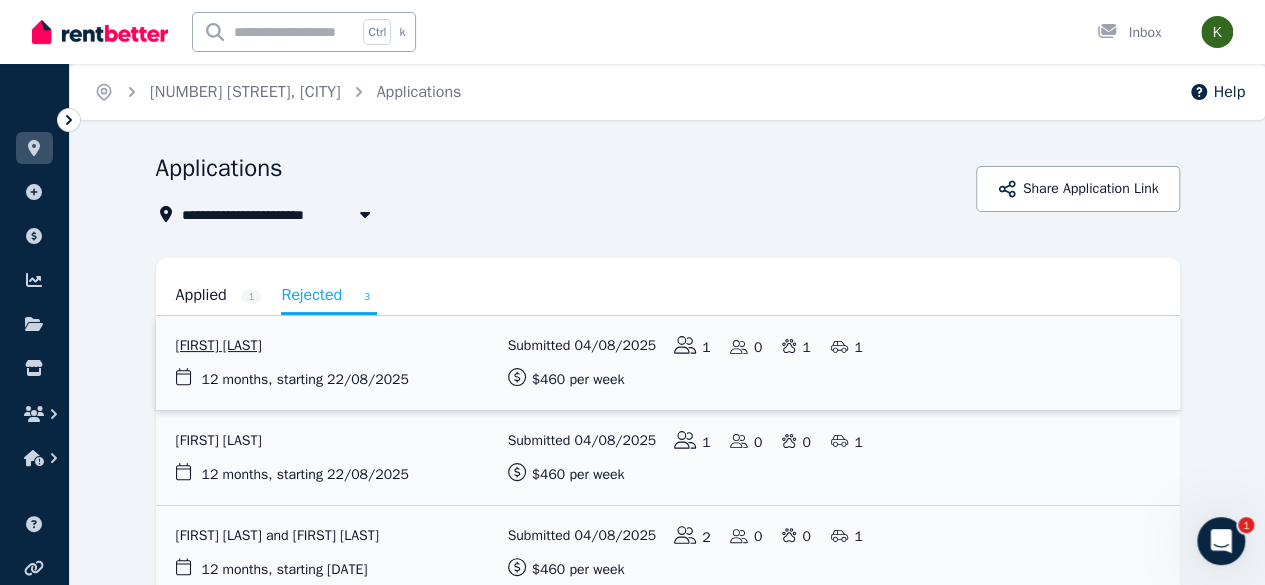 click at bounding box center [668, 363] 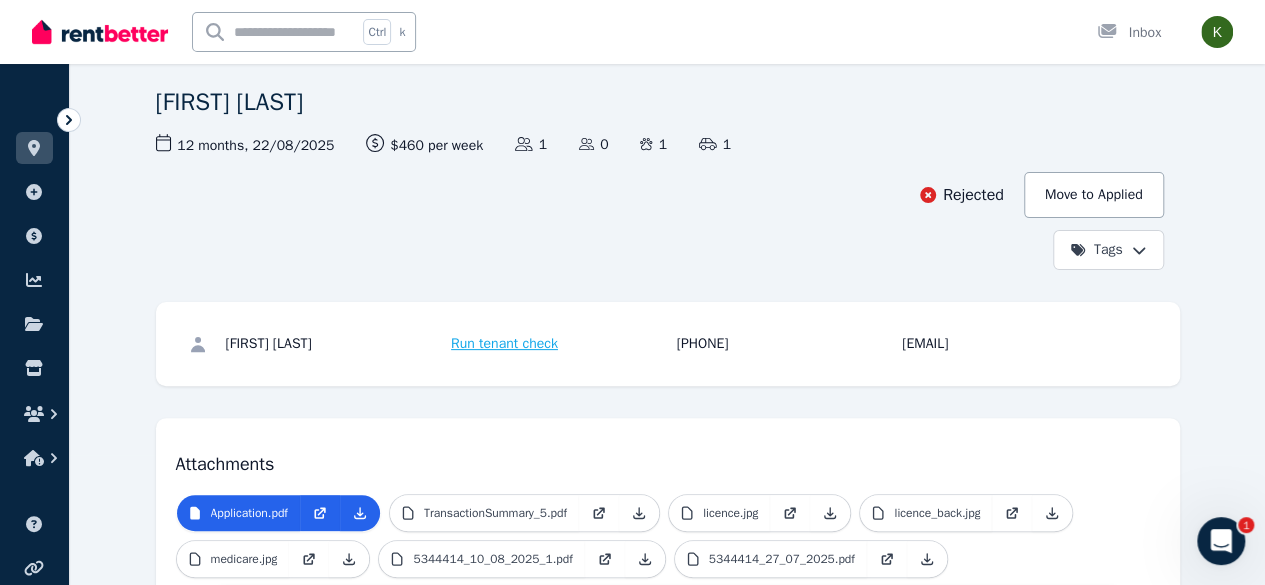 scroll, scrollTop: 132, scrollLeft: 0, axis: vertical 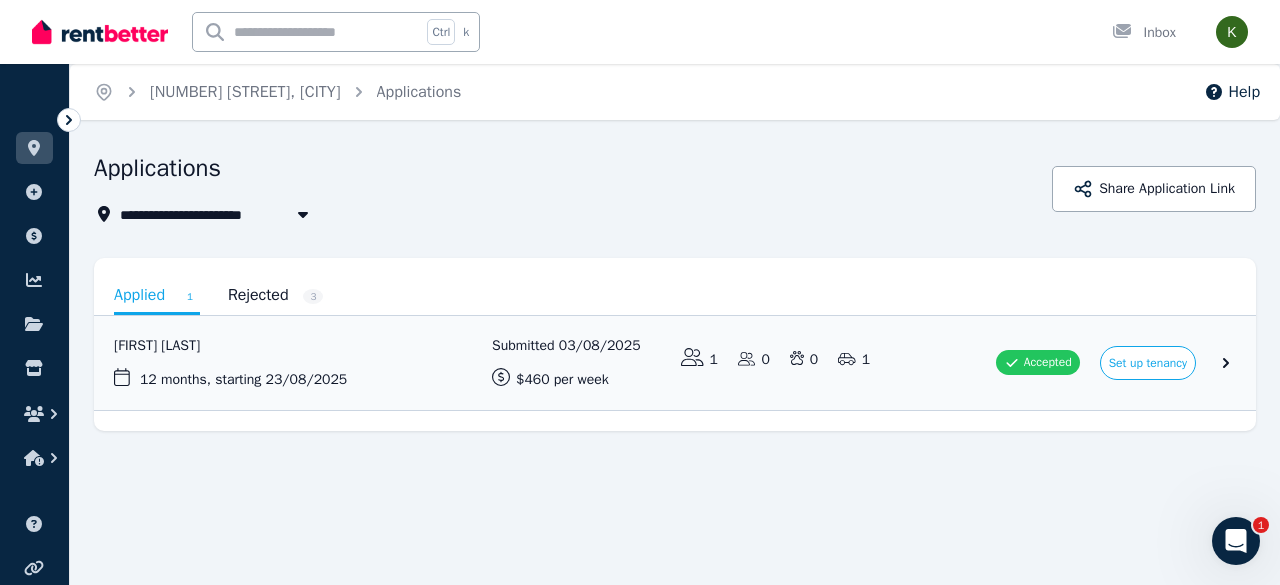 click 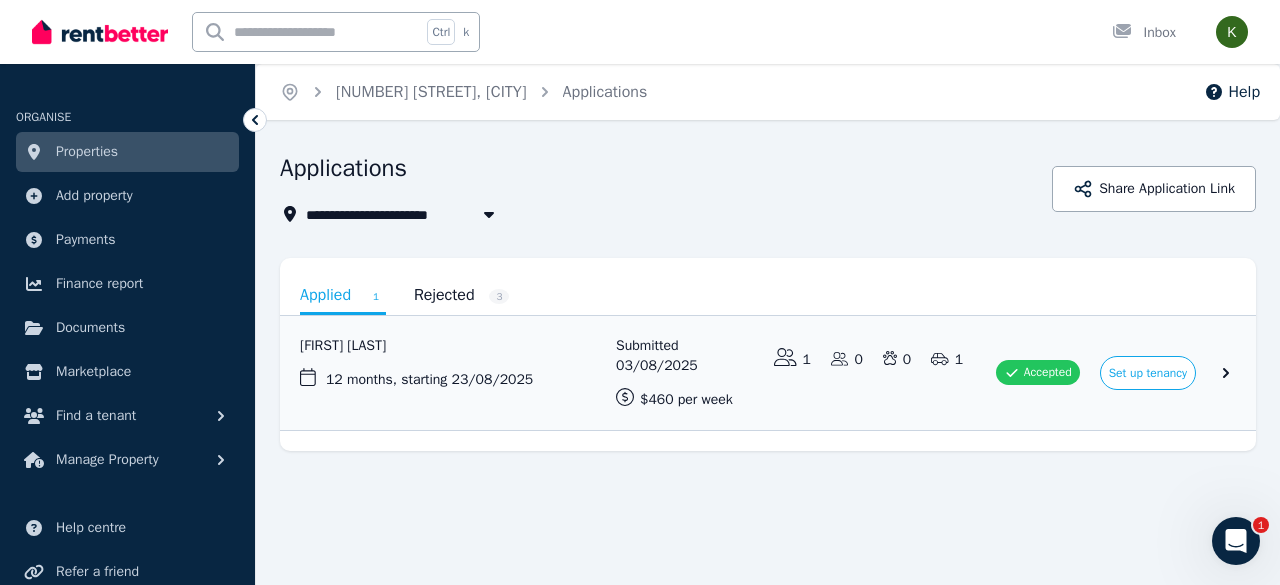 click on "Applications" at bounding box center [343, 168] 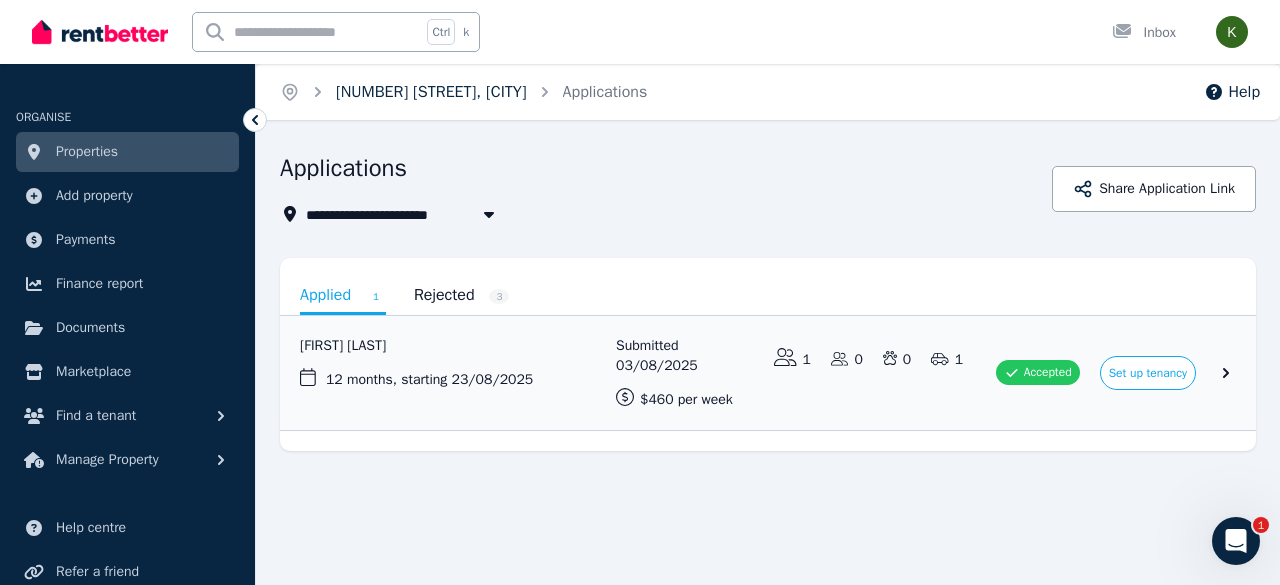 click on "[NUMBER] [STREET], [CITY]" at bounding box center (431, 92) 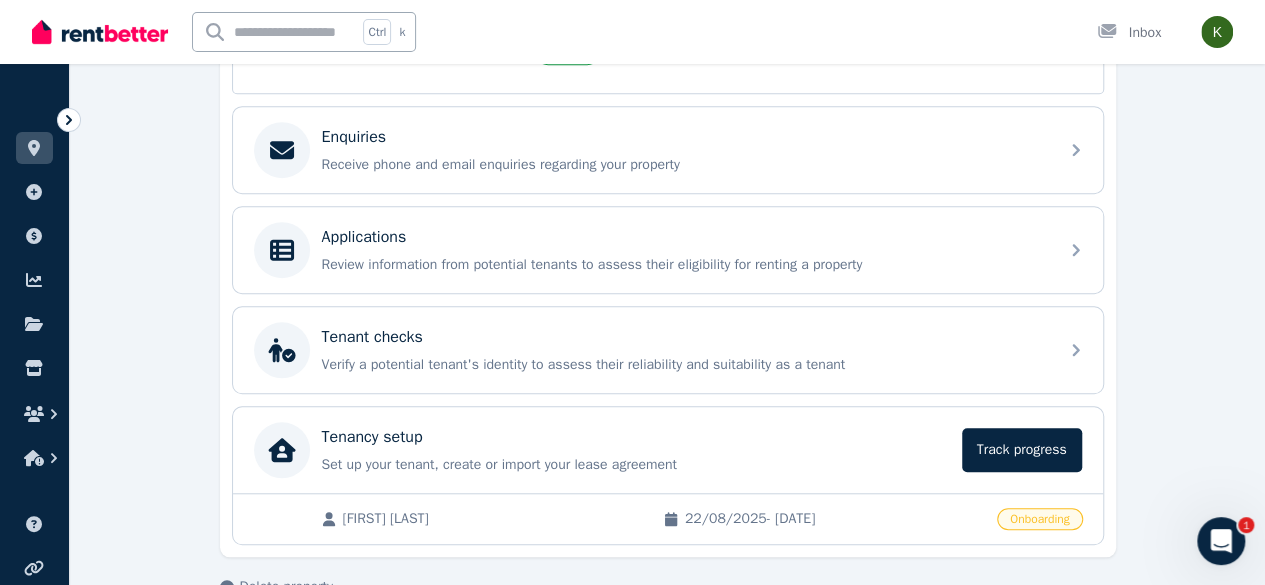 scroll, scrollTop: 646, scrollLeft: 0, axis: vertical 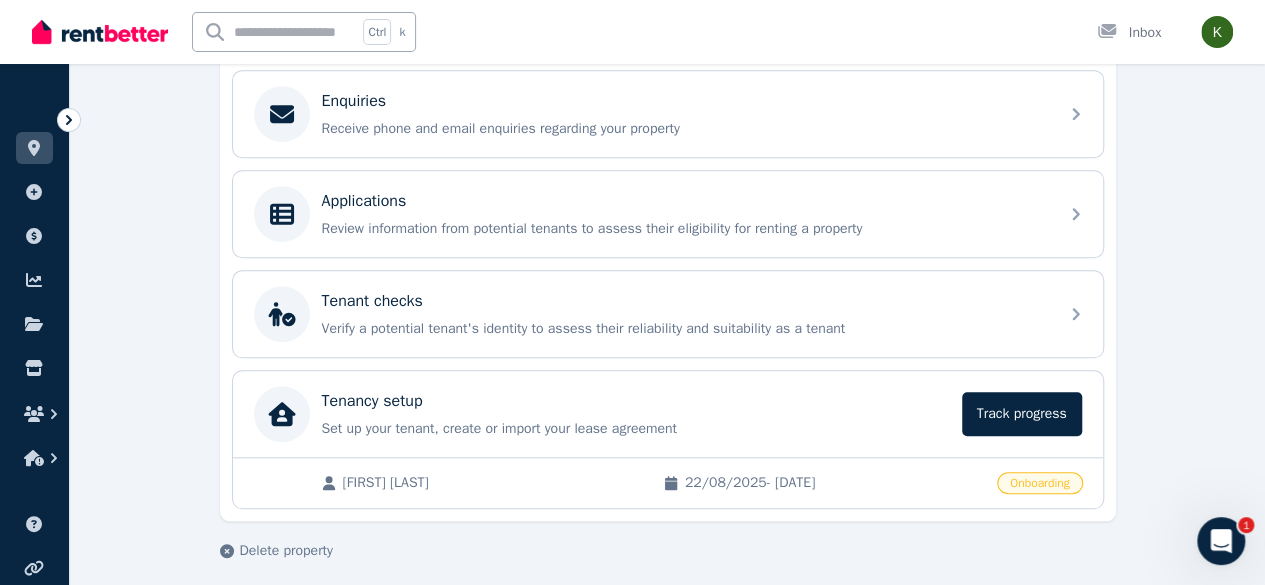 click 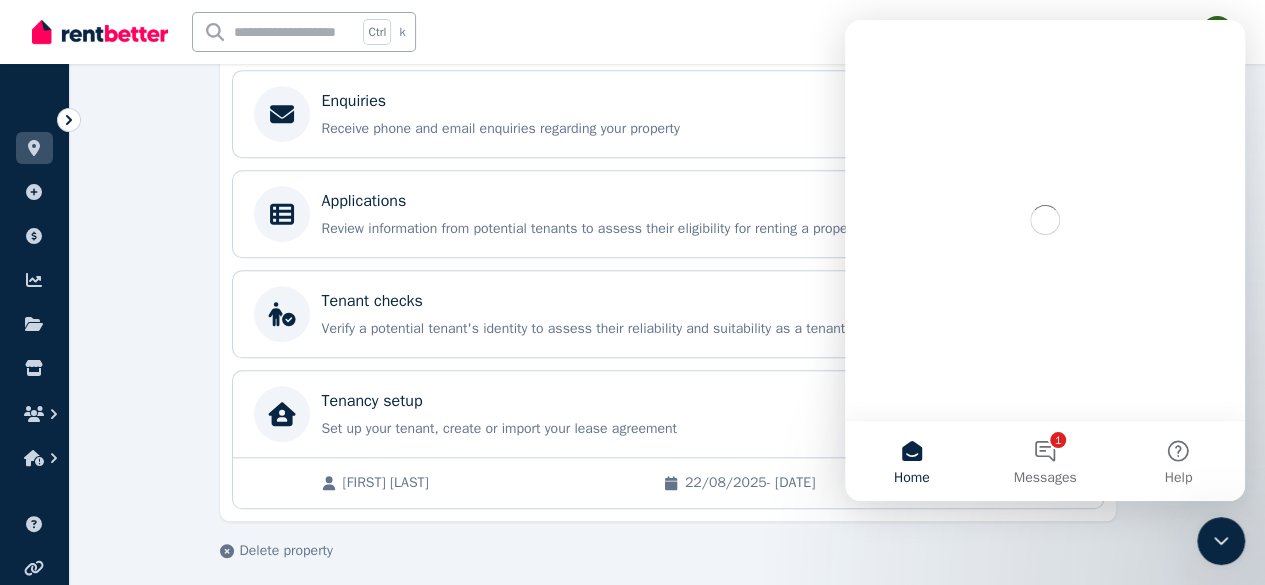 scroll, scrollTop: 0, scrollLeft: 0, axis: both 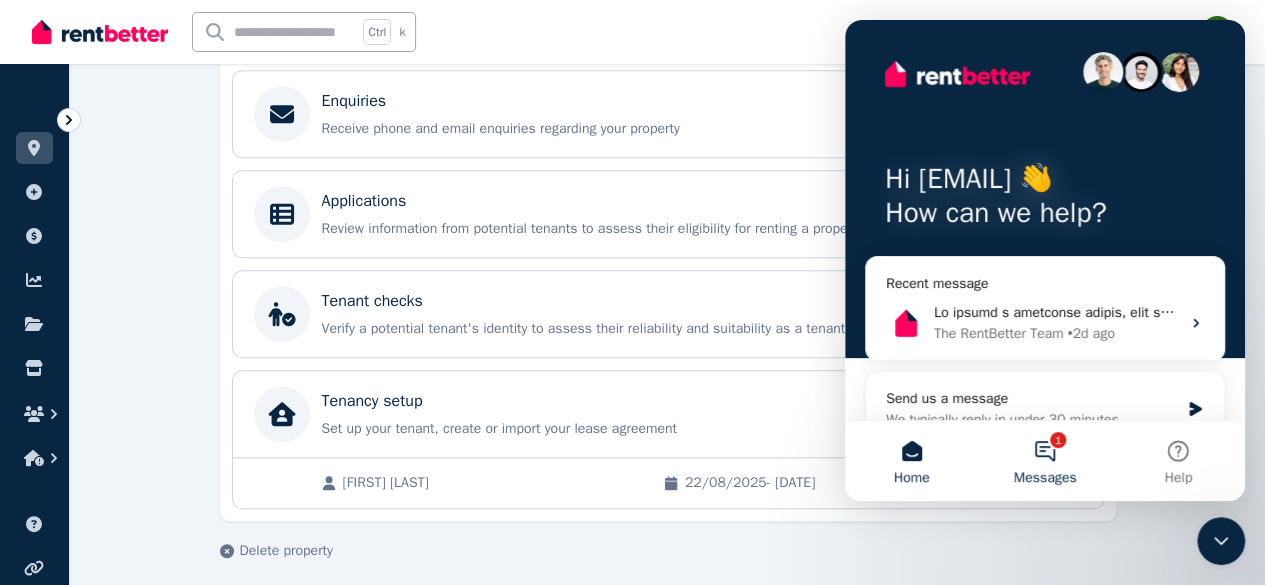 click on "1 Messages" at bounding box center (1044, 461) 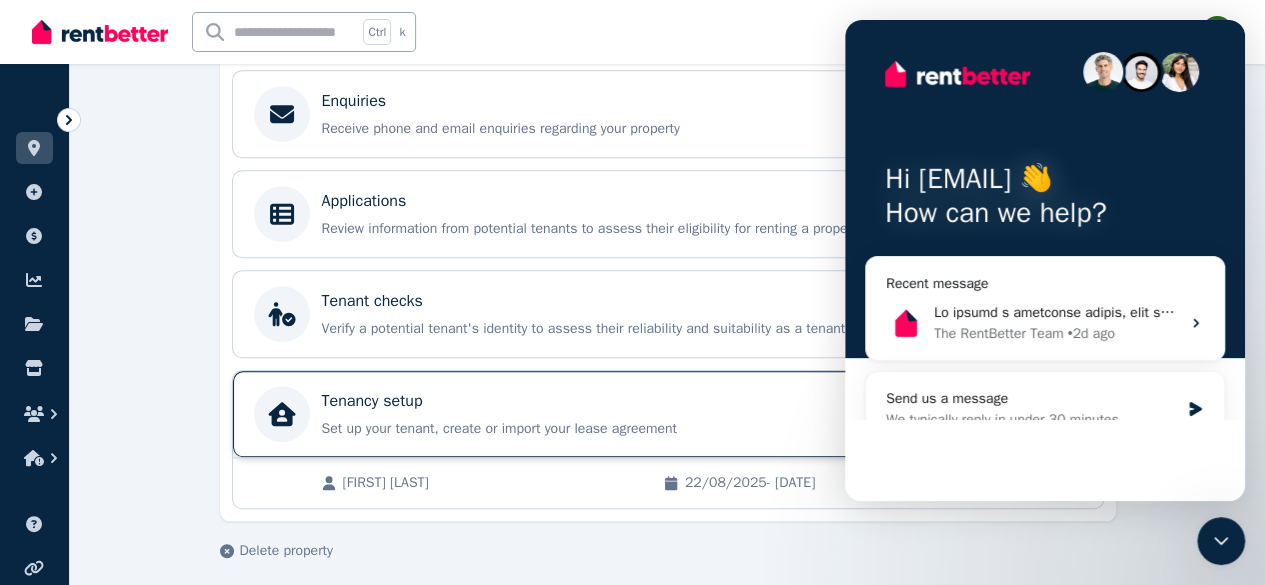 type 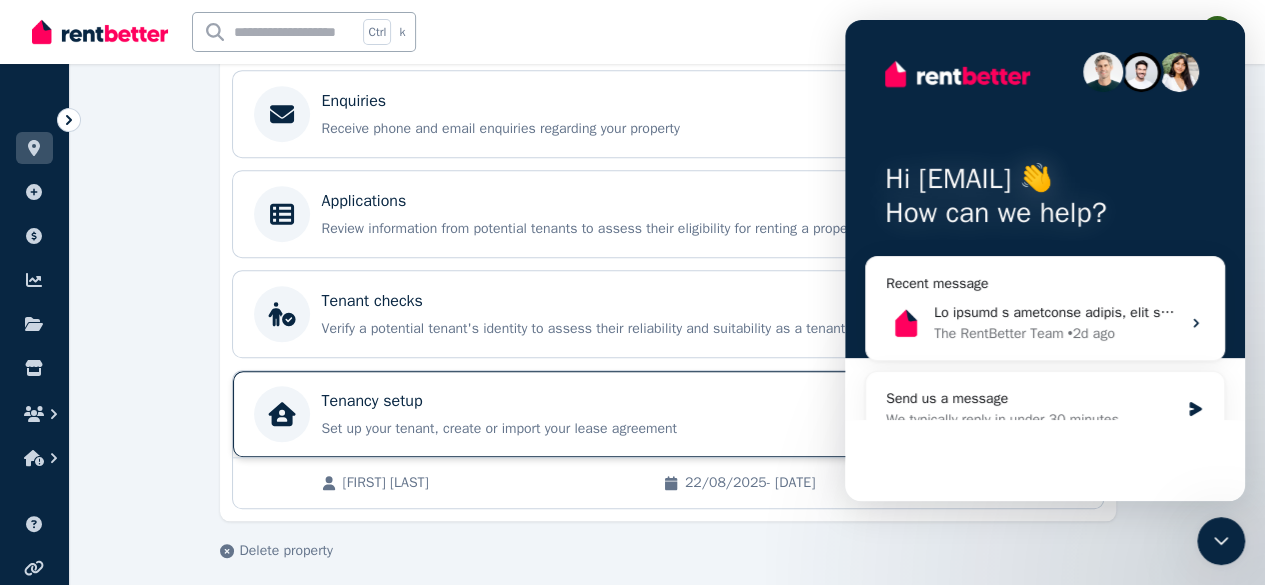 click on "Tenancy setup" at bounding box center (636, 401) 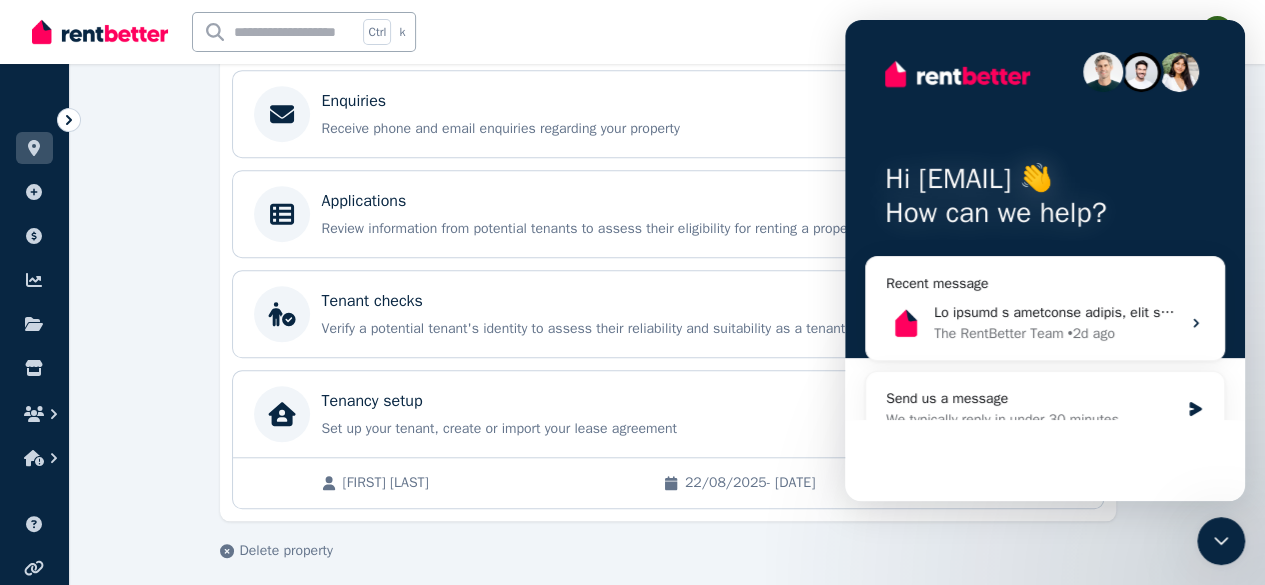 click on "1 Messages" at bounding box center [1044, 461] 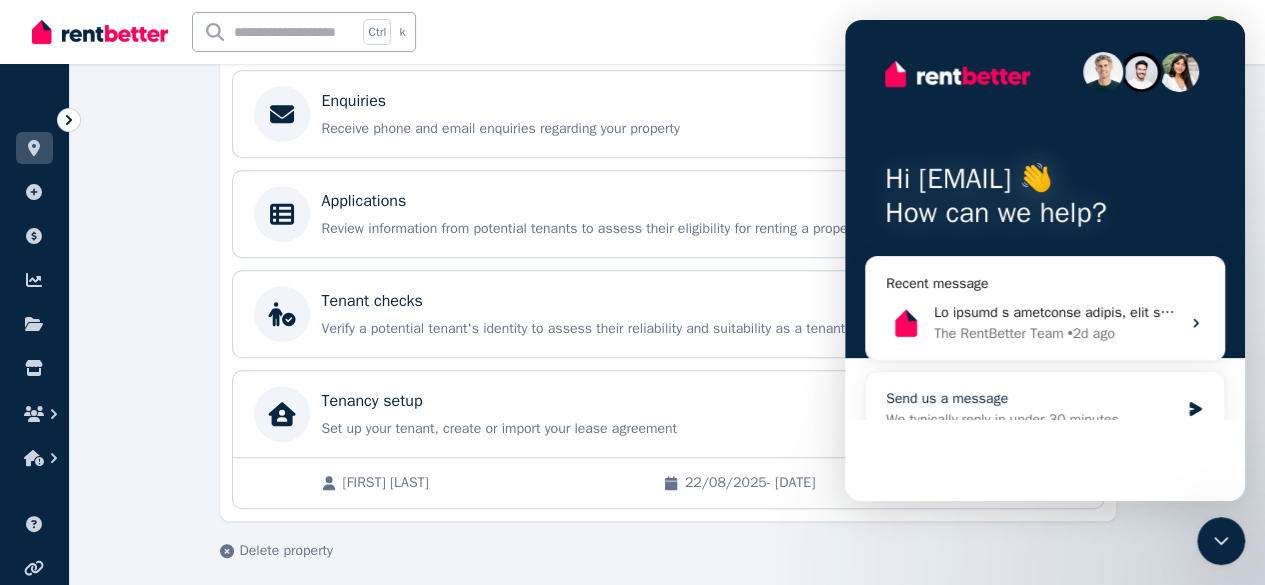 click on "We typically reply in under 30 minutes" at bounding box center (1032, 419) 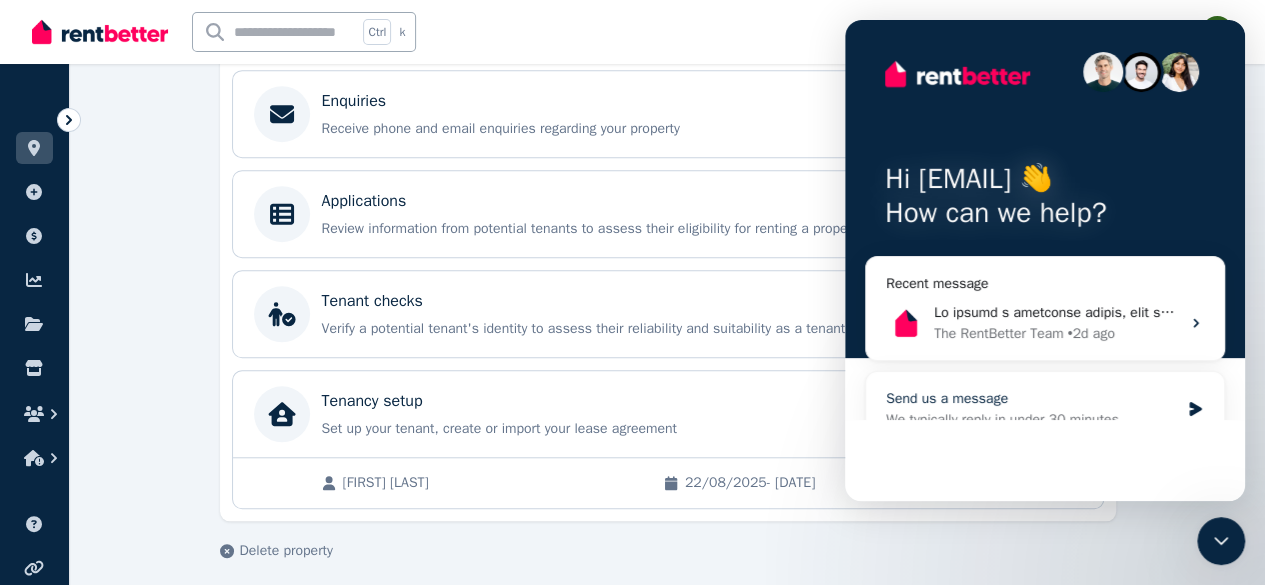click on "Send us a message We typically reply in under 30 minutes" at bounding box center (1045, 409) 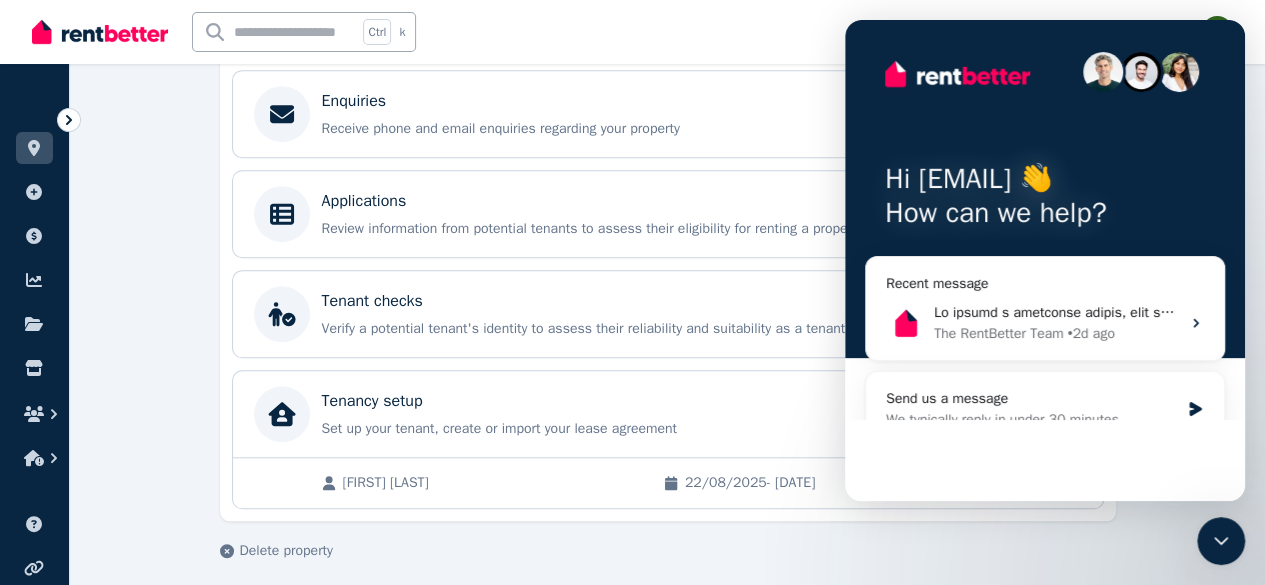 click on "Help" at bounding box center [1178, 478] 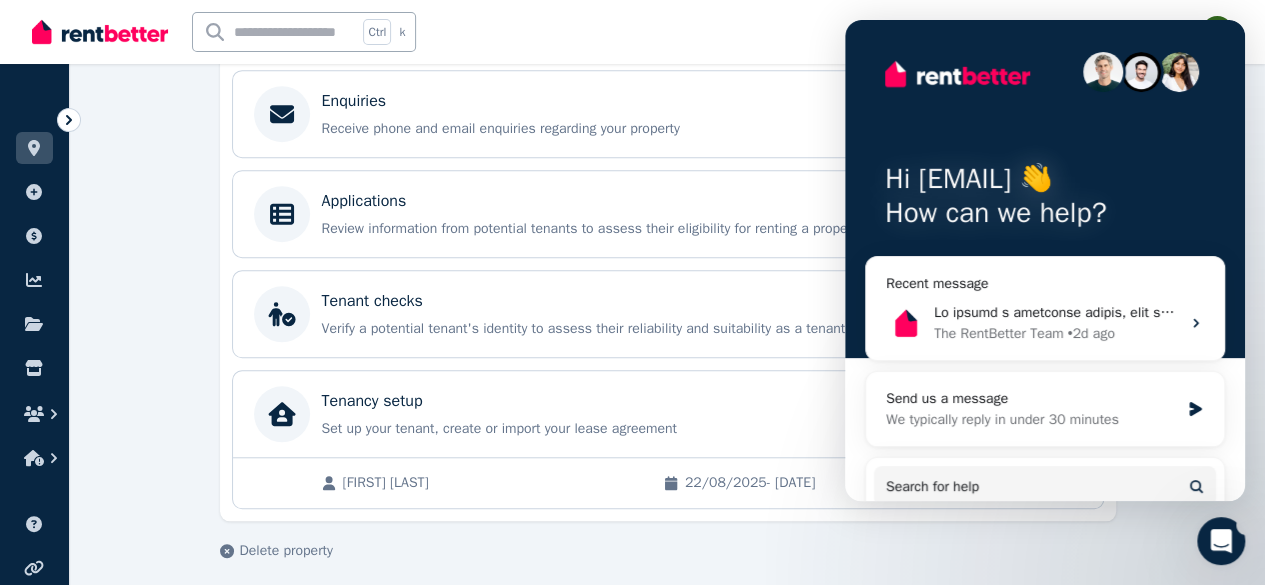 click at bounding box center [1221, 541] 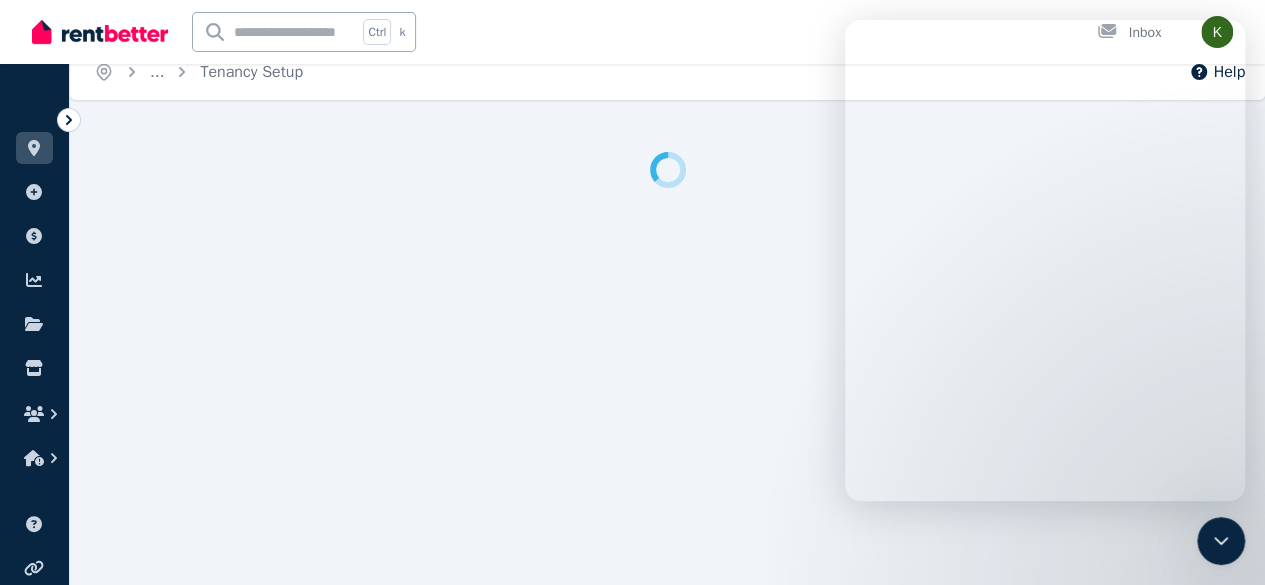 scroll, scrollTop: 0, scrollLeft: 0, axis: both 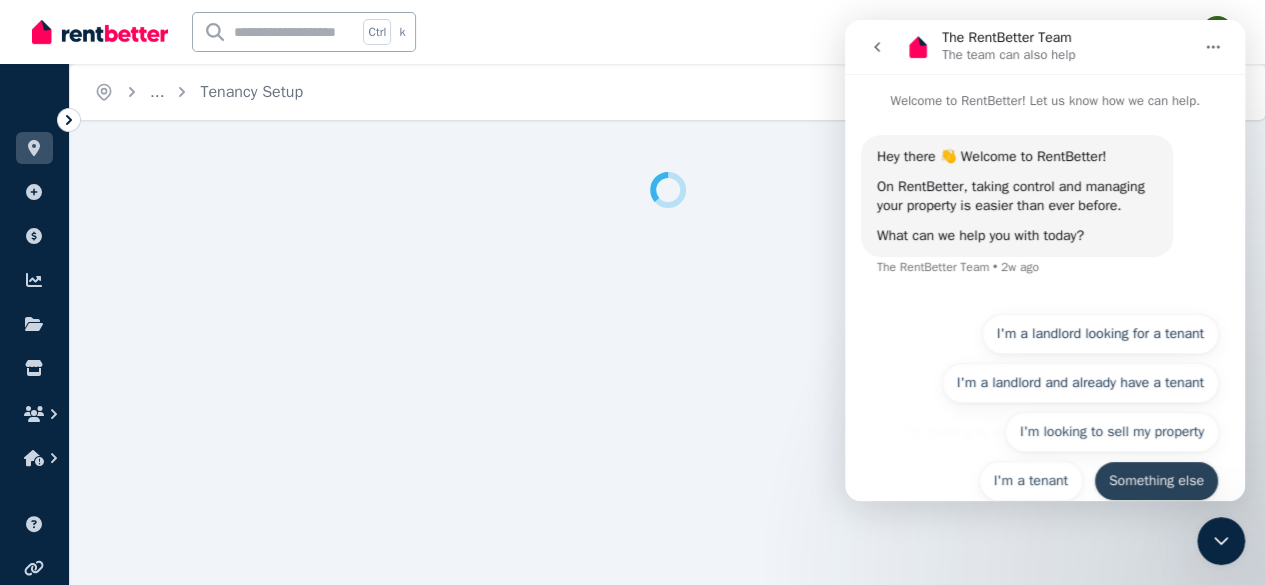 click on "Something else" at bounding box center (1156, 481) 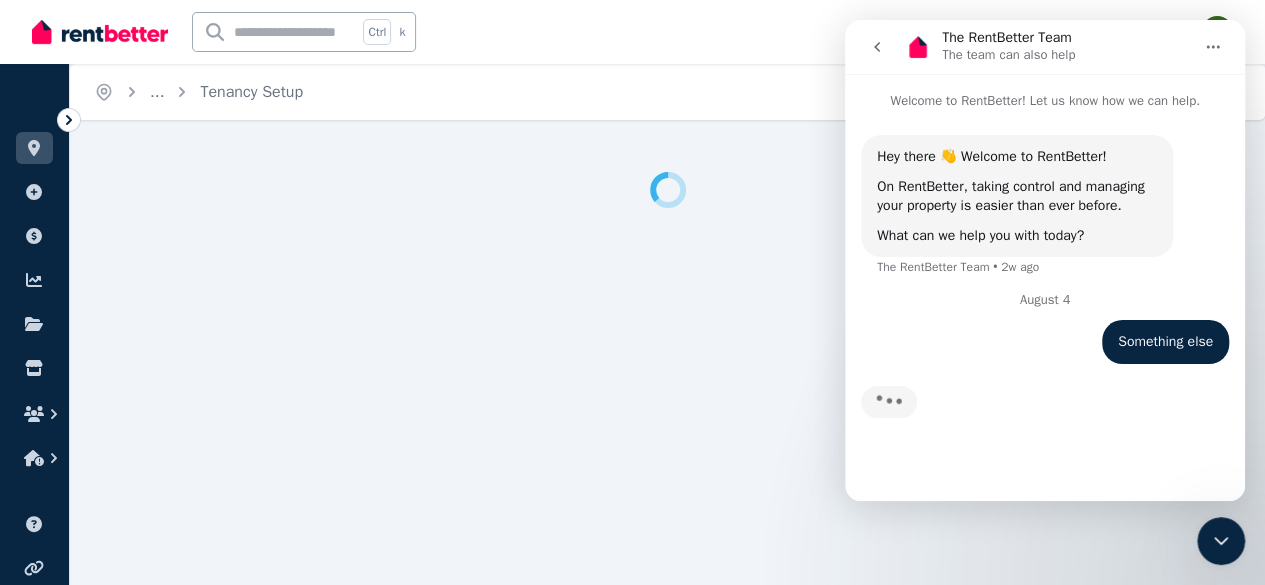 scroll, scrollTop: 0, scrollLeft: 0, axis: both 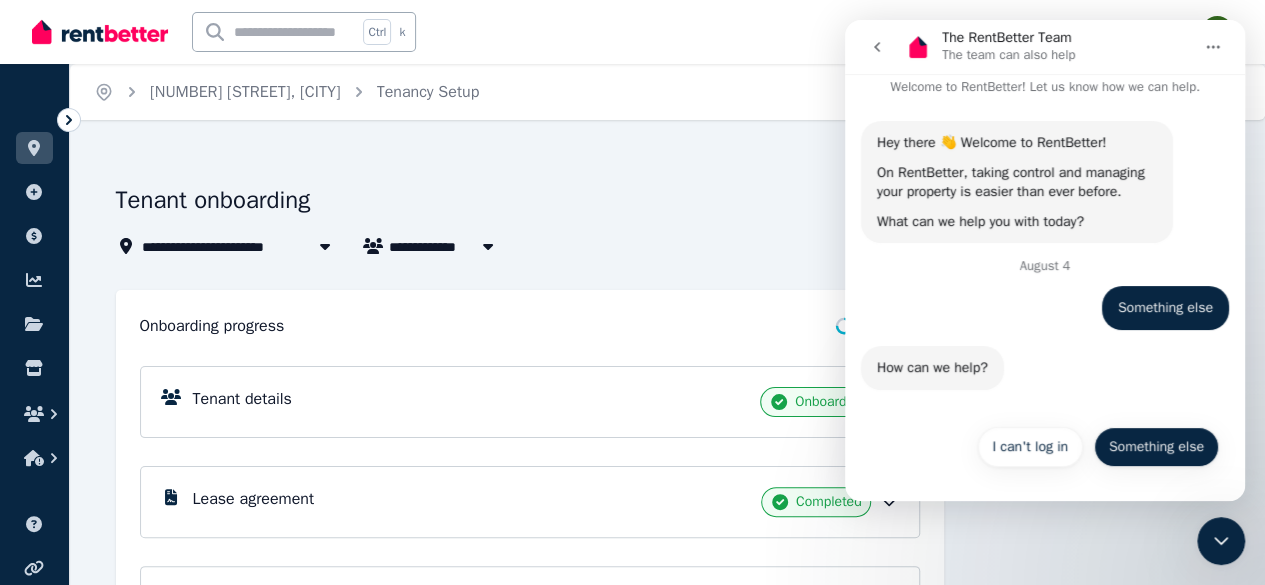 click on "Something else" at bounding box center [1156, 447] 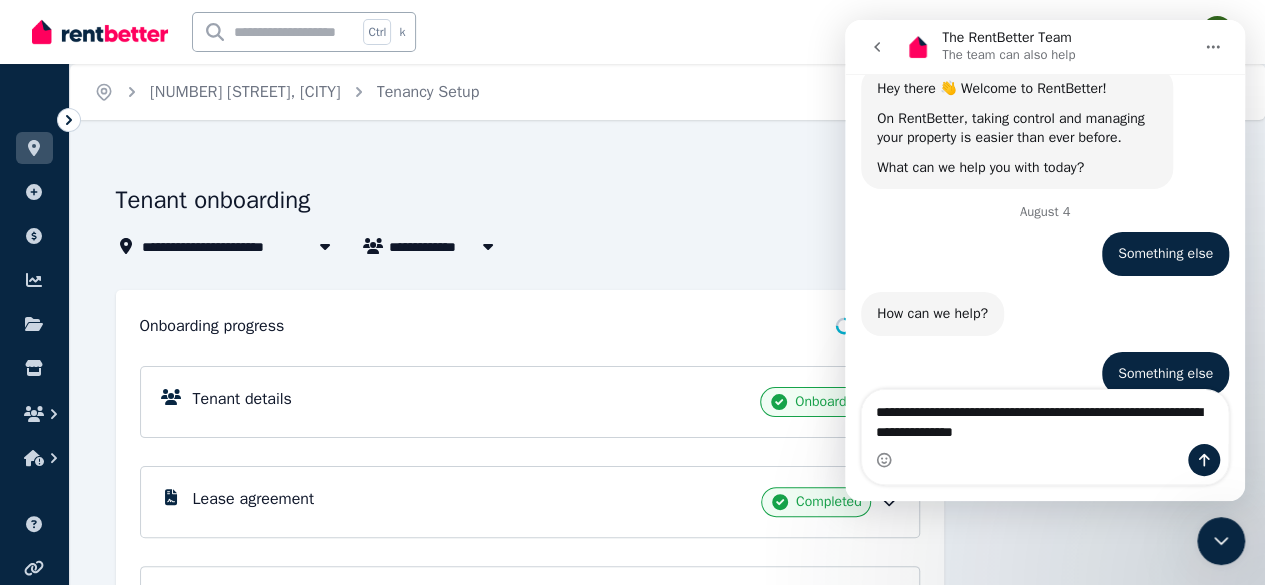 scroll, scrollTop: 282, scrollLeft: 0, axis: vertical 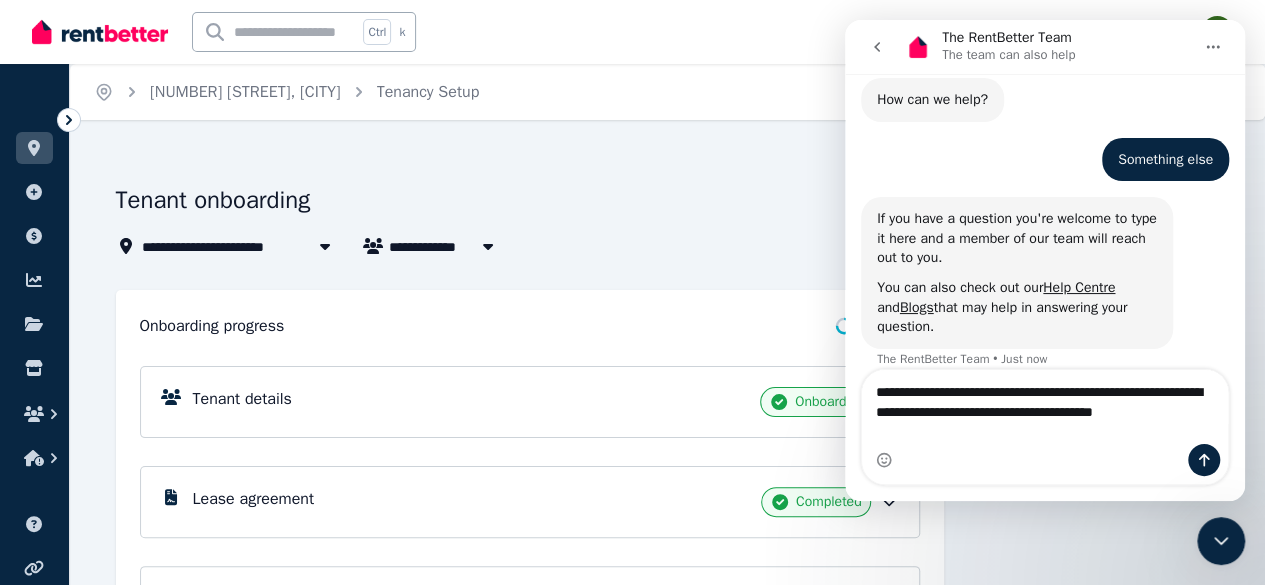 type on "**********" 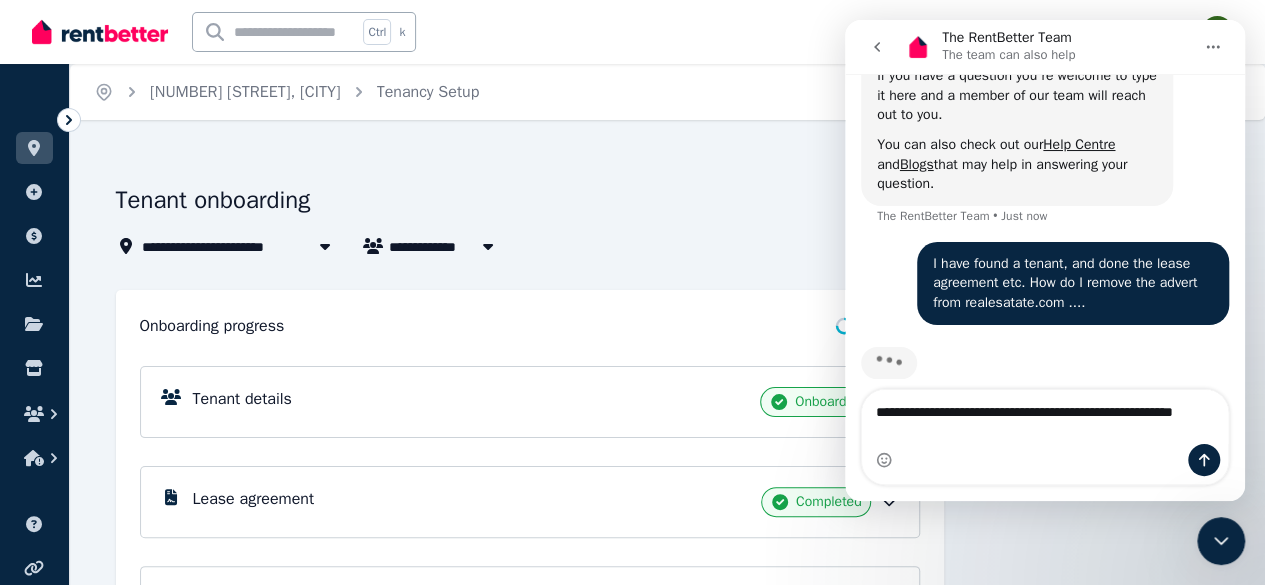 scroll, scrollTop: 445, scrollLeft: 0, axis: vertical 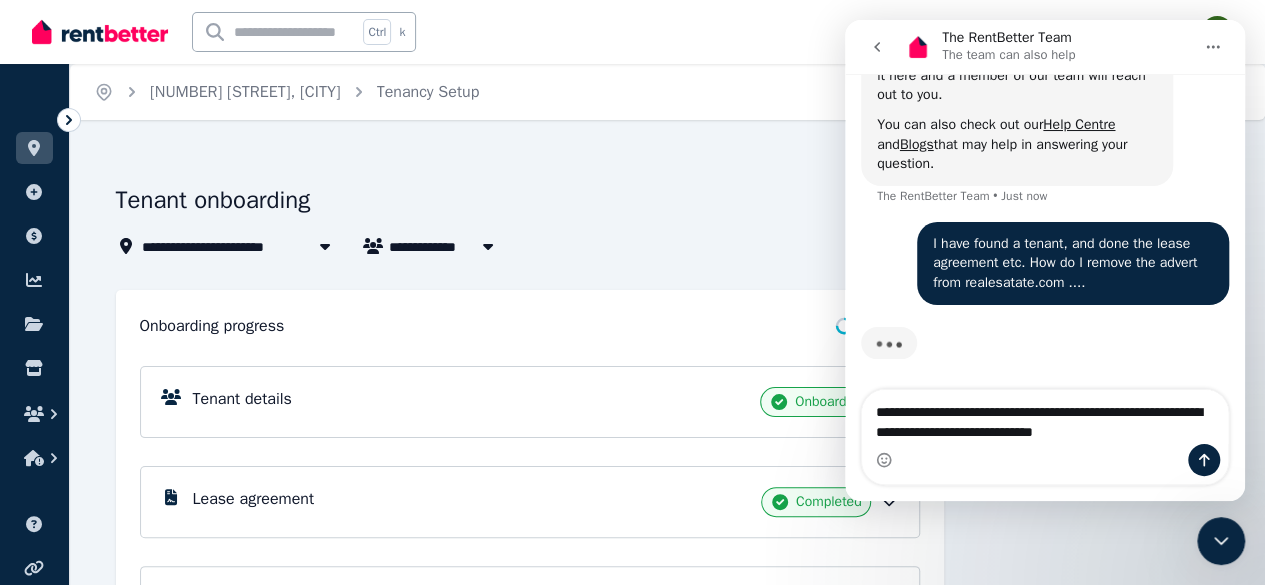 type on "**********" 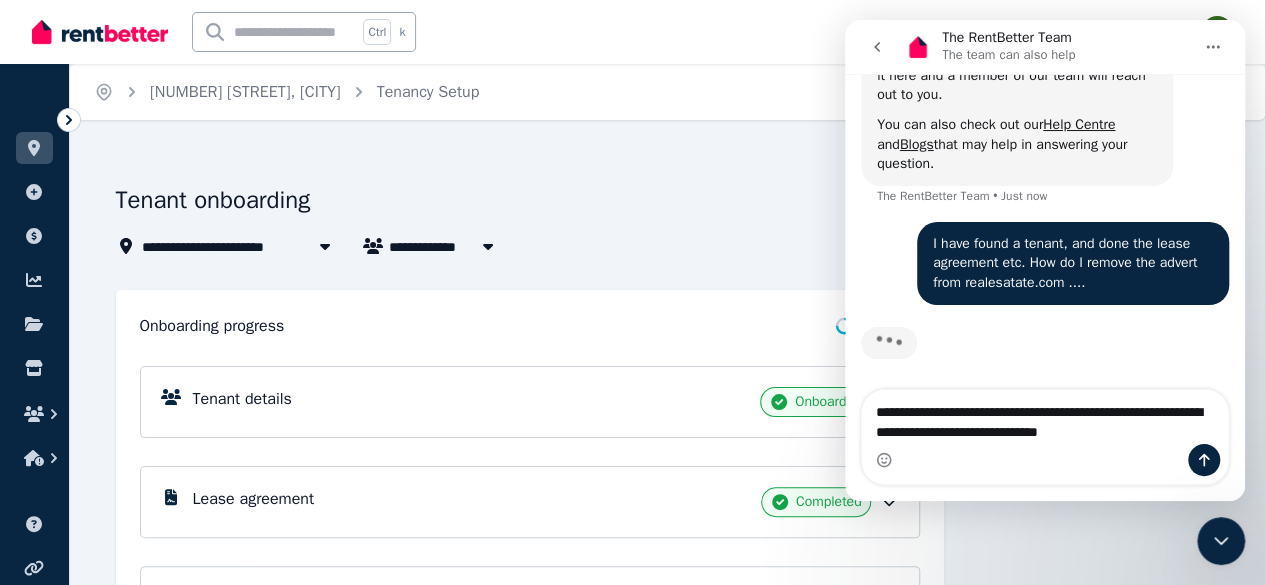type 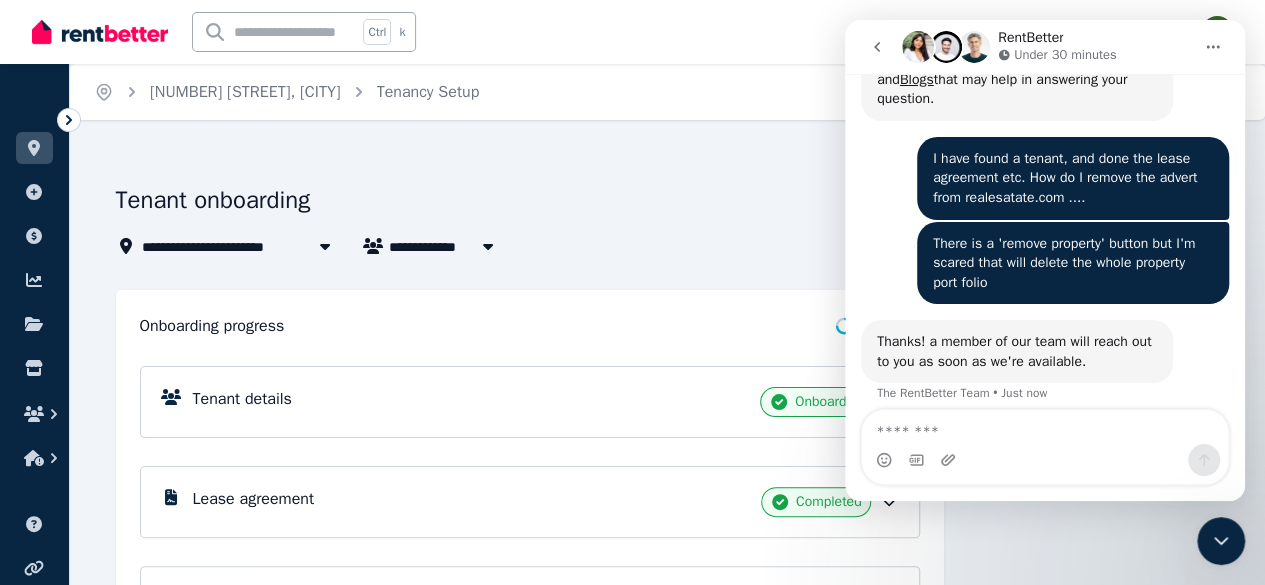 scroll, scrollTop: 580, scrollLeft: 0, axis: vertical 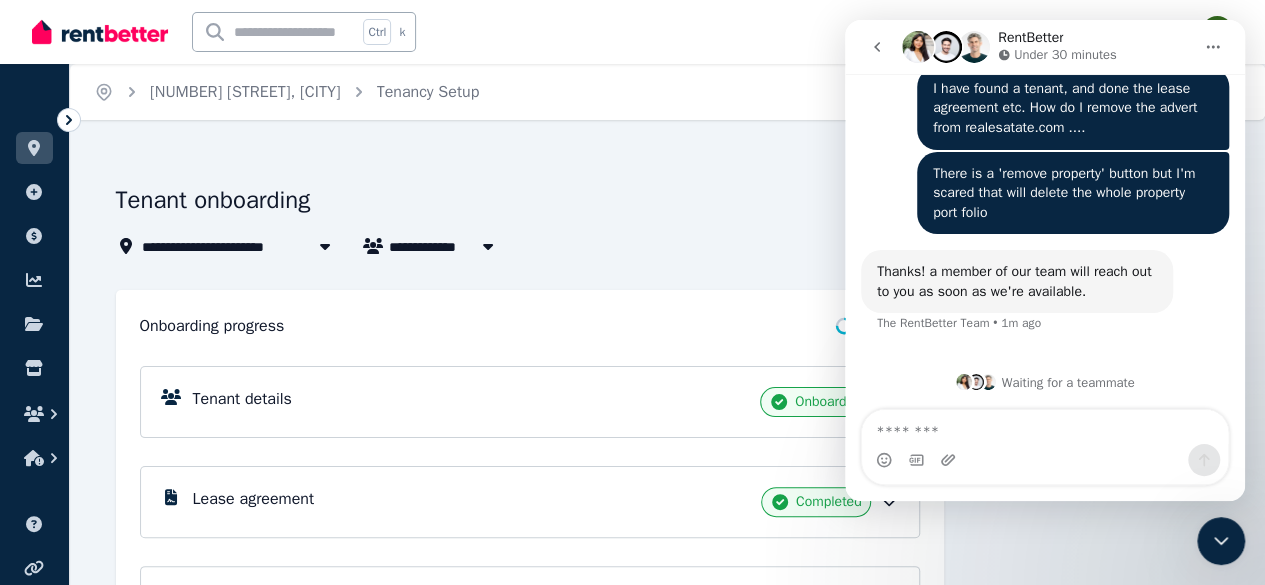 click 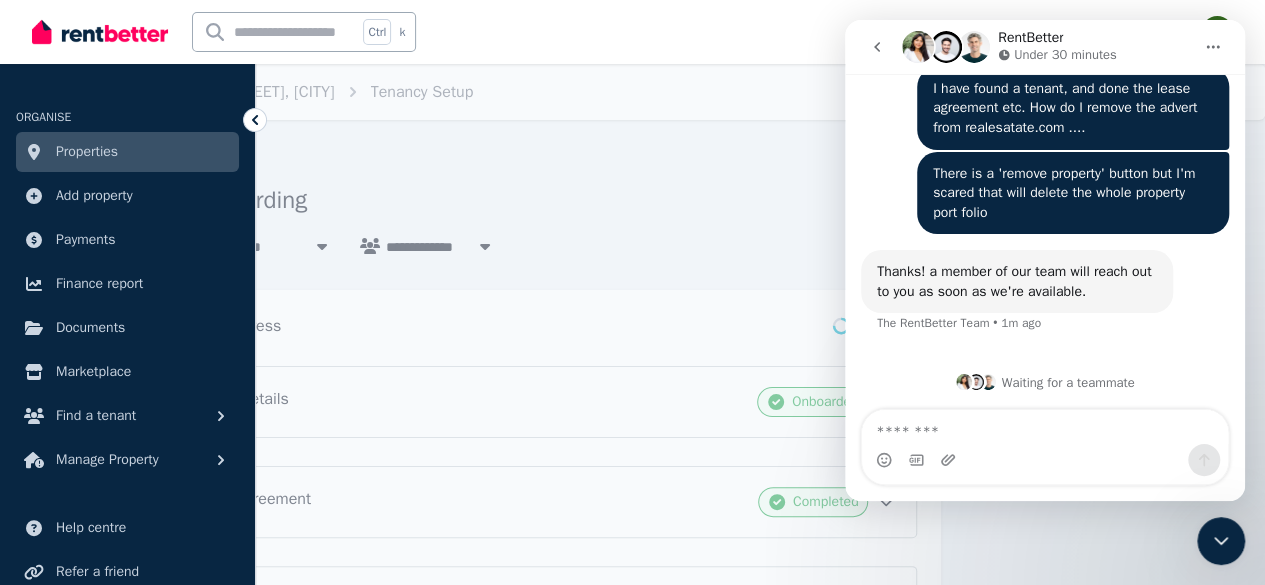 click on "Properties" at bounding box center (127, 152) 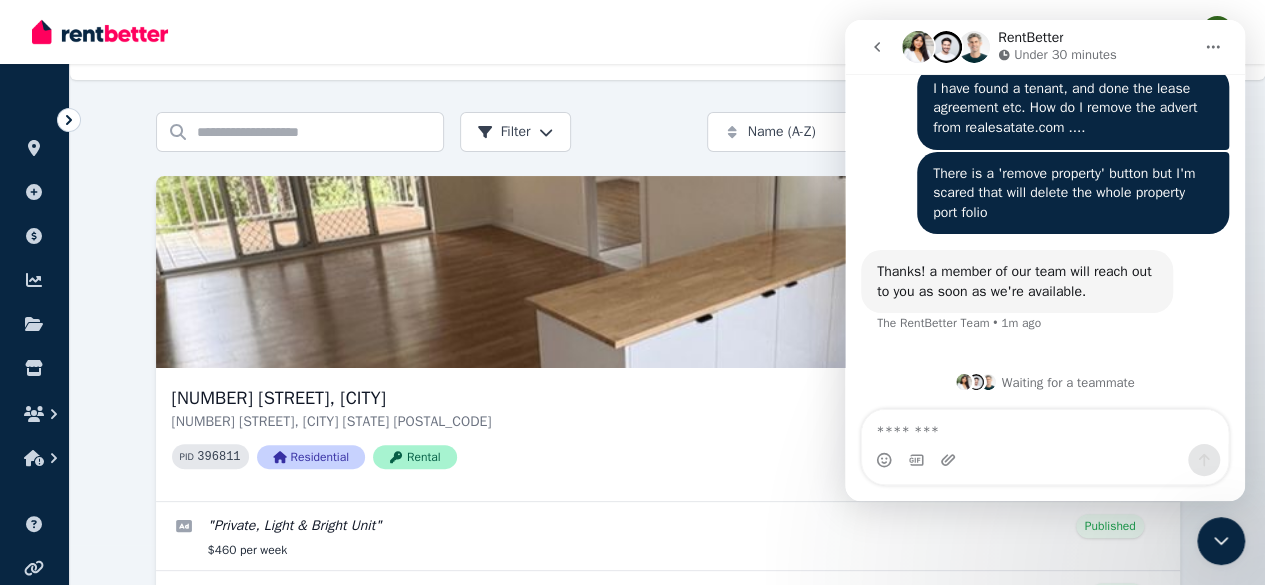 scroll, scrollTop: 41, scrollLeft: 0, axis: vertical 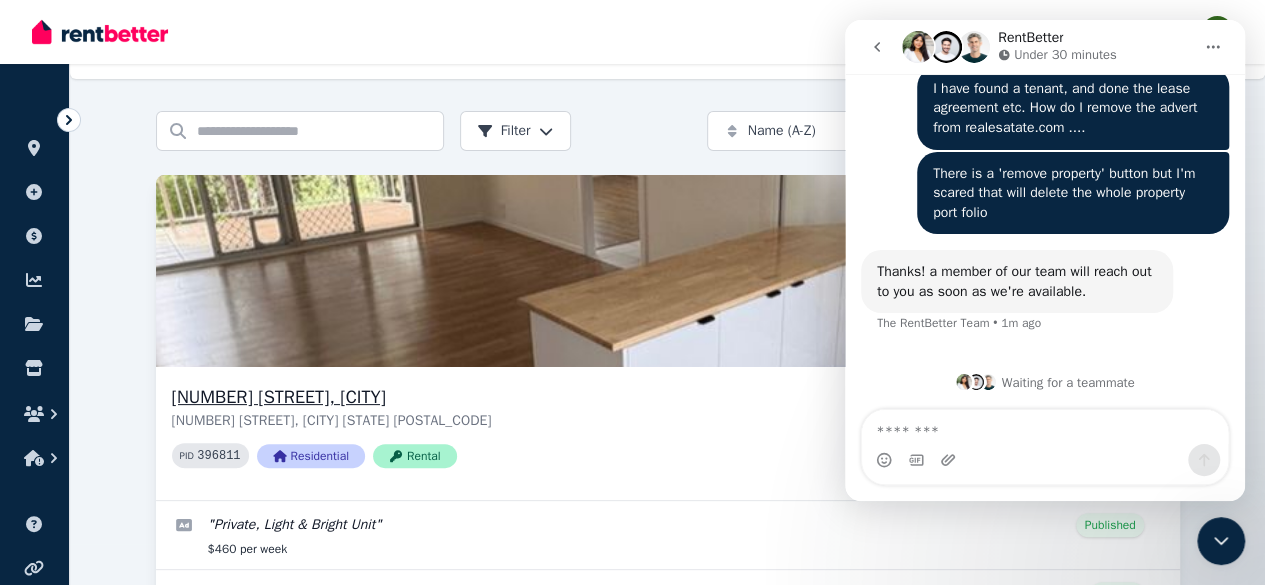 click on "[NUMBER] [STREET], [CITY]" at bounding box center (654, 397) 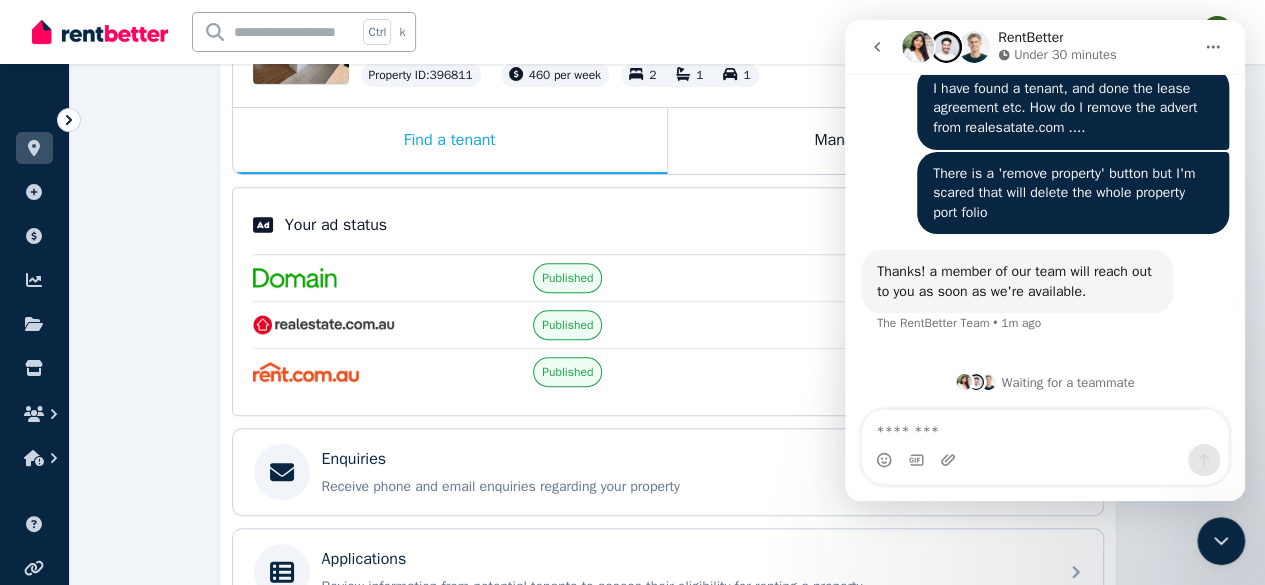 scroll, scrollTop: 289, scrollLeft: 0, axis: vertical 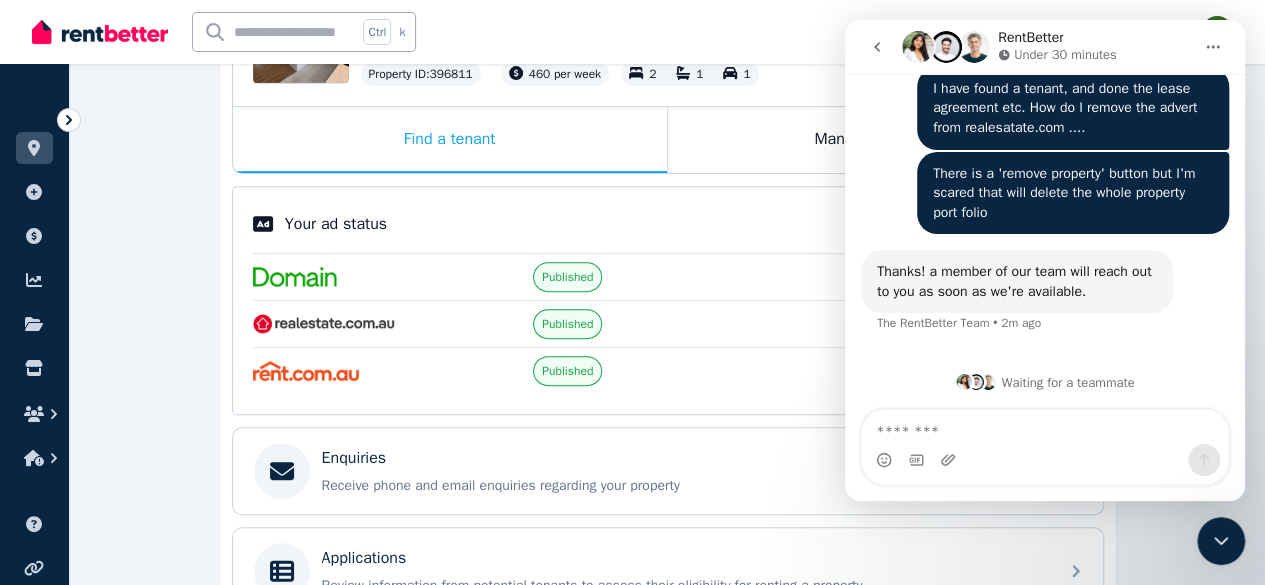 click at bounding box center [1213, 47] 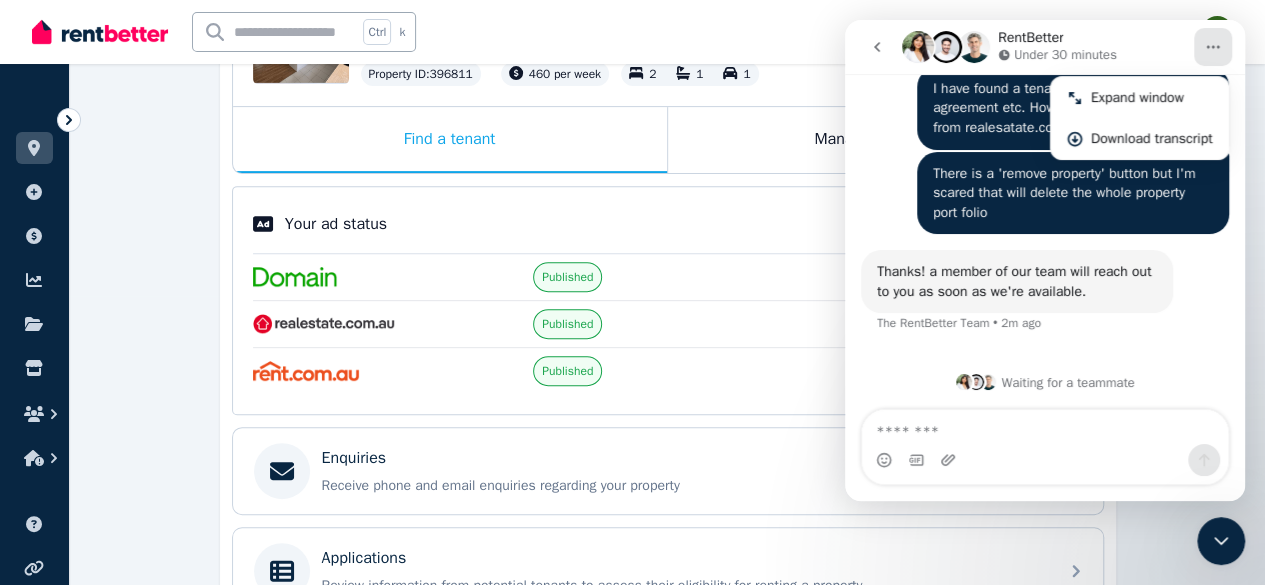 click at bounding box center [948, 277] 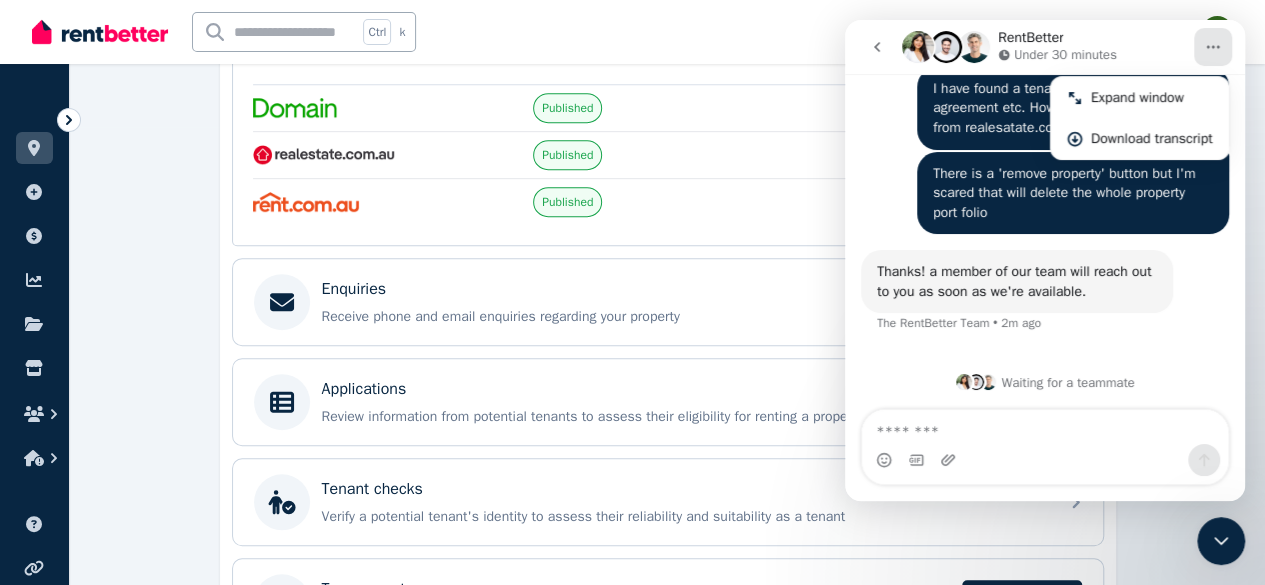 scroll, scrollTop: 474, scrollLeft: 0, axis: vertical 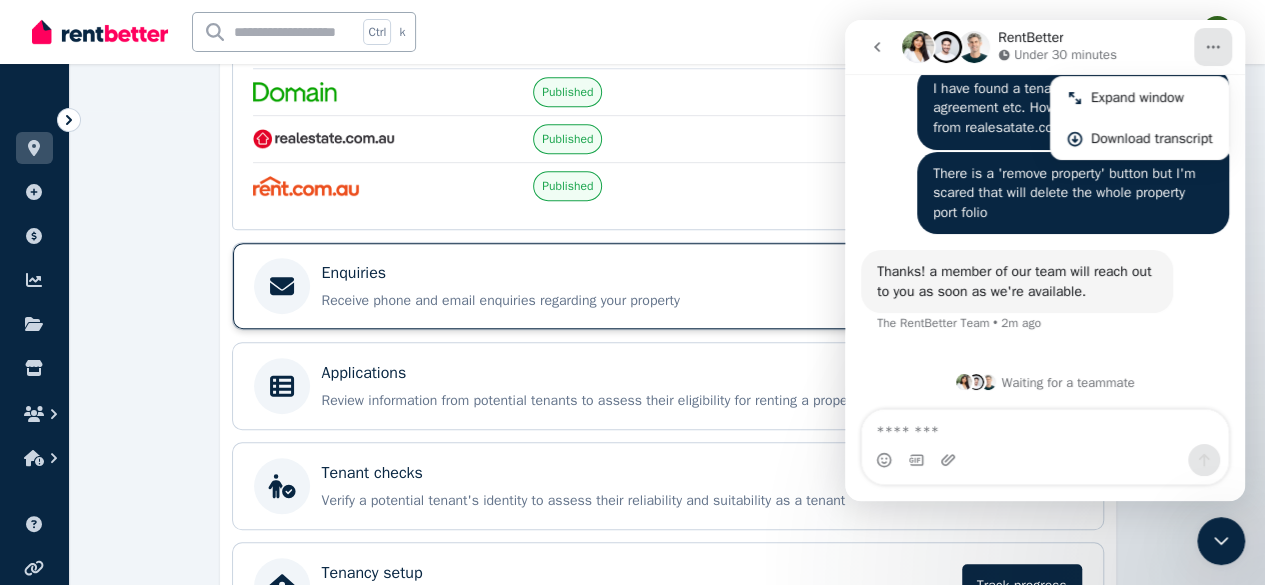click on "Receive phone and email enquiries regarding your property" at bounding box center [684, 301] 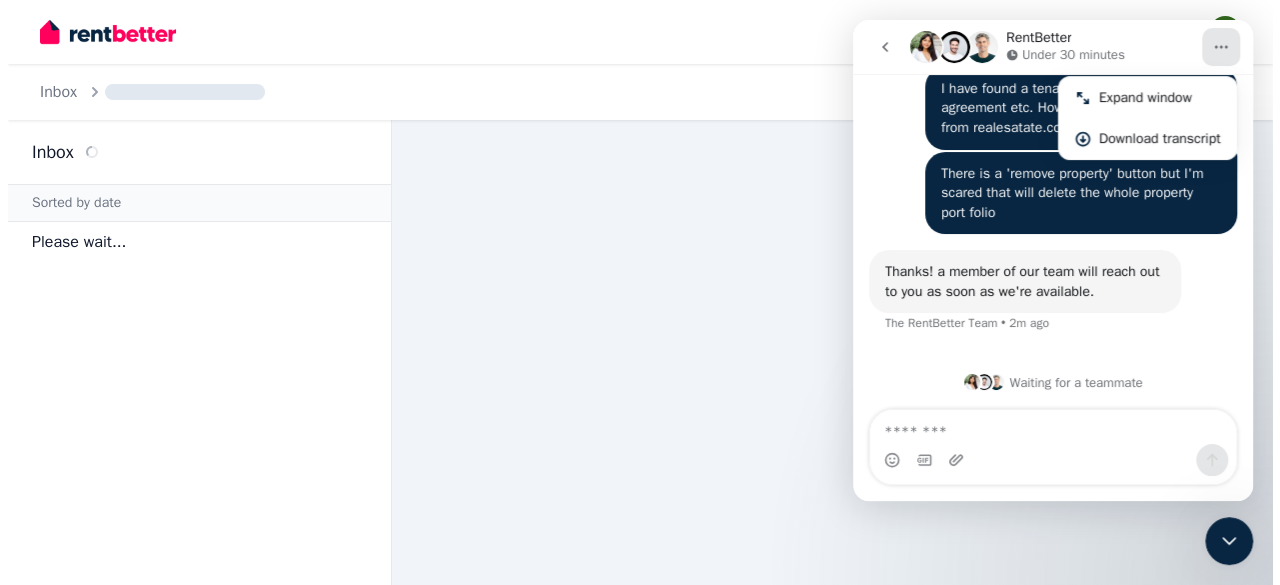 scroll, scrollTop: 0, scrollLeft: 0, axis: both 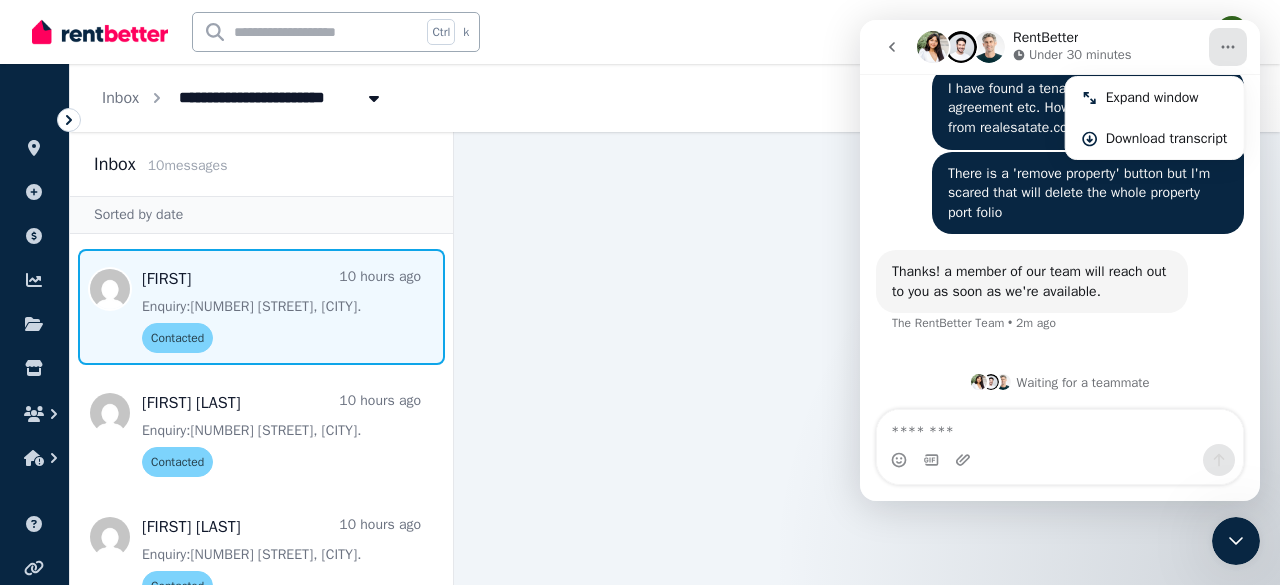 click at bounding box center [261, 307] 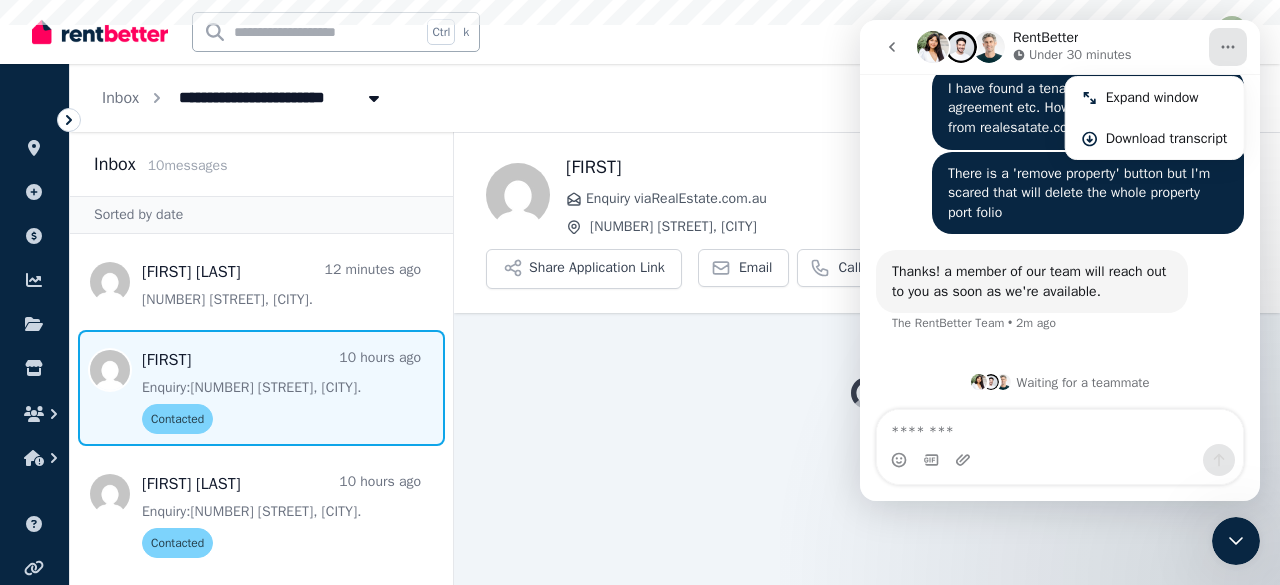 scroll, scrollTop: 0, scrollLeft: 0, axis: both 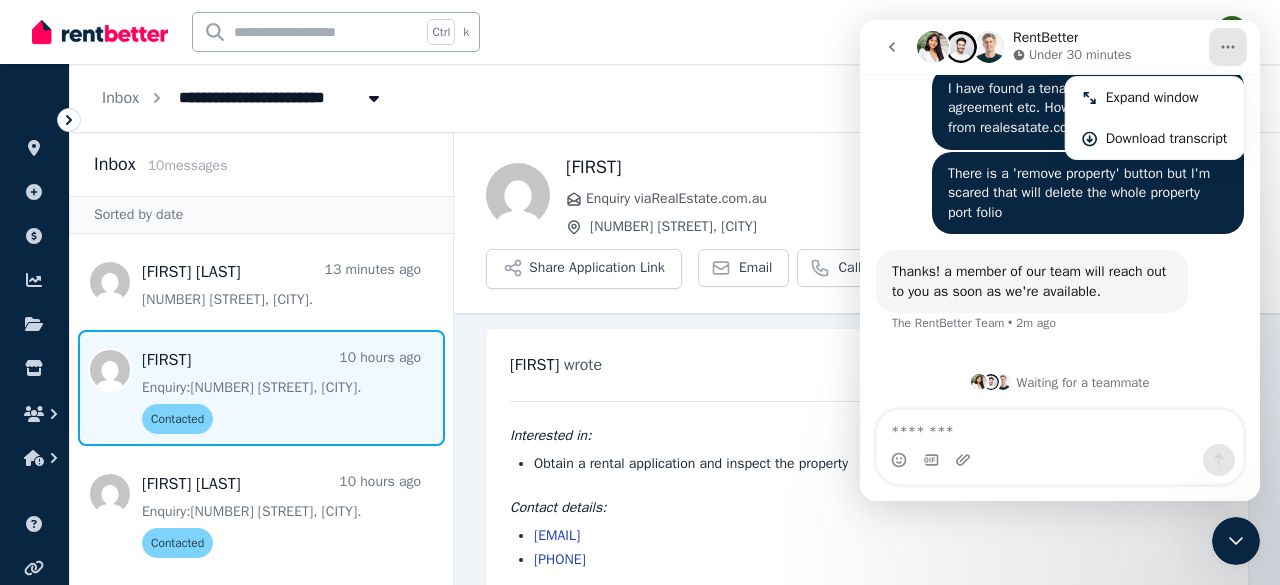 click at bounding box center (1228, 47) 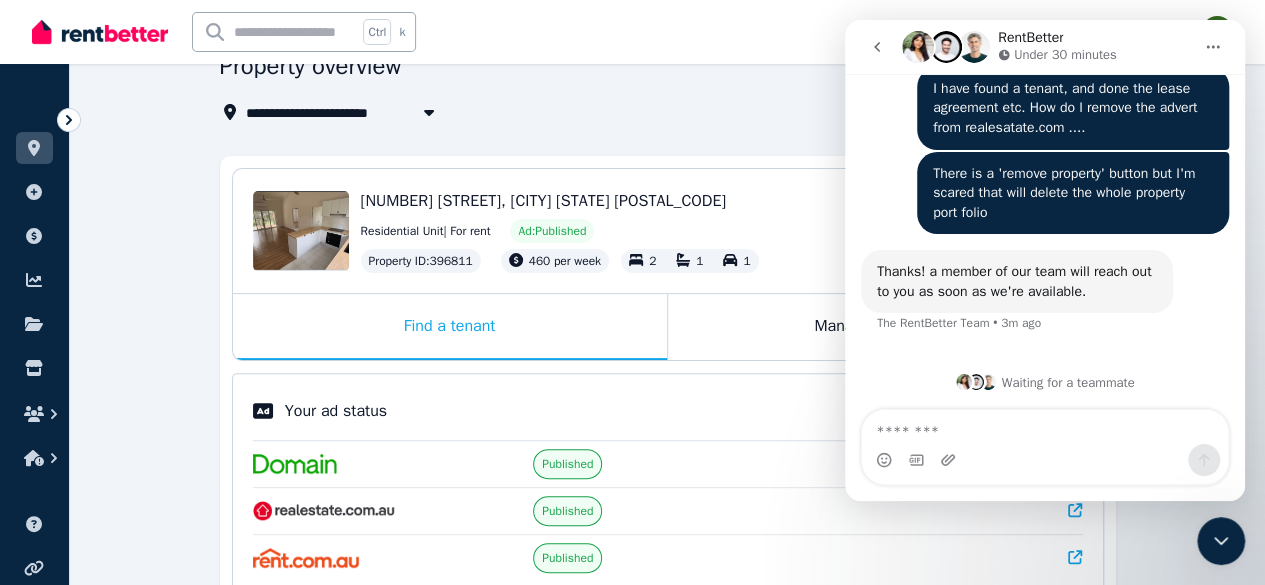 scroll, scrollTop: 114, scrollLeft: 0, axis: vertical 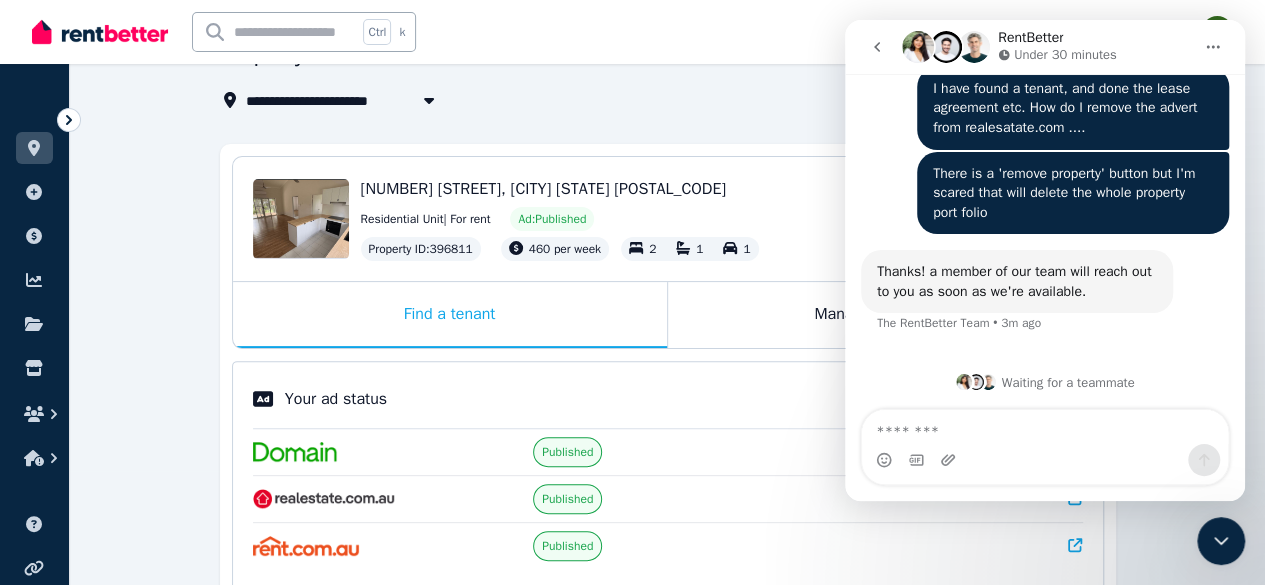 click 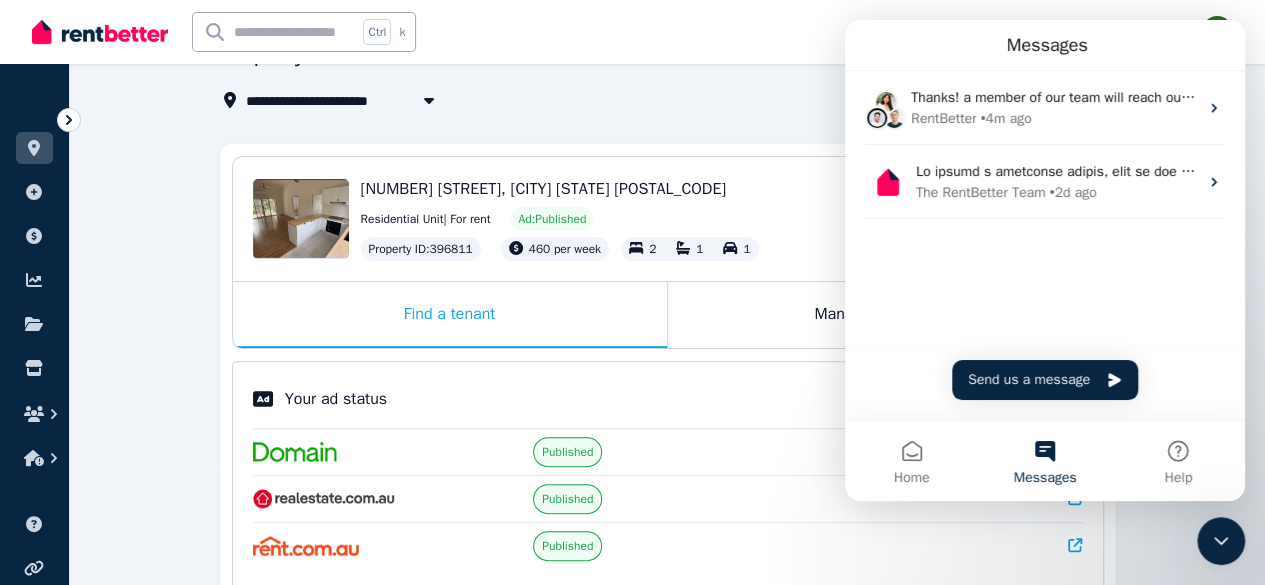 click 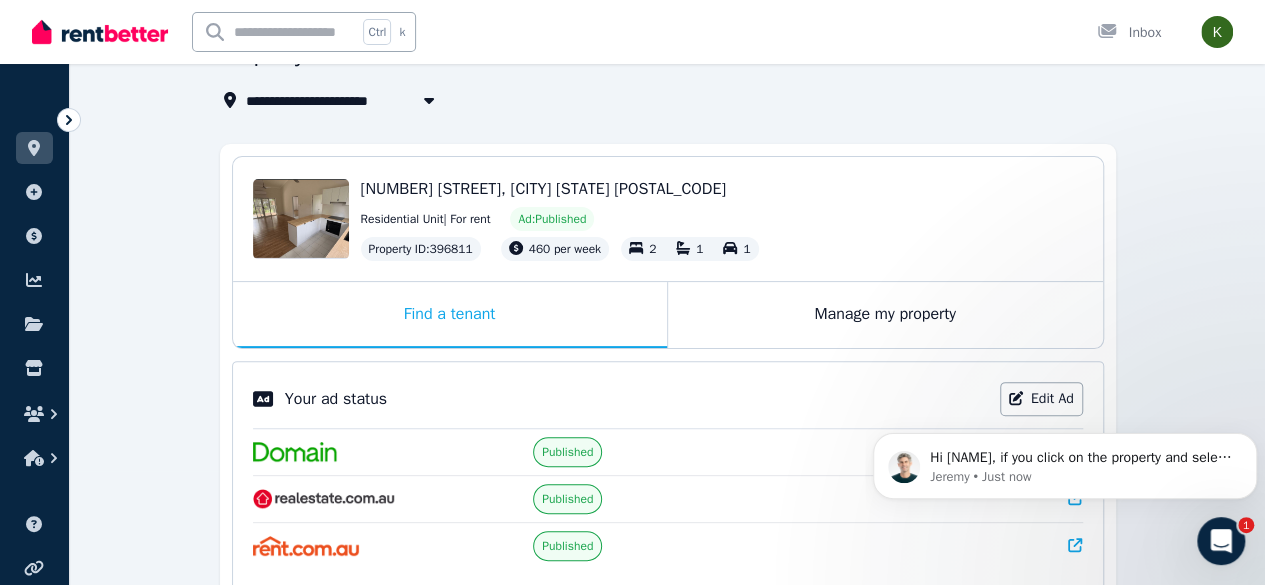 scroll, scrollTop: 0, scrollLeft: 0, axis: both 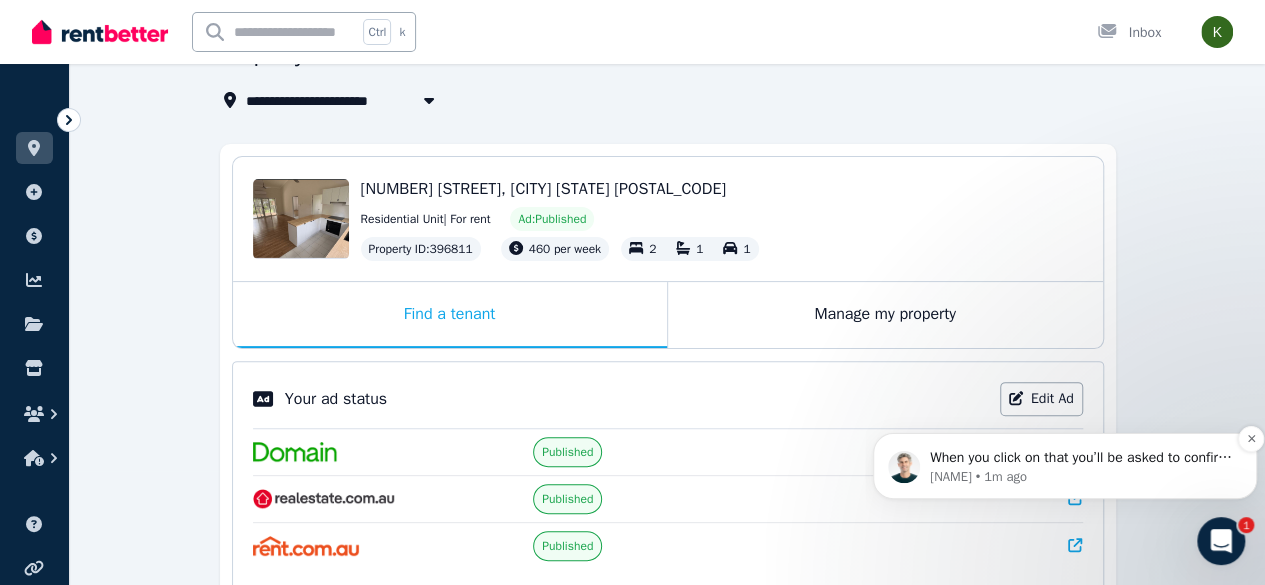 click on "When you click on that you’ll be asked to confirm if you want to remove the ads" at bounding box center (1081, 458) 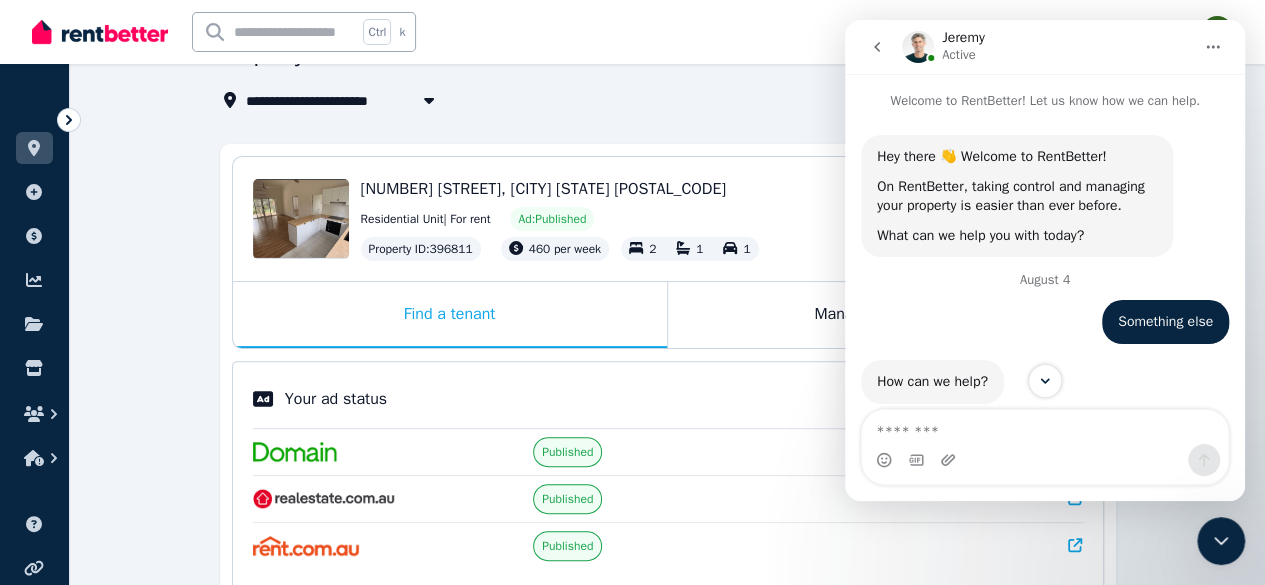 scroll, scrollTop: 721, scrollLeft: 0, axis: vertical 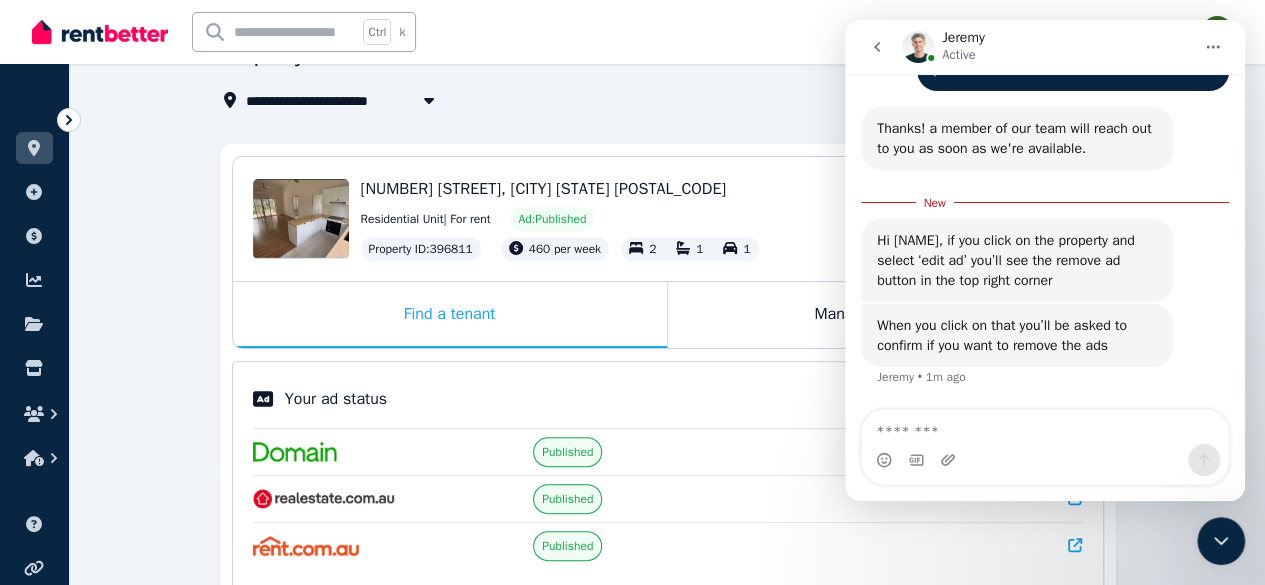 click on "Published" at bounding box center (667, 452) 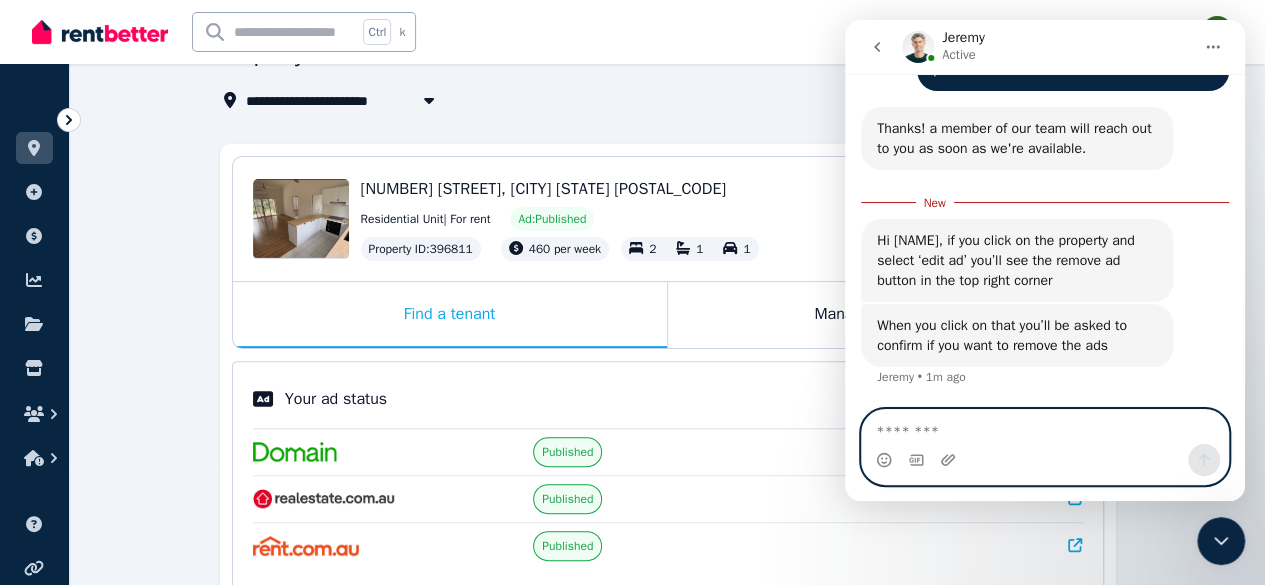 click at bounding box center [1045, 427] 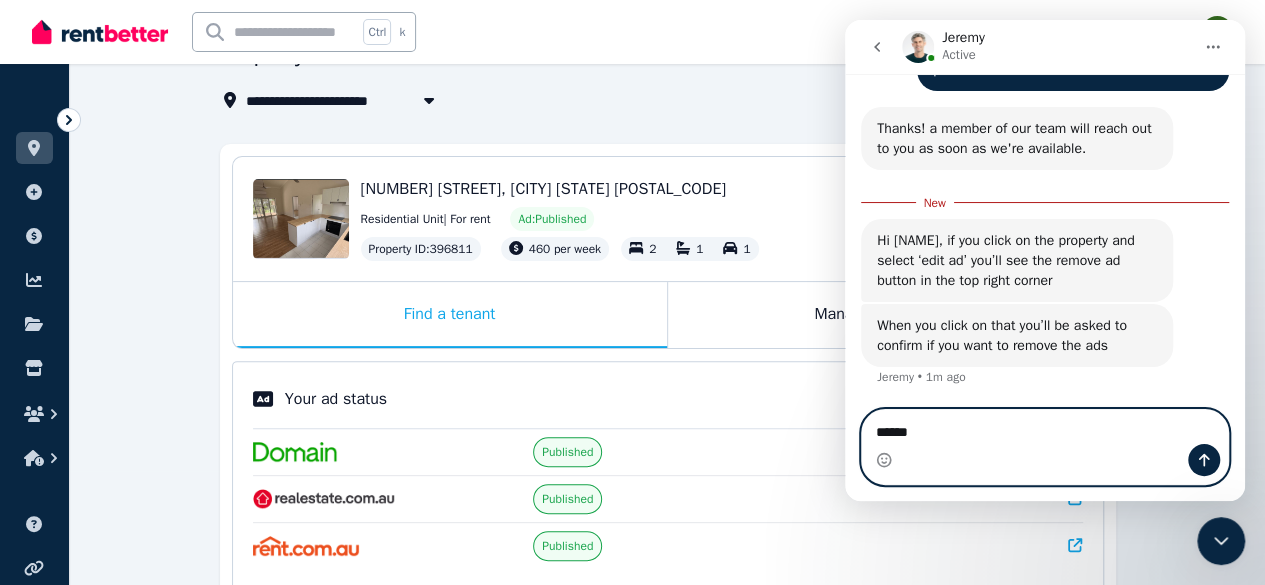 type on "******" 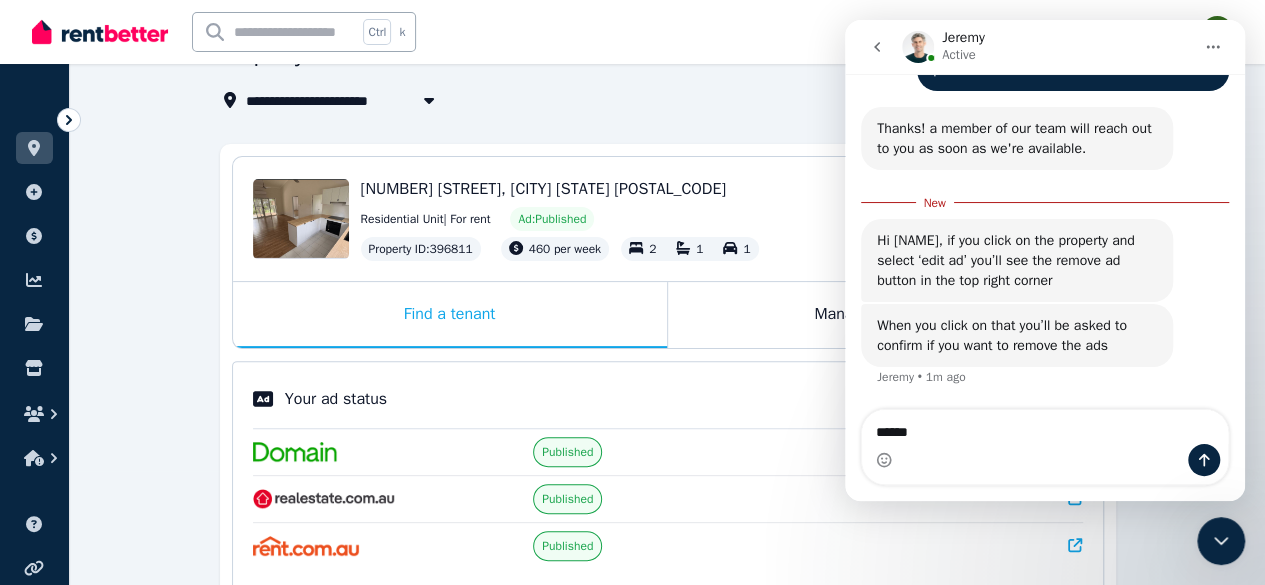 click at bounding box center (1204, 460) 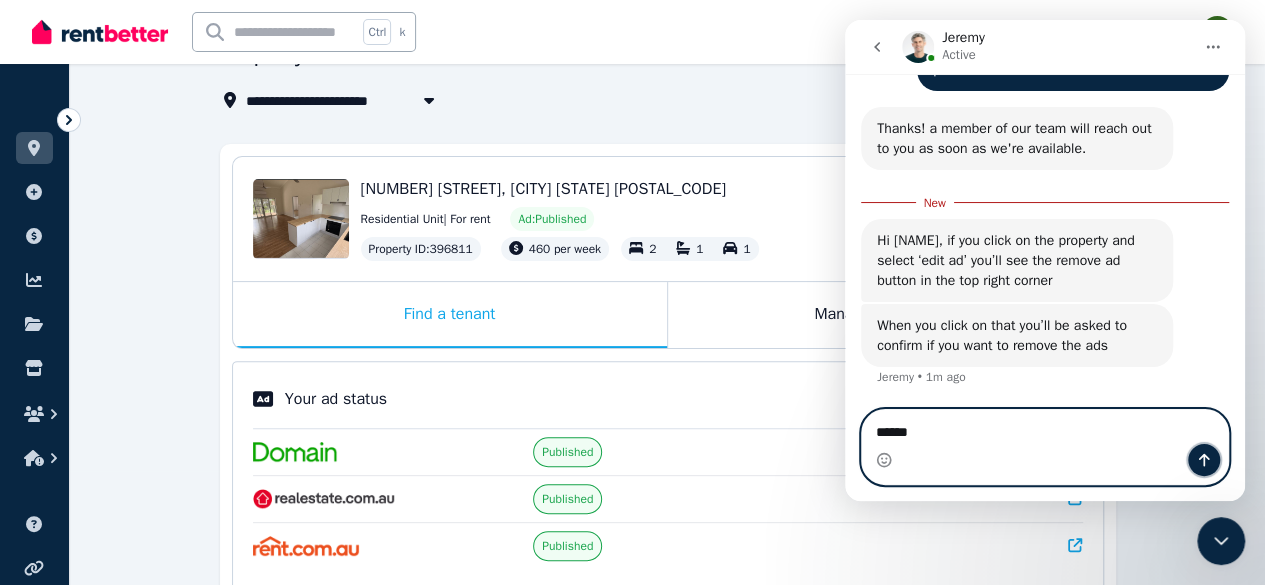 click 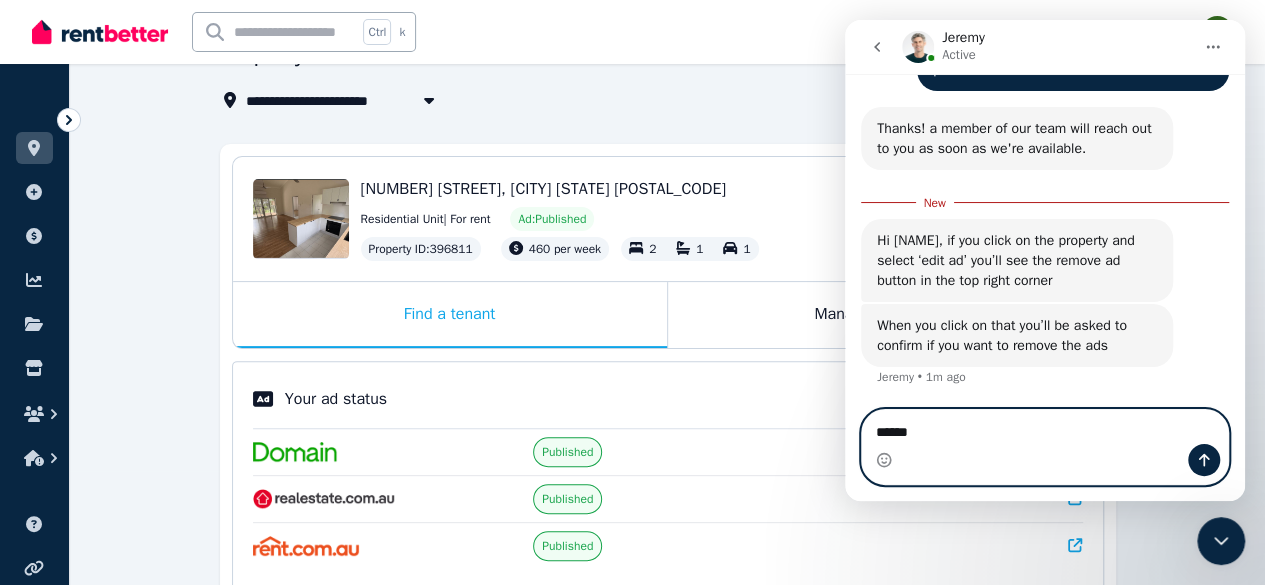 type 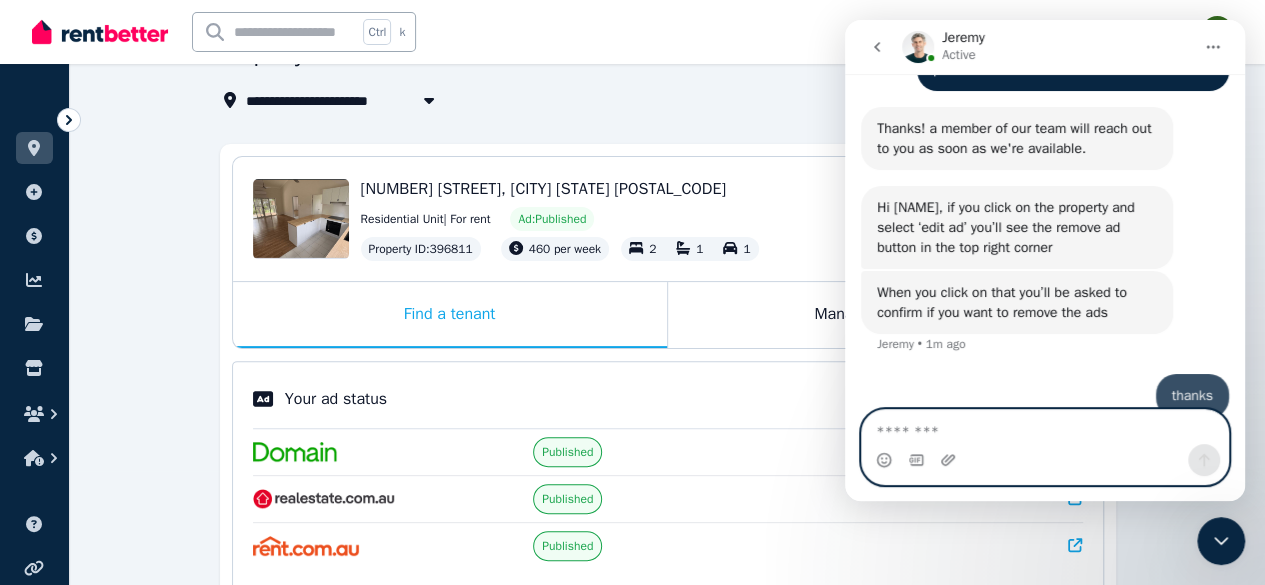 scroll, scrollTop: 748, scrollLeft: 0, axis: vertical 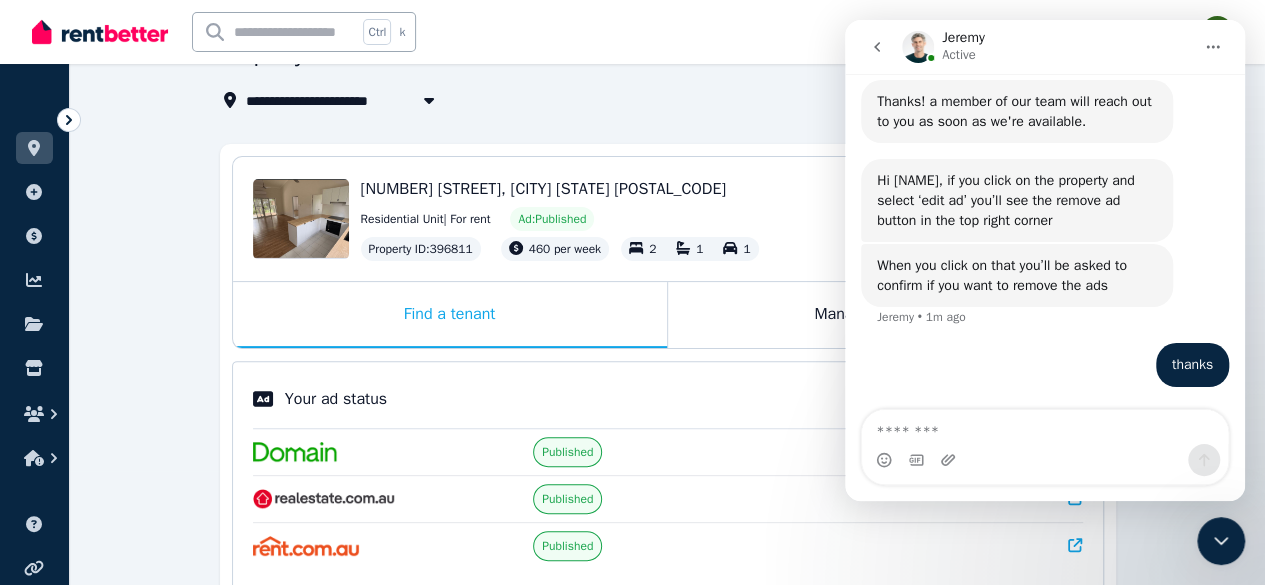 click 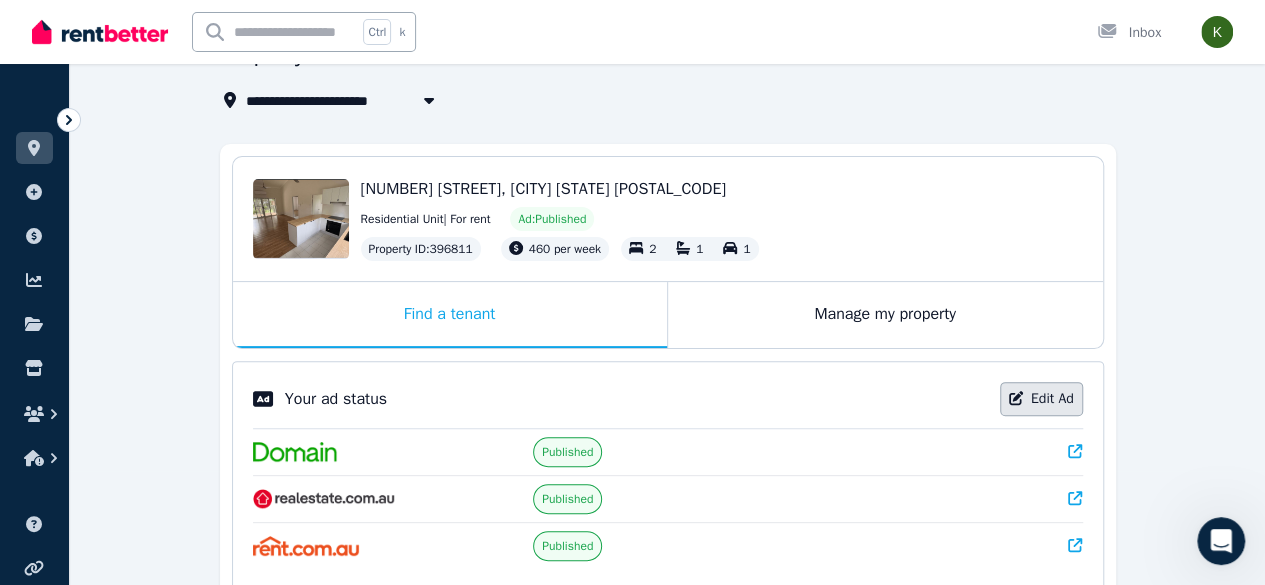 click on "Edit Ad" at bounding box center (1041, 399) 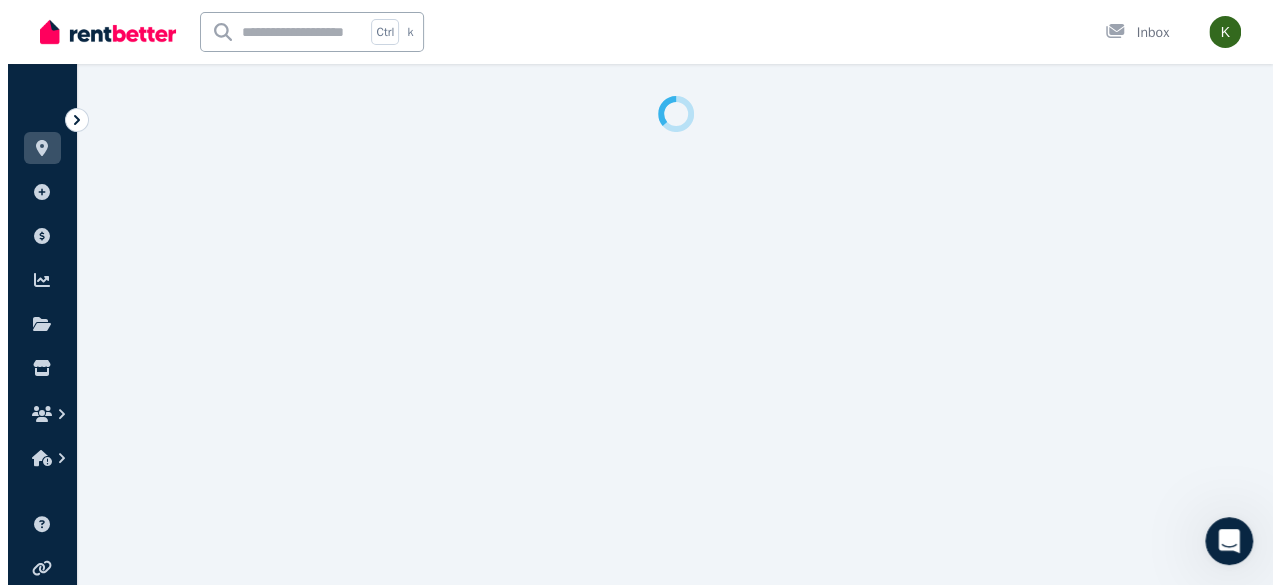 scroll, scrollTop: 0, scrollLeft: 0, axis: both 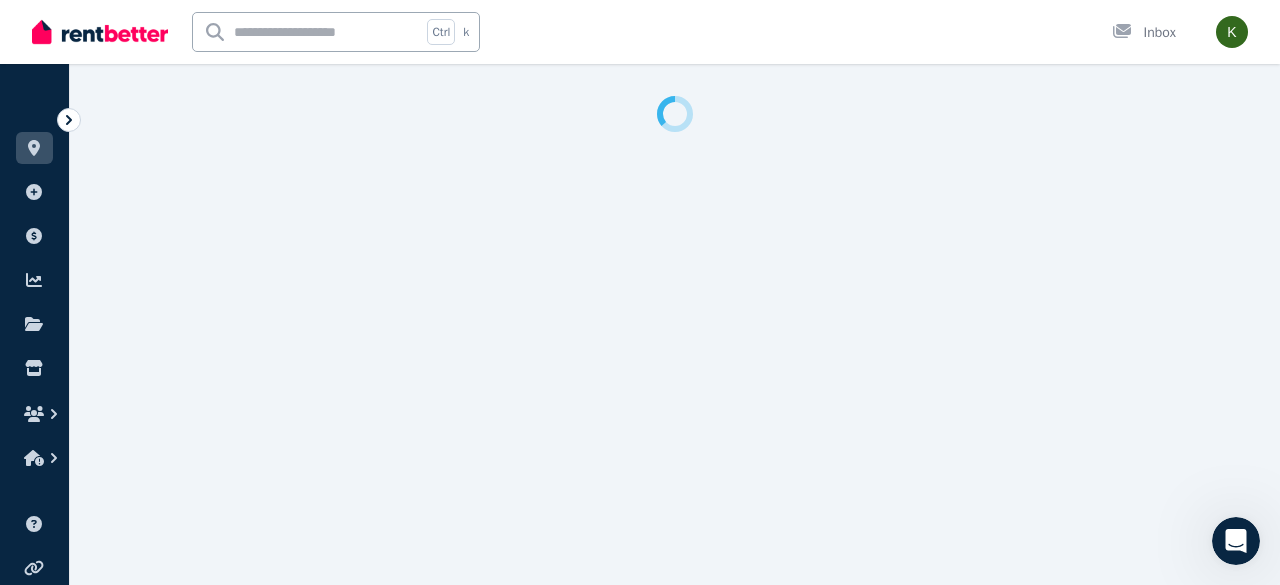 select on "***" 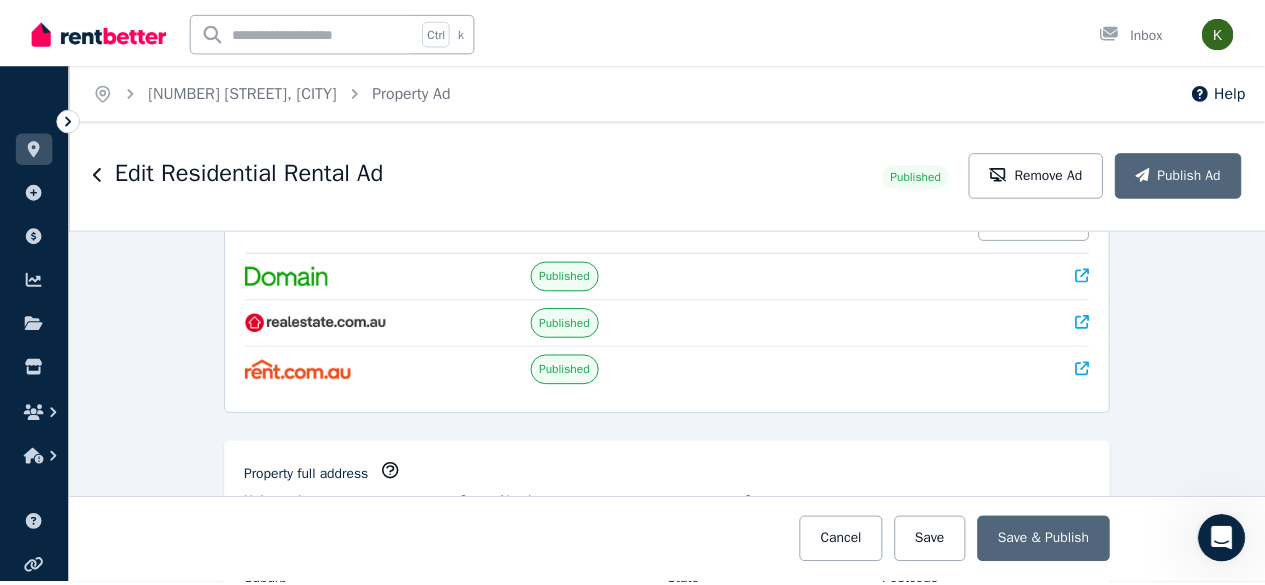 scroll, scrollTop: 26, scrollLeft: 0, axis: vertical 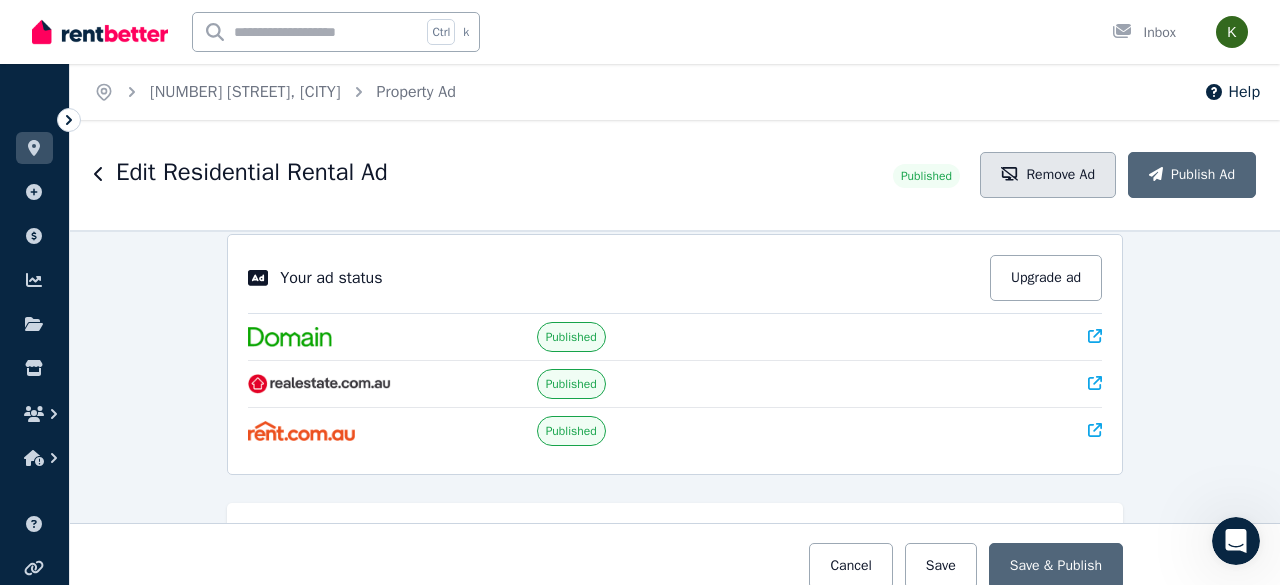 click on "Remove Ad" at bounding box center (1048, 175) 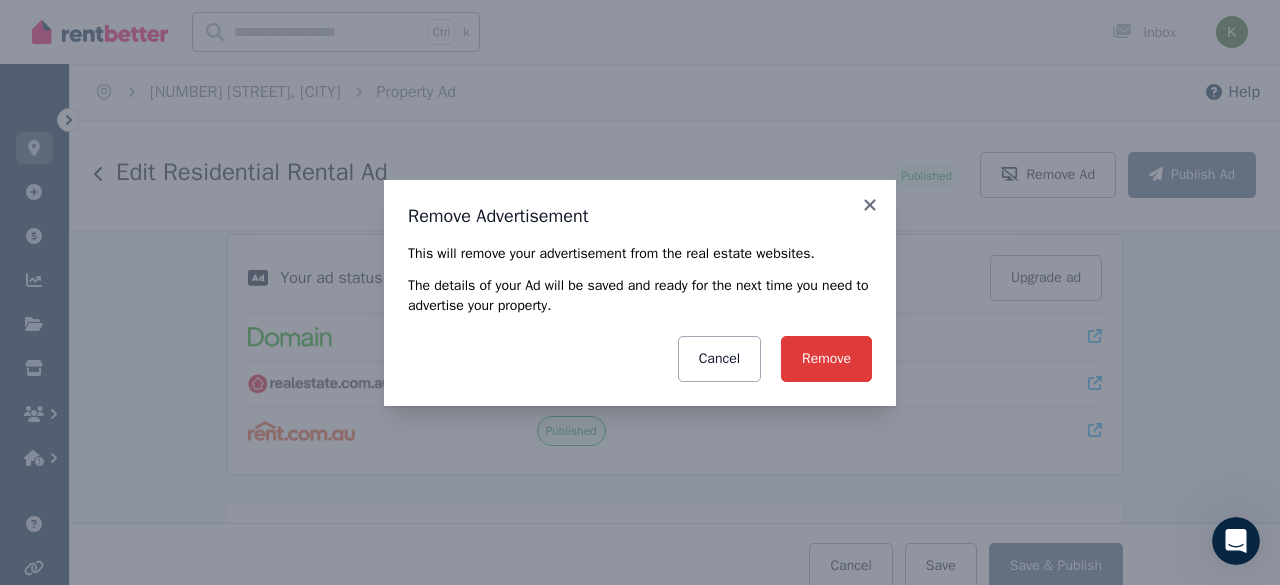 click on "Remove" at bounding box center (826, 359) 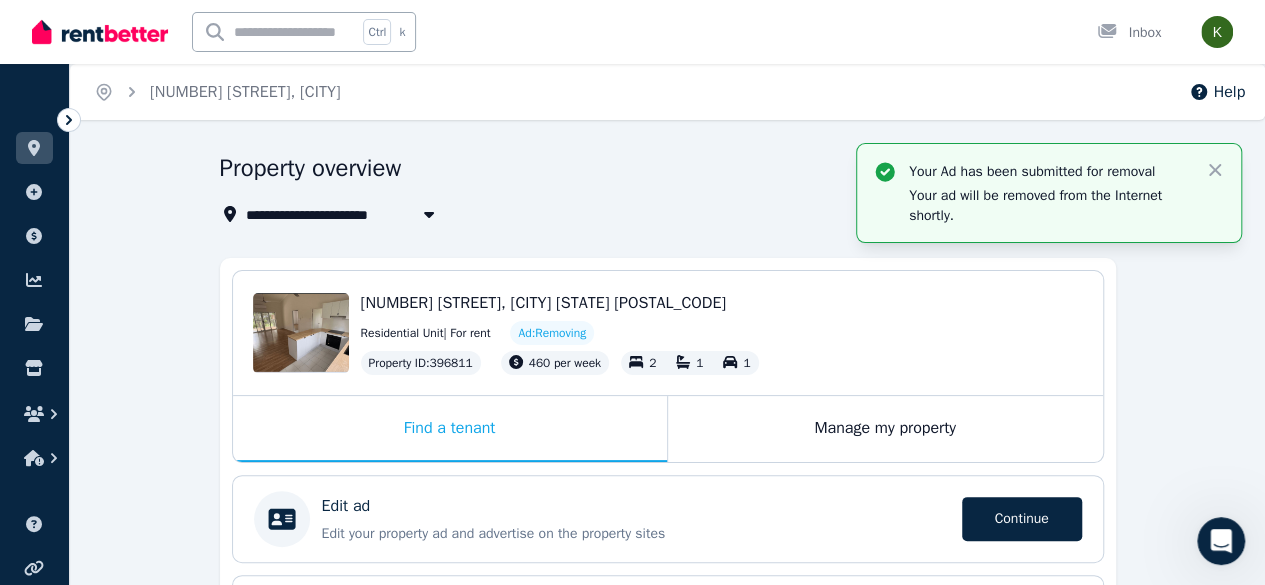 click 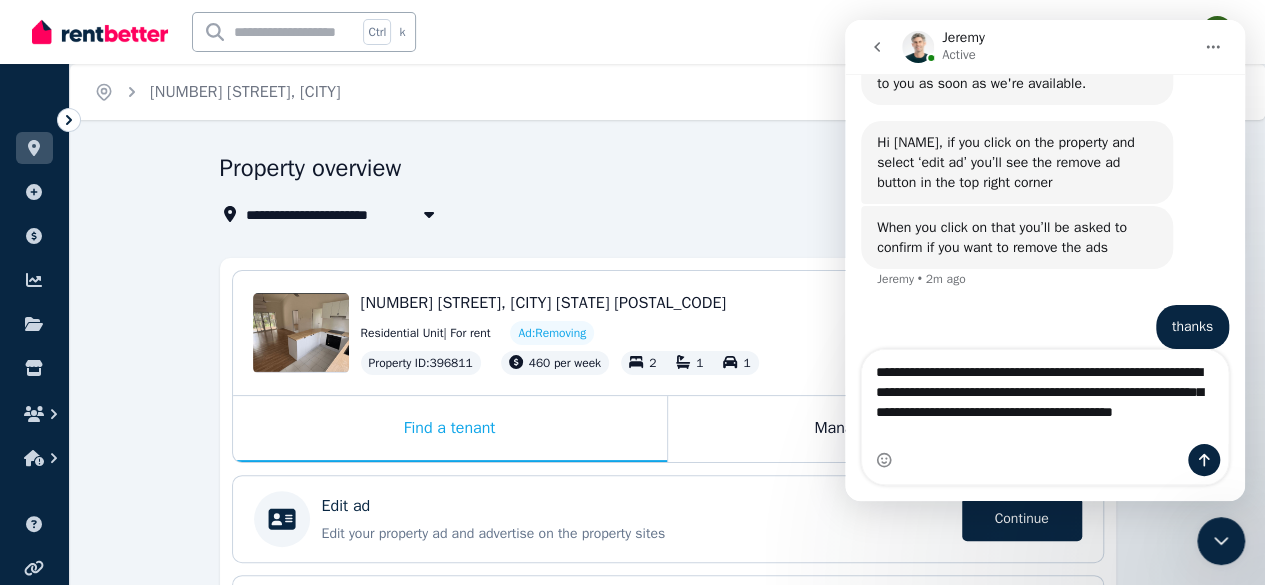 scroll, scrollTop: 808, scrollLeft: 0, axis: vertical 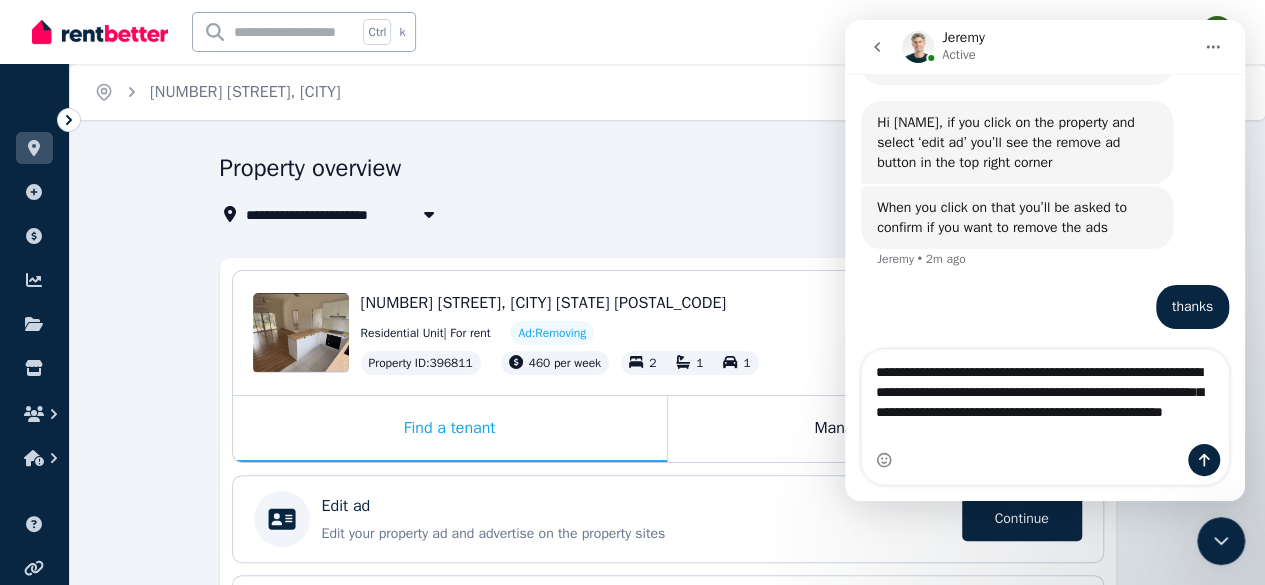 type on "**********" 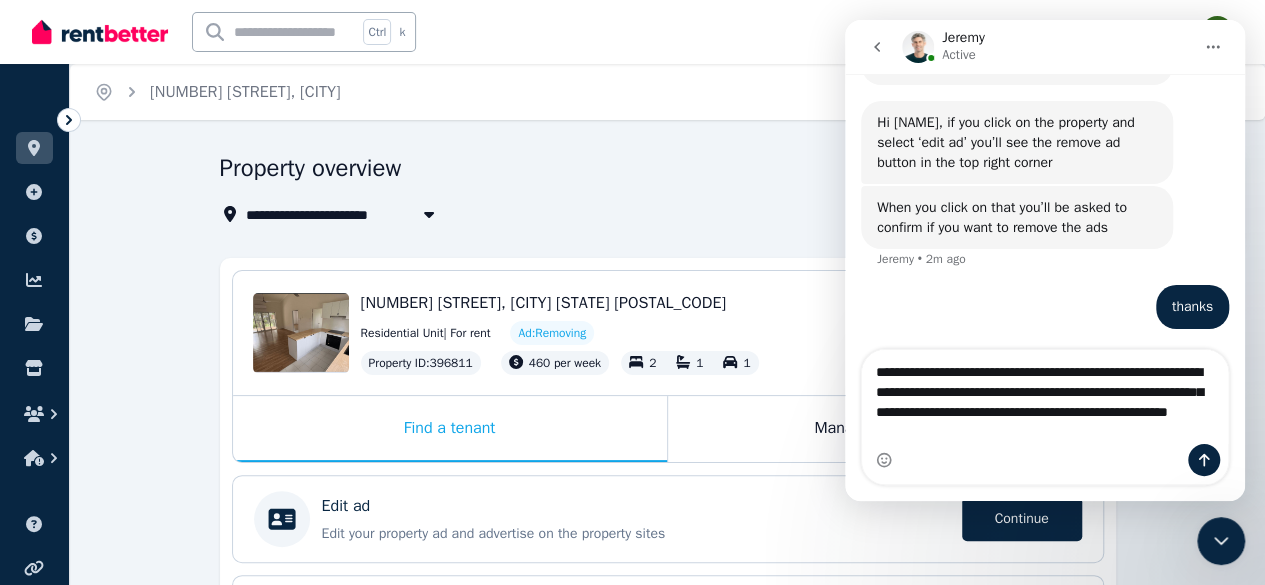 type 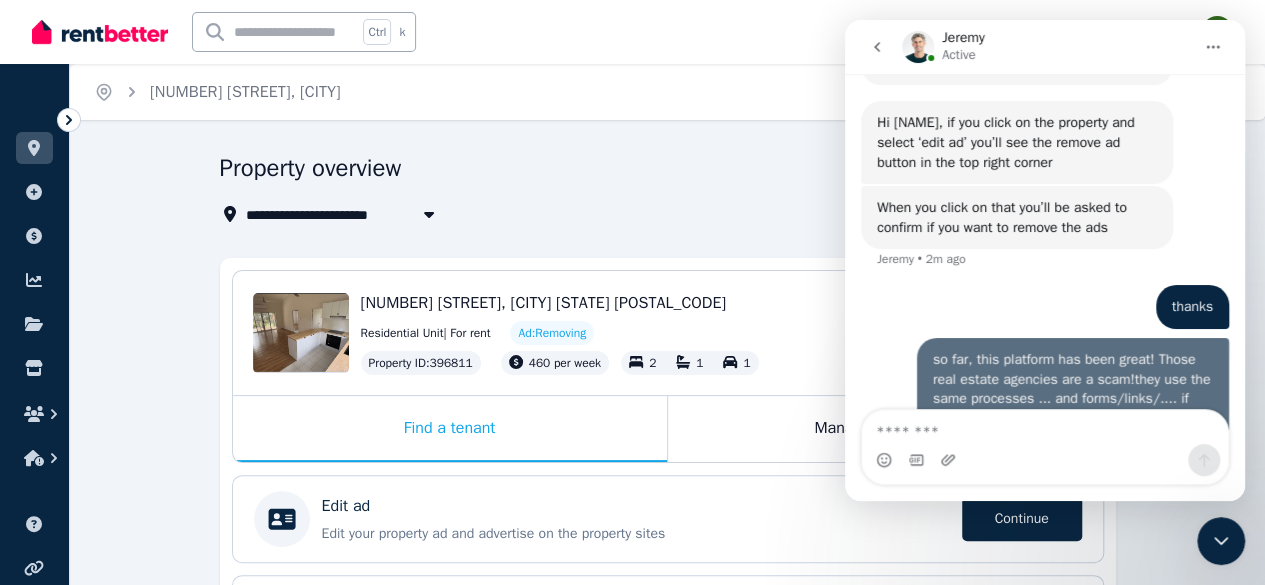scroll, scrollTop: 872, scrollLeft: 0, axis: vertical 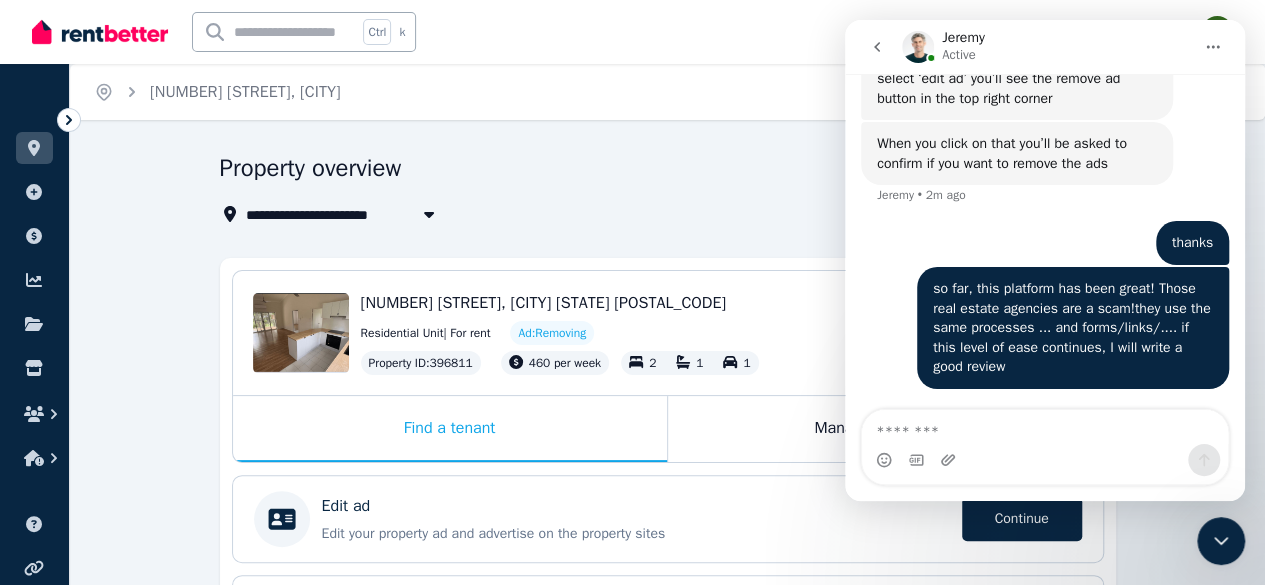 click 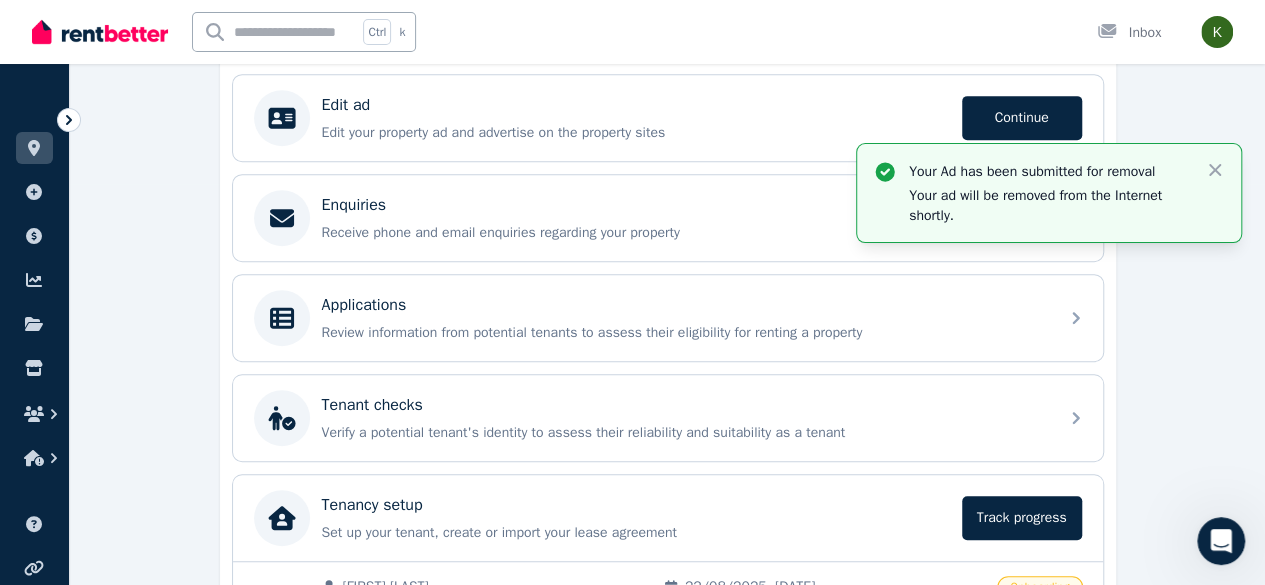 scroll, scrollTop: 417, scrollLeft: 0, axis: vertical 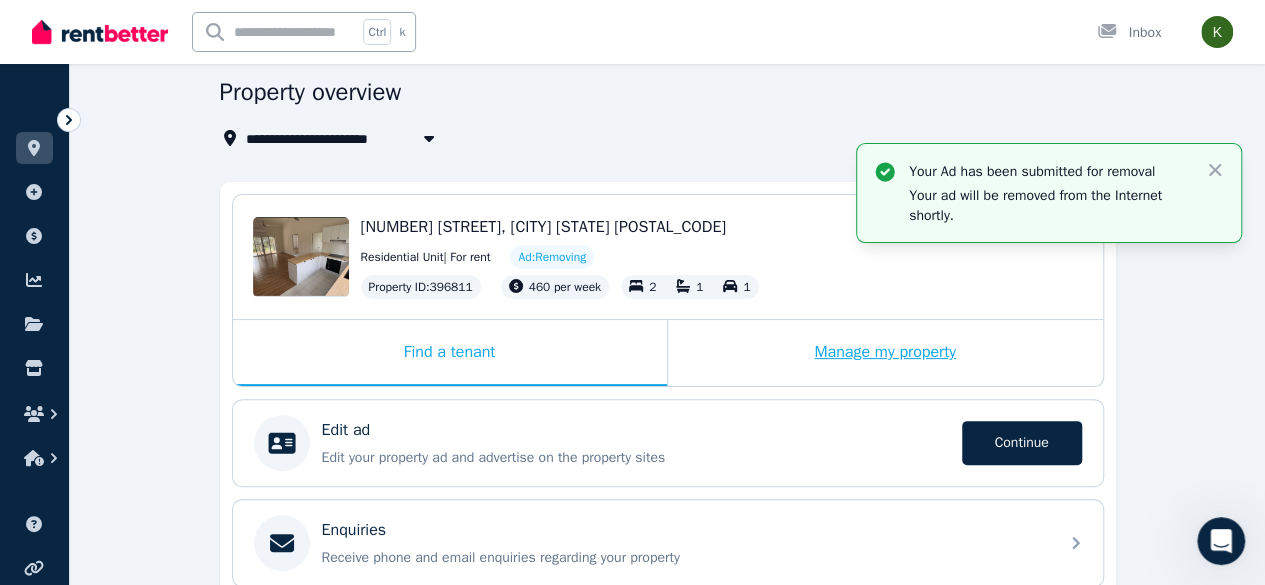 click on "Manage my property" at bounding box center [885, 353] 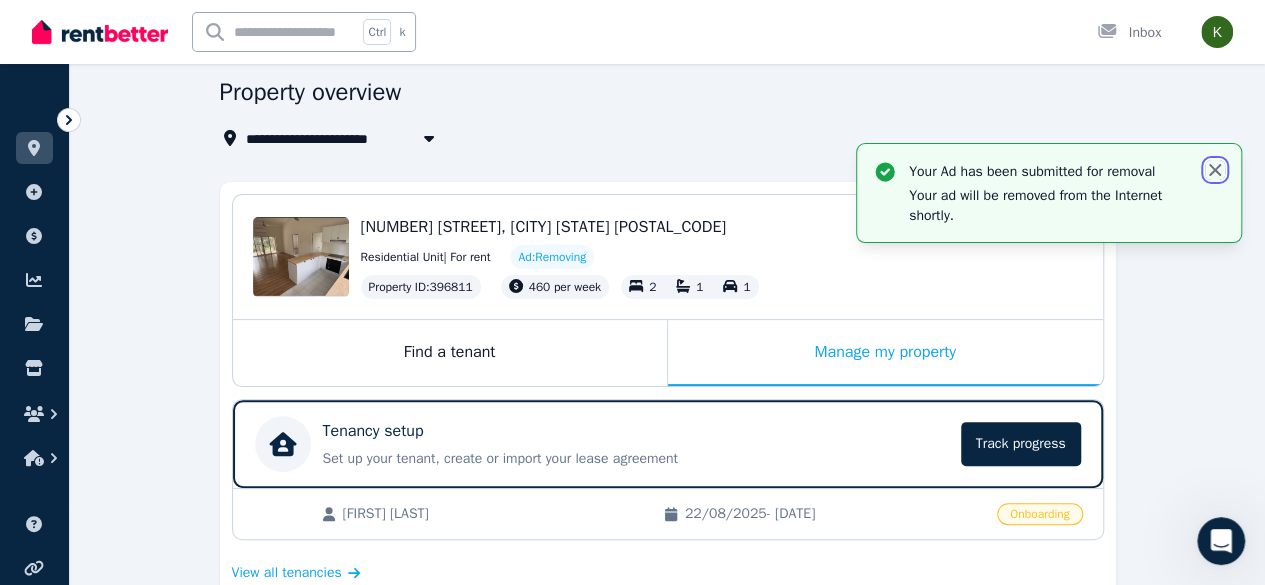 click 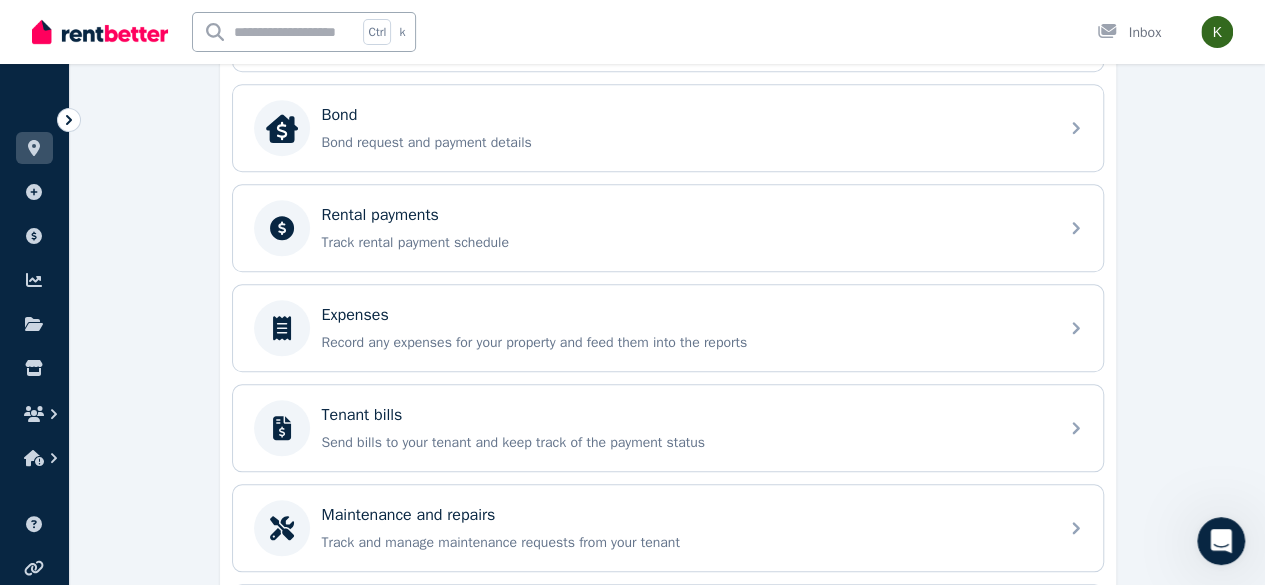 scroll, scrollTop: 748, scrollLeft: 0, axis: vertical 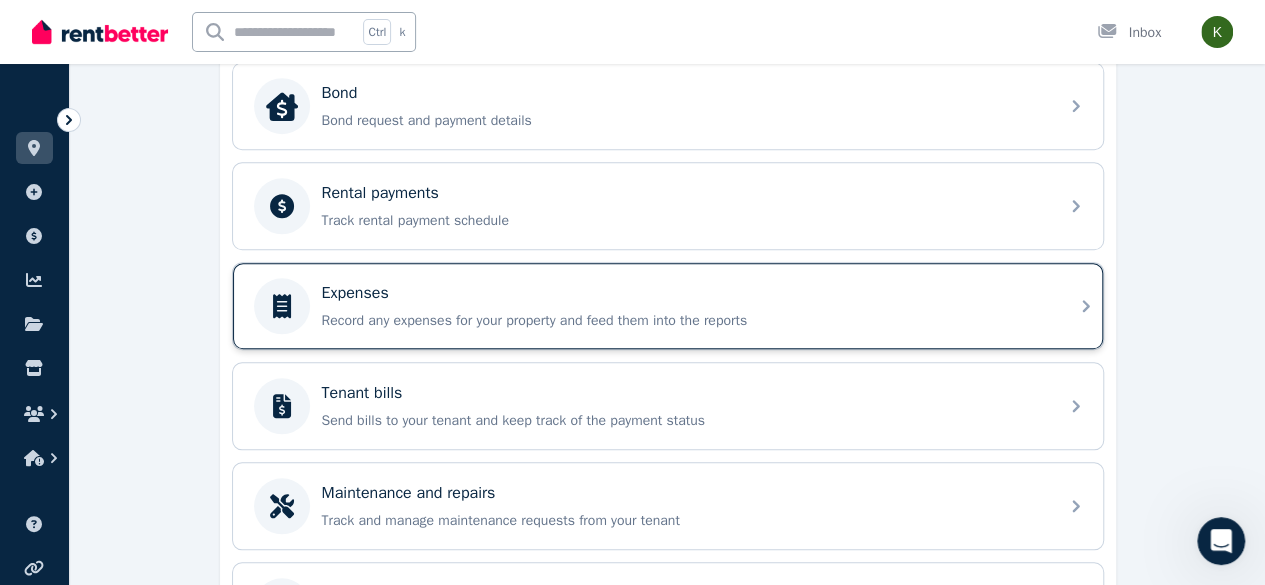 click on "Expenses Record any expenses for your property and feed them into the reports" at bounding box center (668, 306) 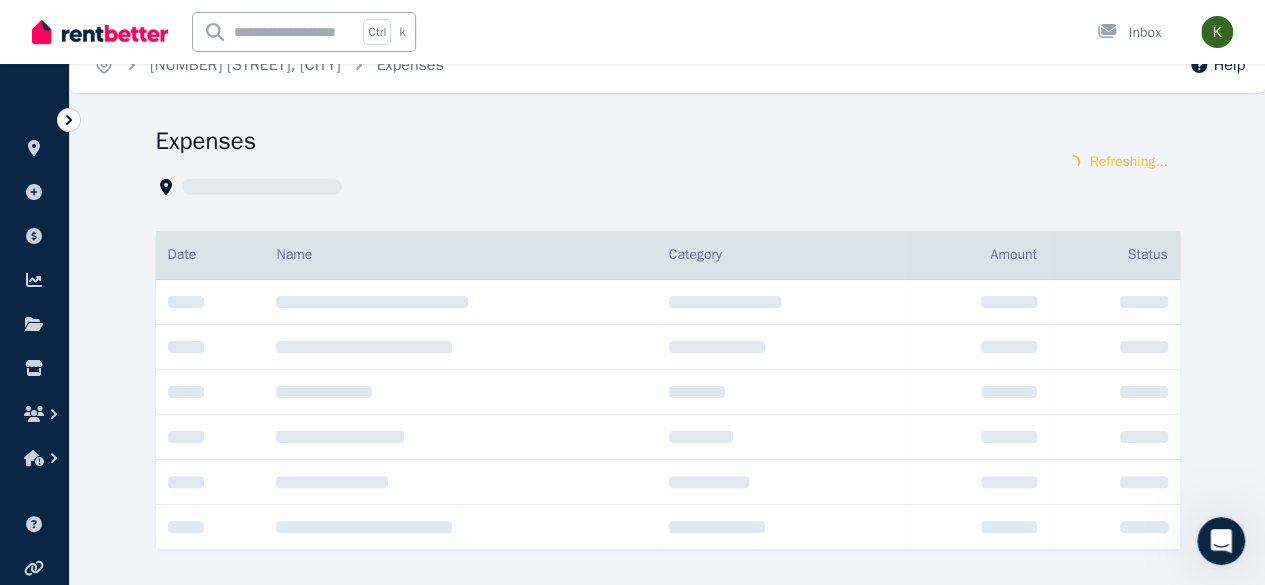 scroll, scrollTop: 0, scrollLeft: 0, axis: both 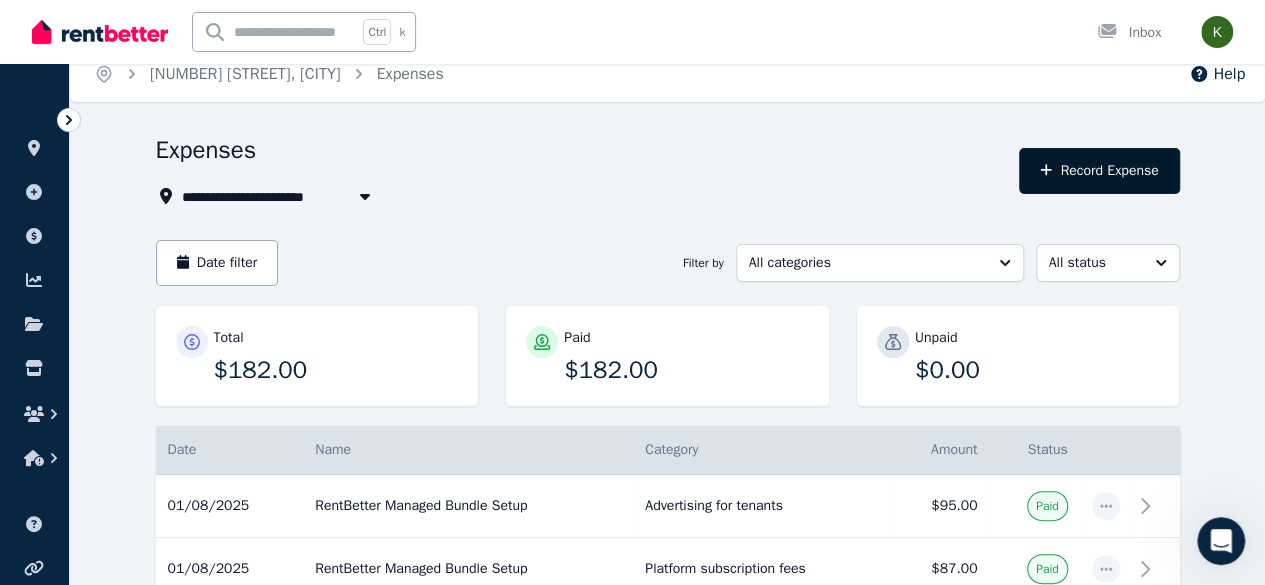 click on "Record Expense" at bounding box center (1099, 171) 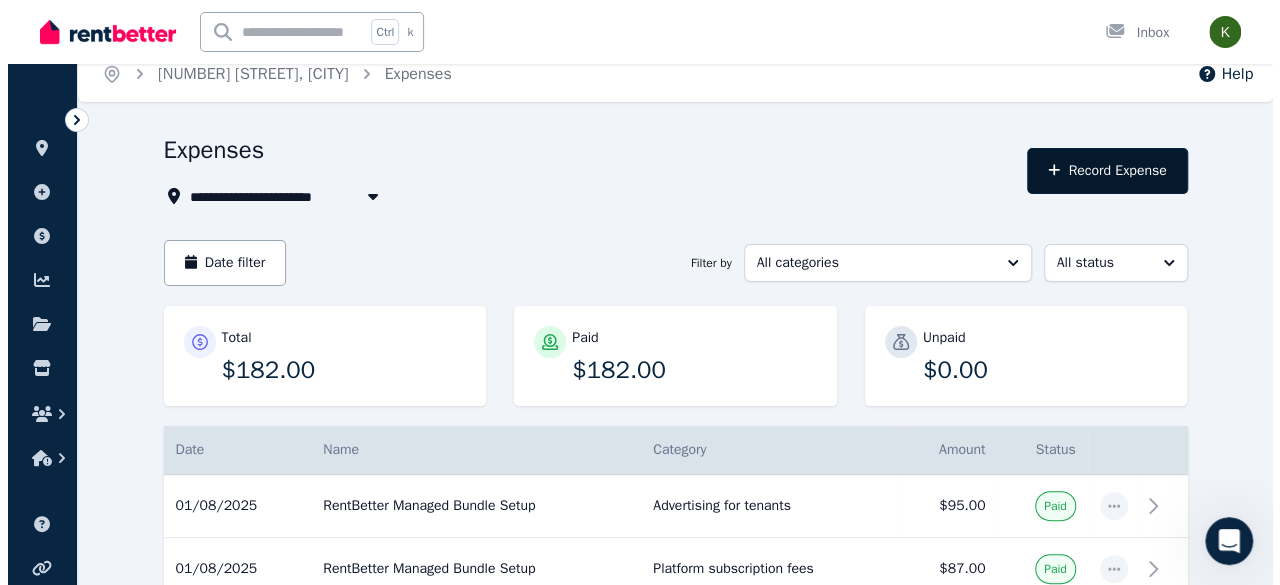 select on "**********" 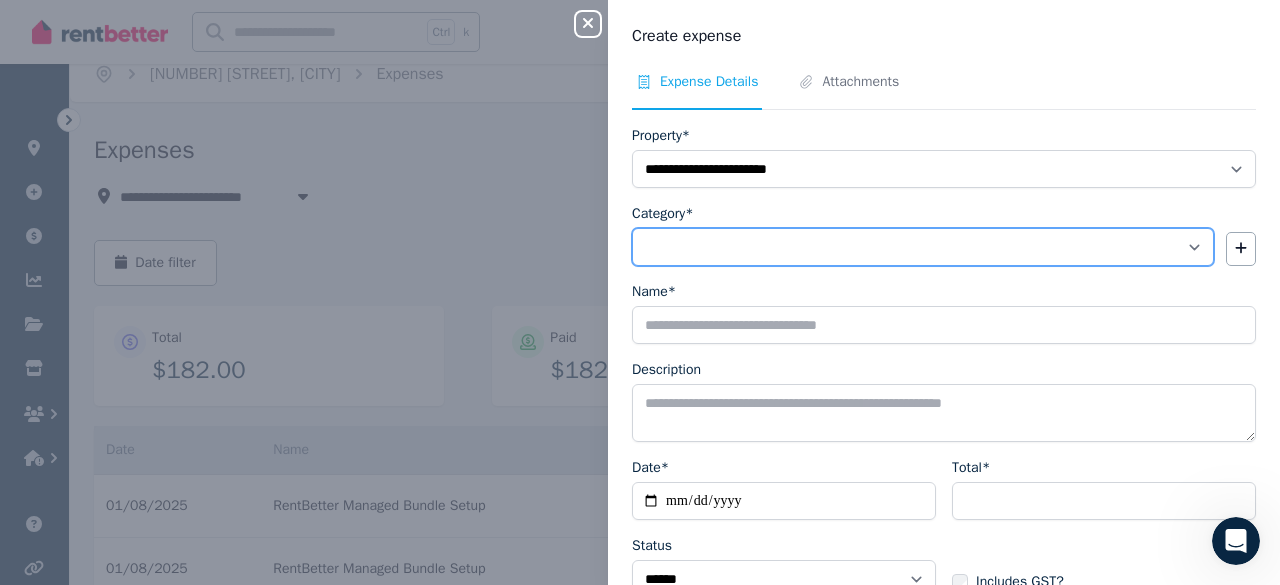 click on "**********" at bounding box center (923, 247) 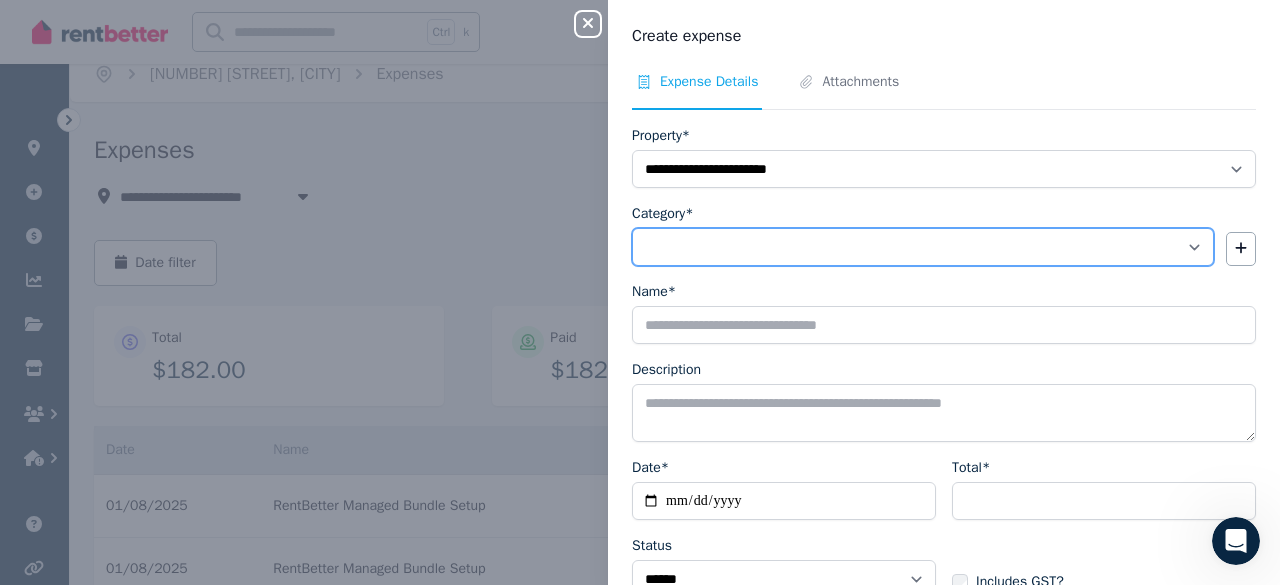 select on "**********" 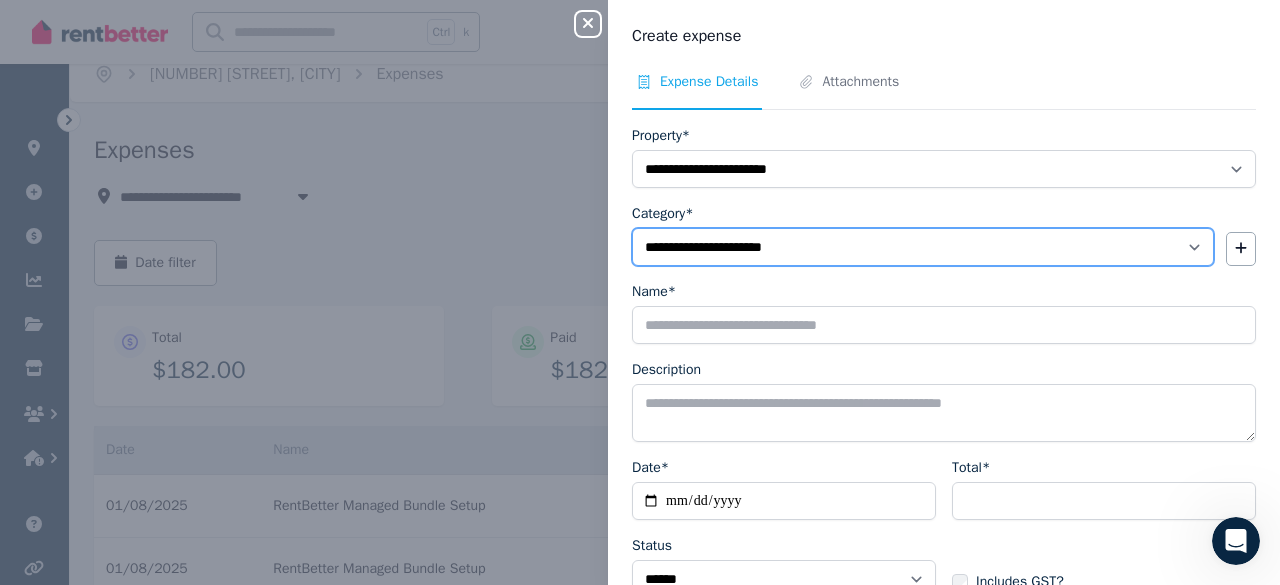 click on "**********" at bounding box center (923, 247) 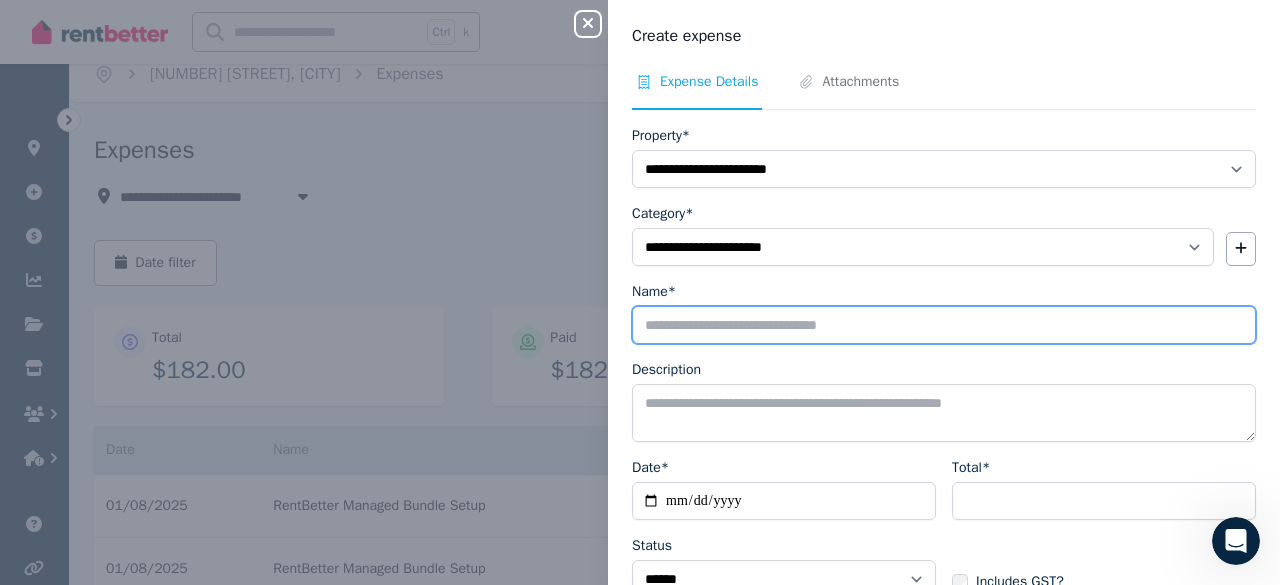 click on "Name*" at bounding box center [944, 325] 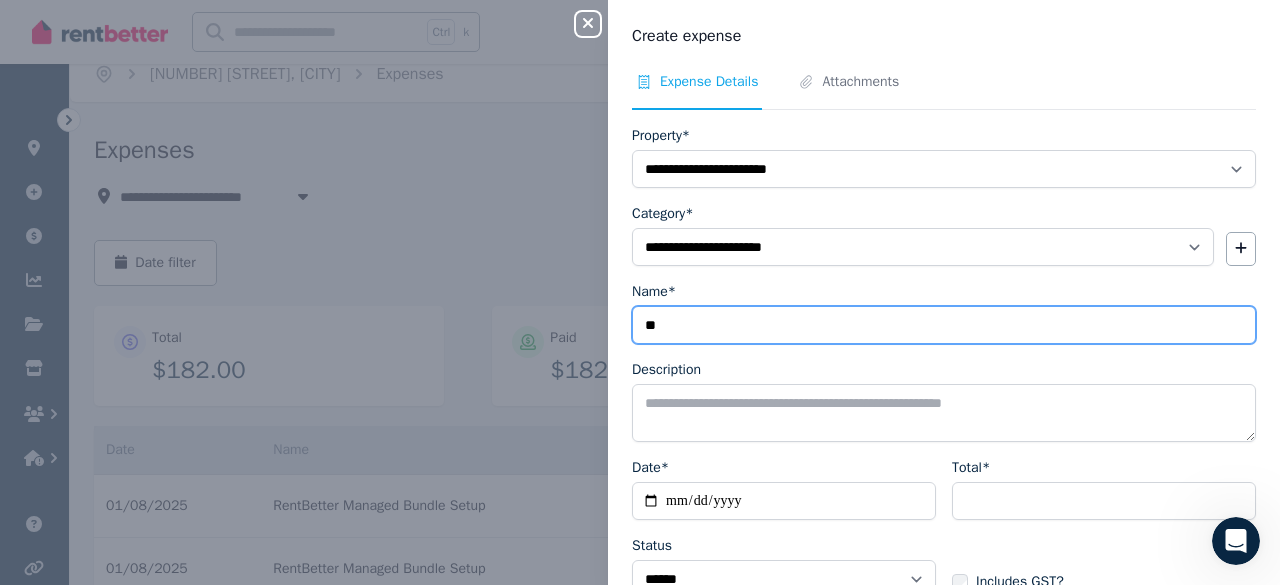 type on "*" 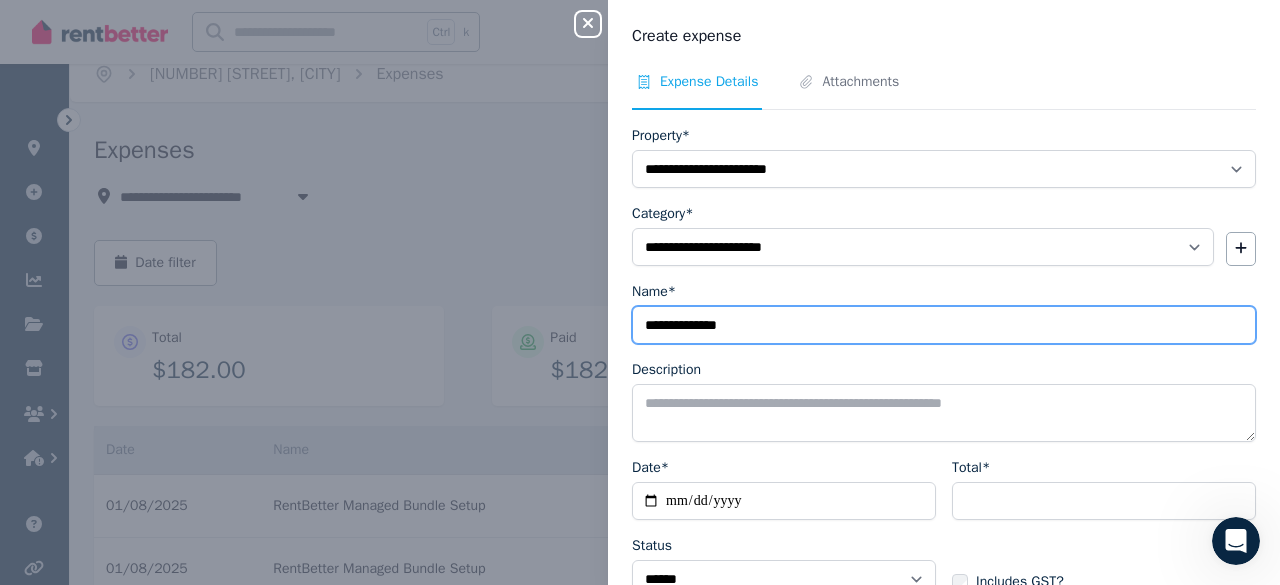type on "**********" 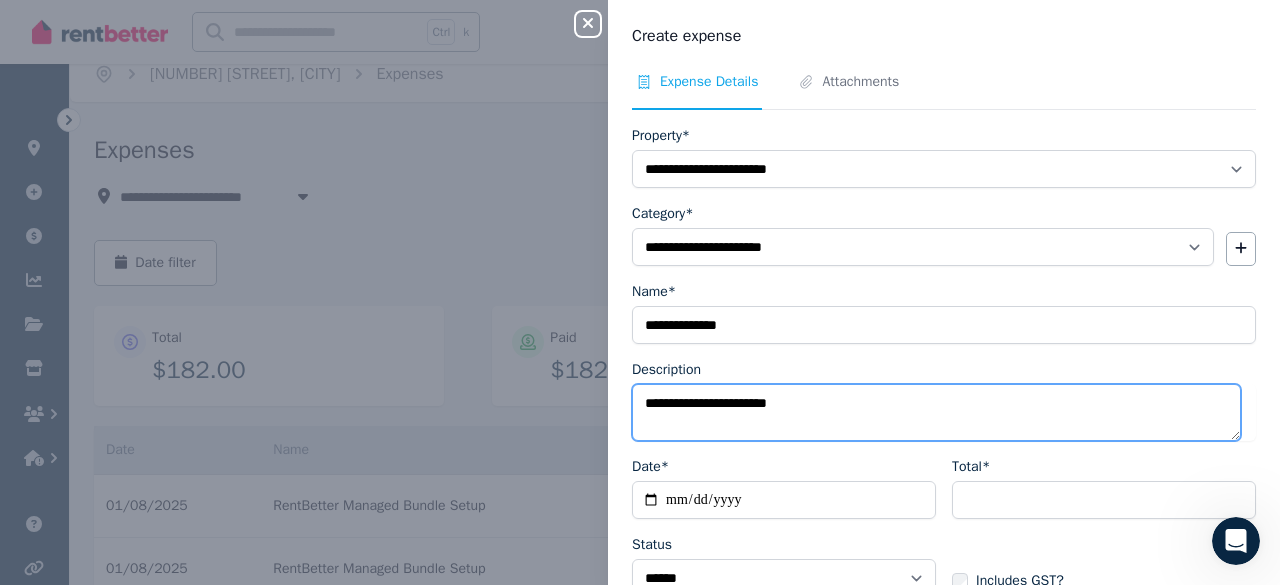 type on "**********" 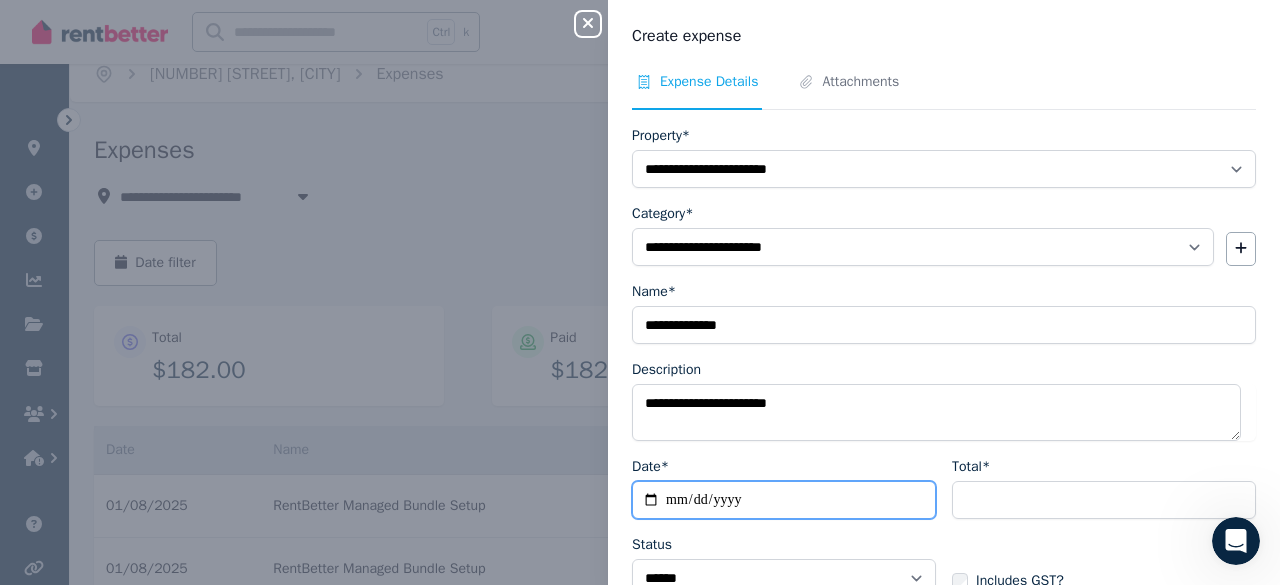 click on "Date*" at bounding box center [784, 500] 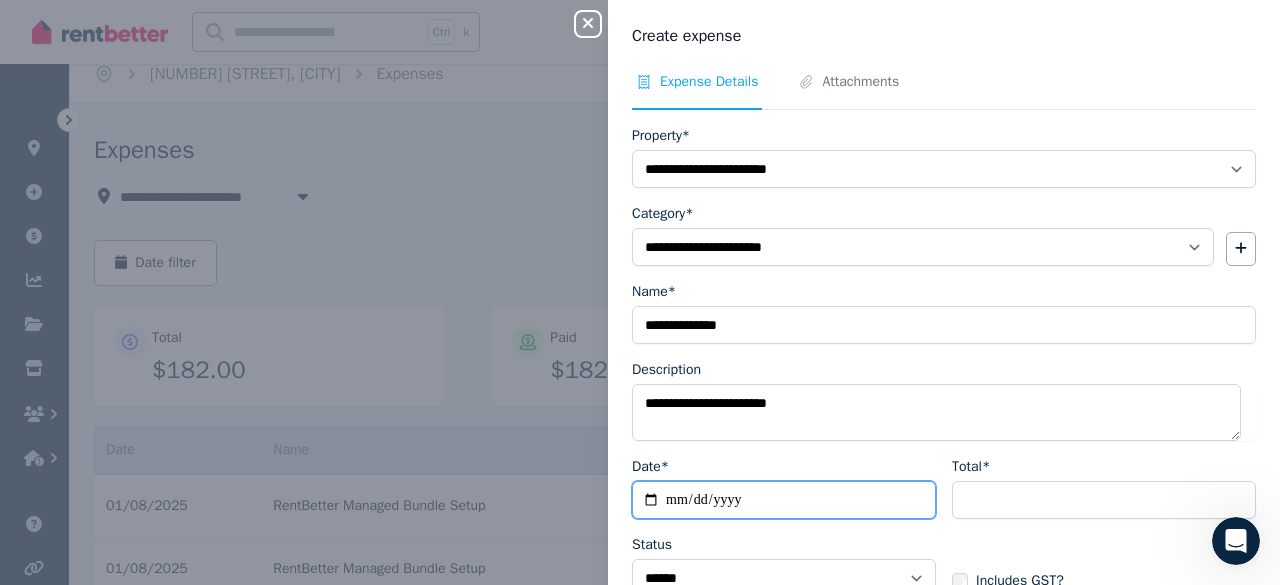 type on "**********" 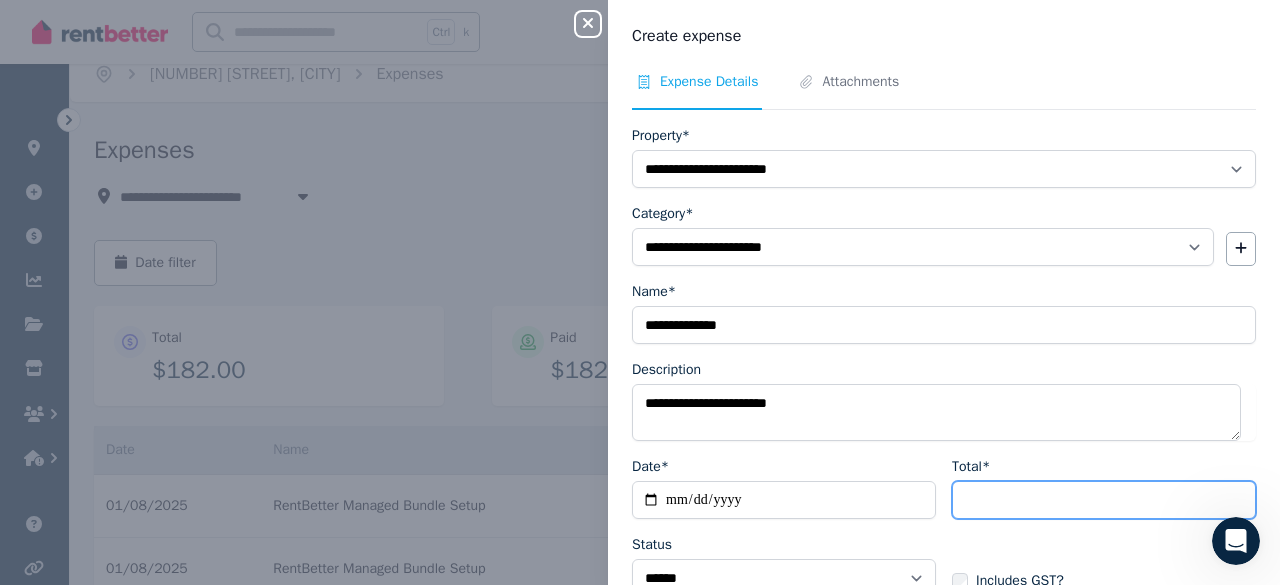 click on "Total*" at bounding box center [1104, 500] 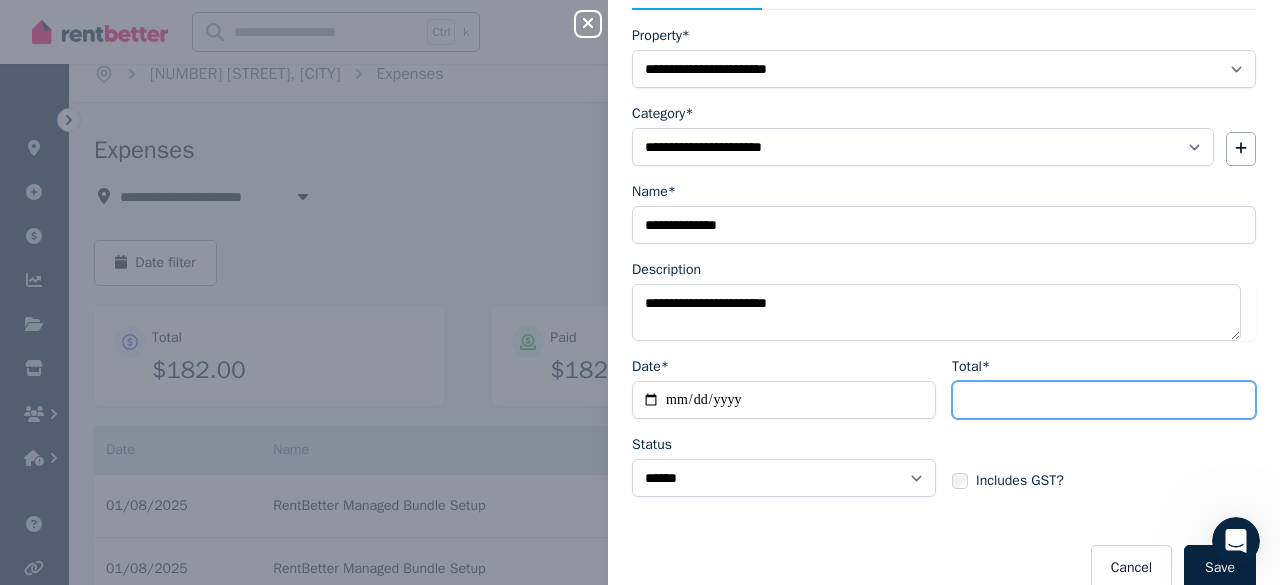 scroll, scrollTop: 126, scrollLeft: 0, axis: vertical 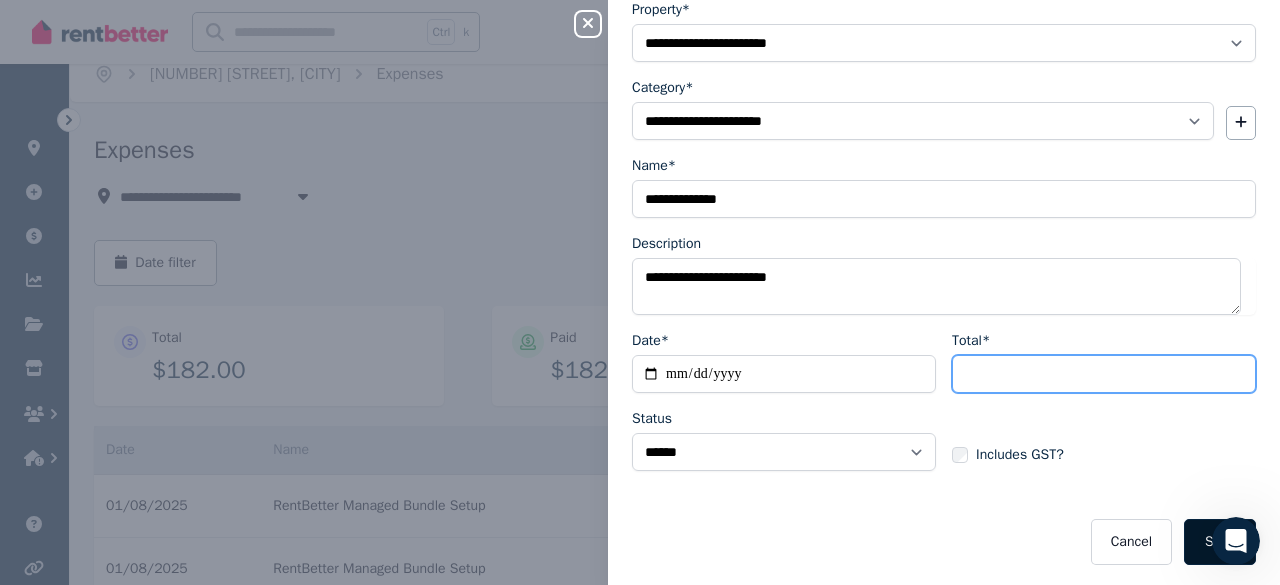 type on "***" 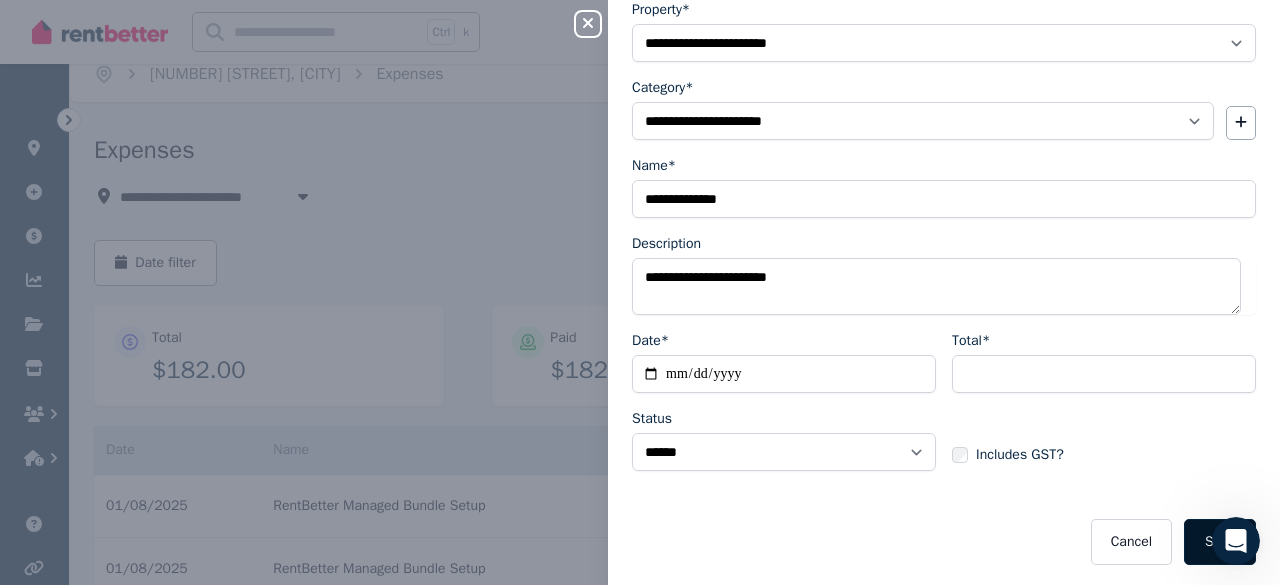 click on "Save" at bounding box center (1220, 542) 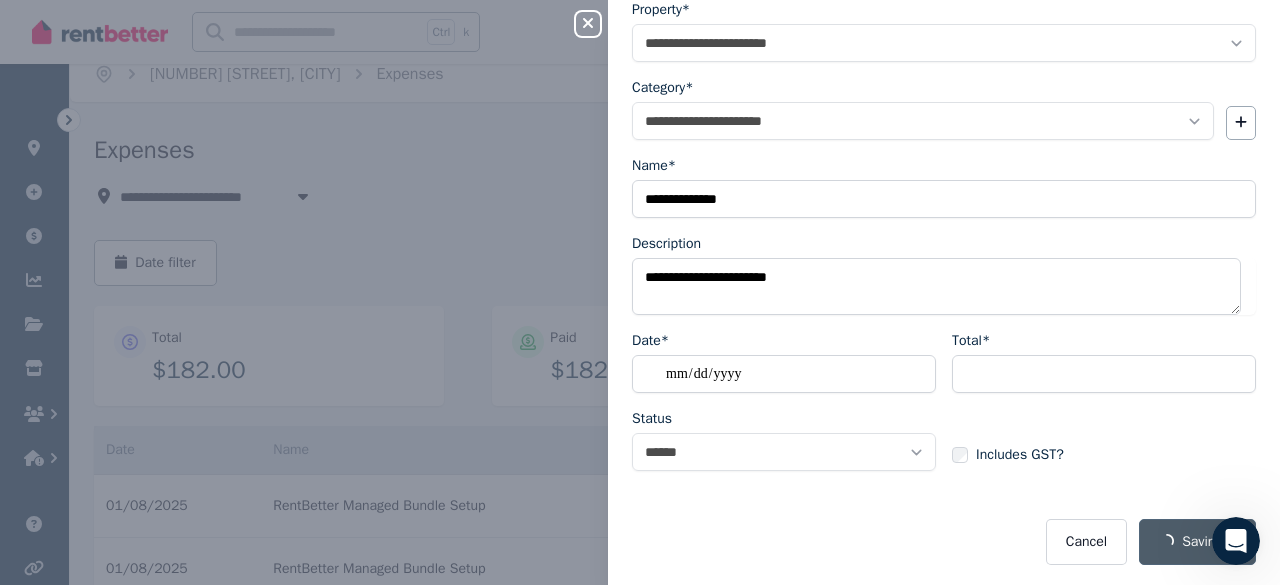 select on "**********" 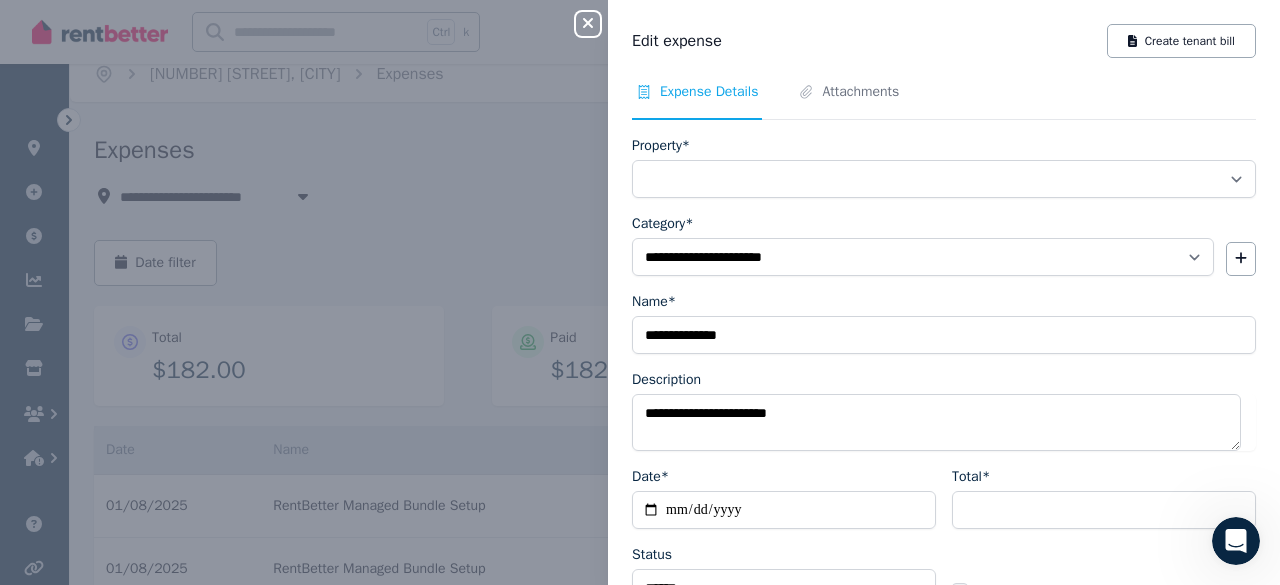 select on "**********" 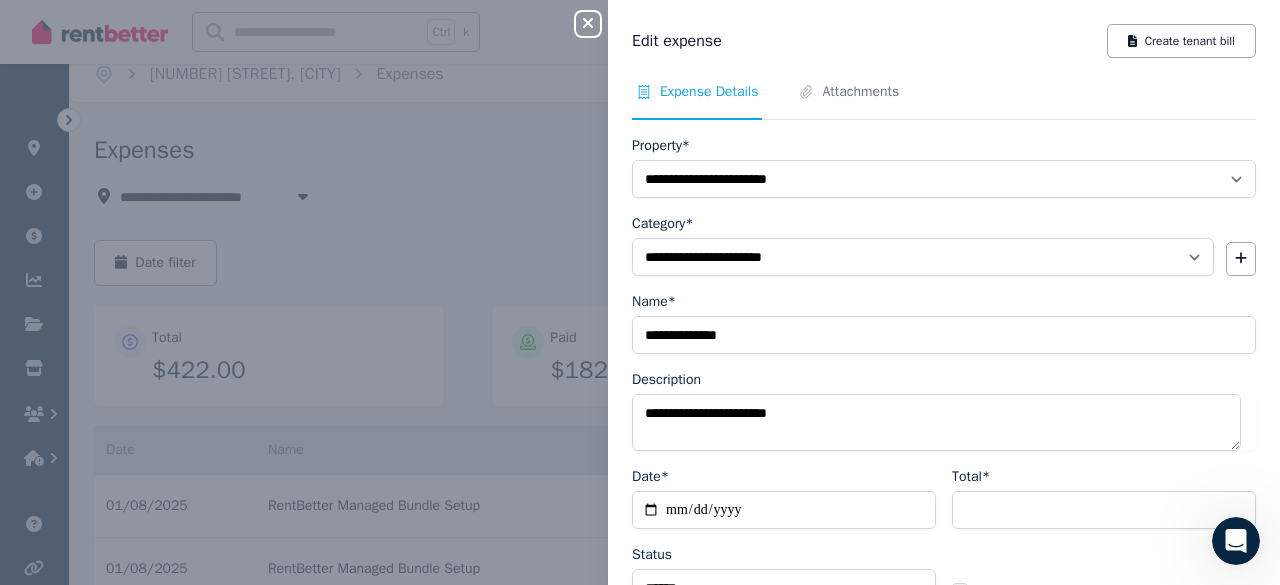 click 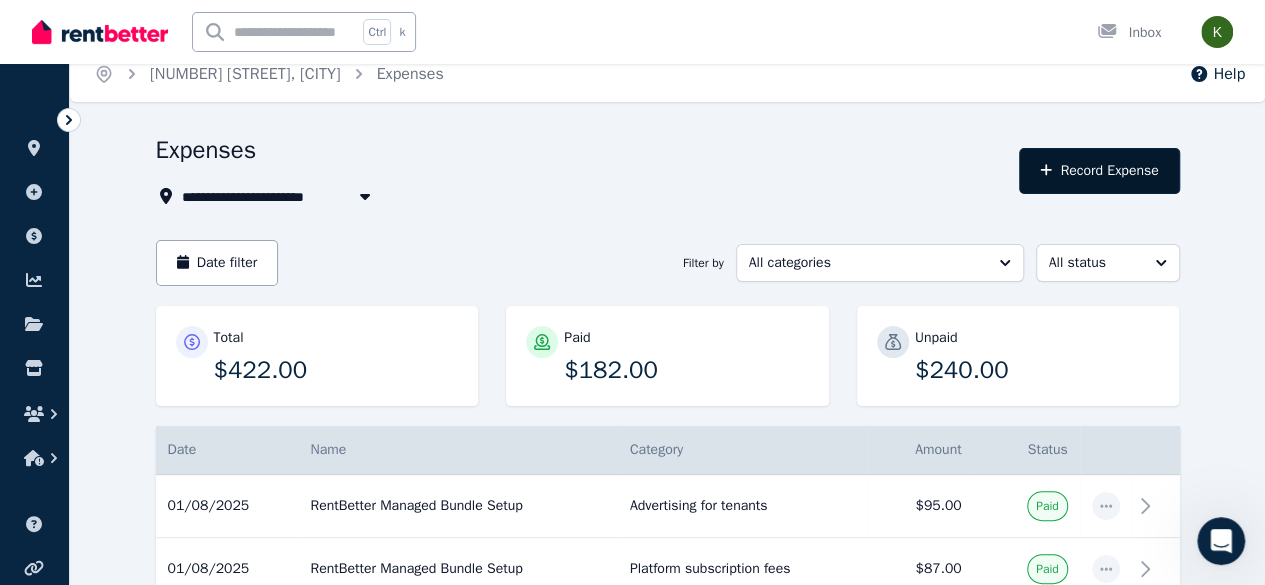 click on "Record Expense" at bounding box center (1099, 171) 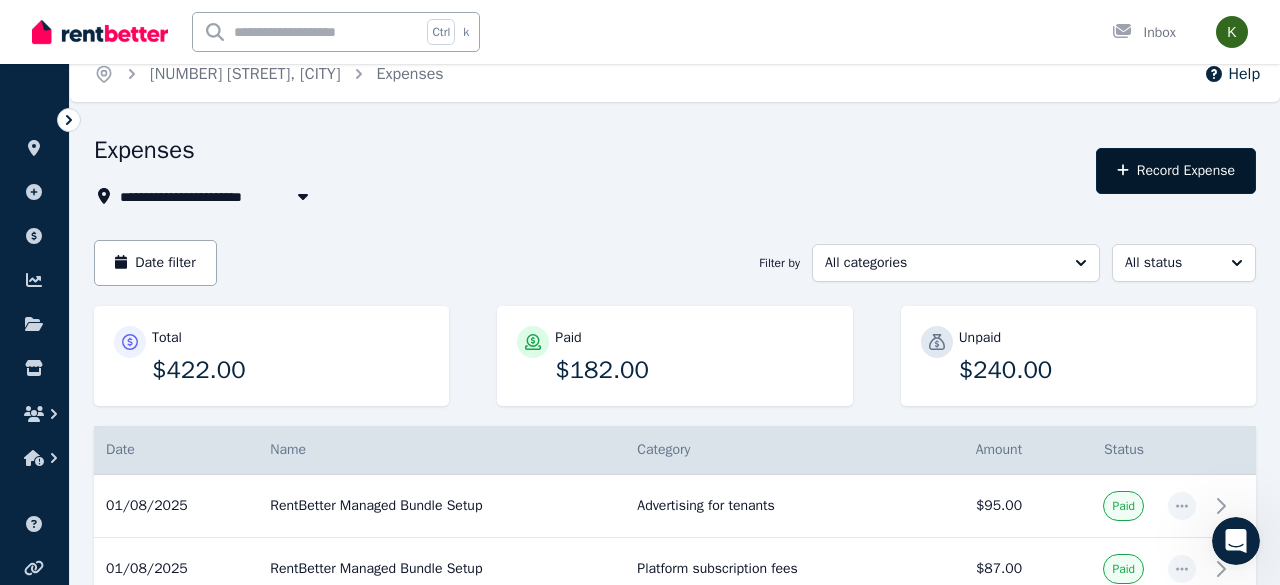 select on "**********" 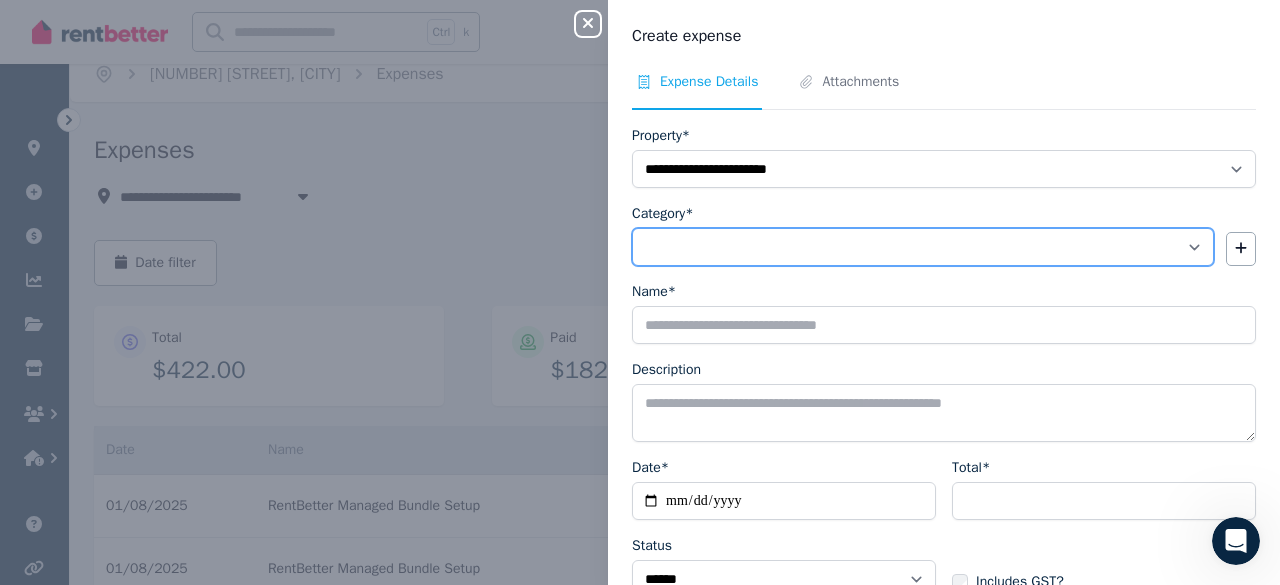 click on "**********" at bounding box center (923, 247) 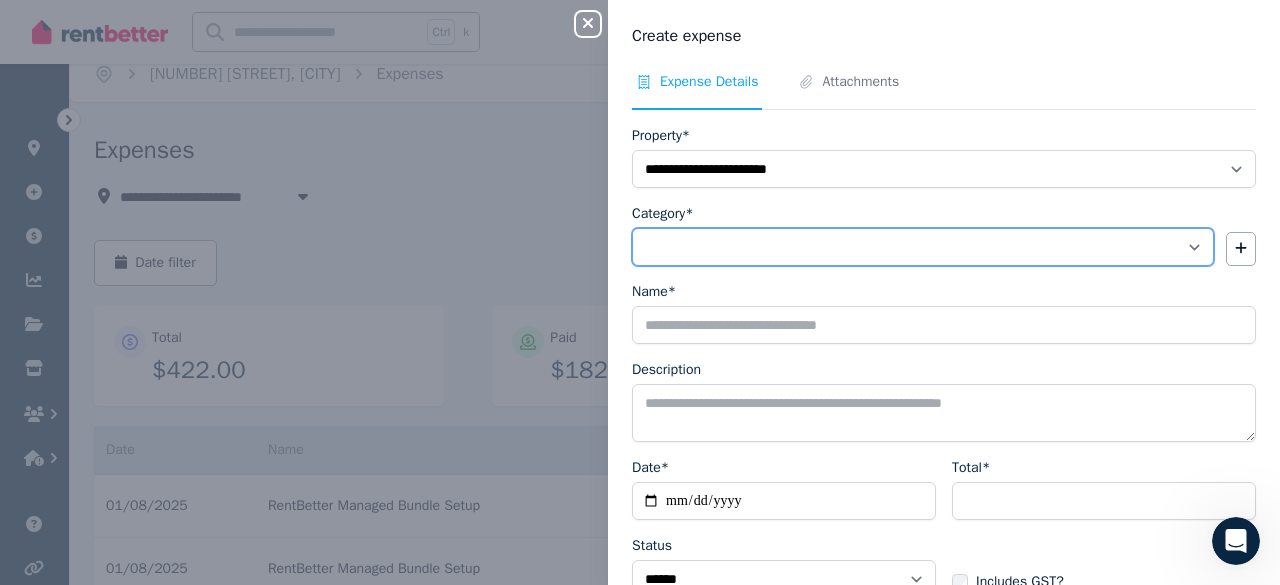 select on "**********" 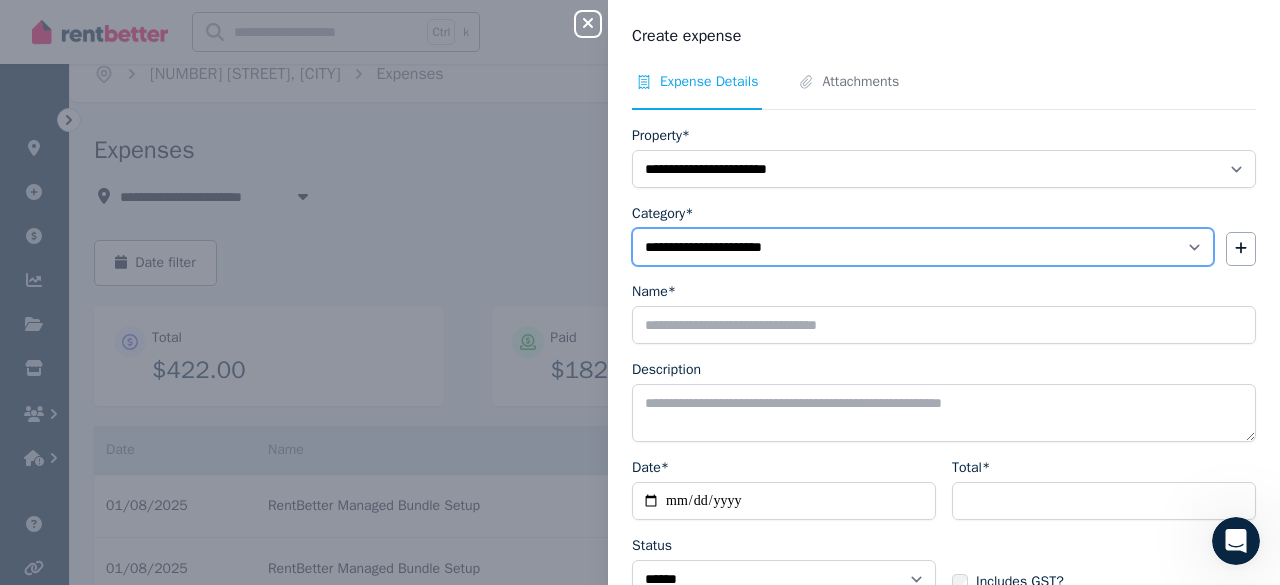 click on "**********" at bounding box center (923, 247) 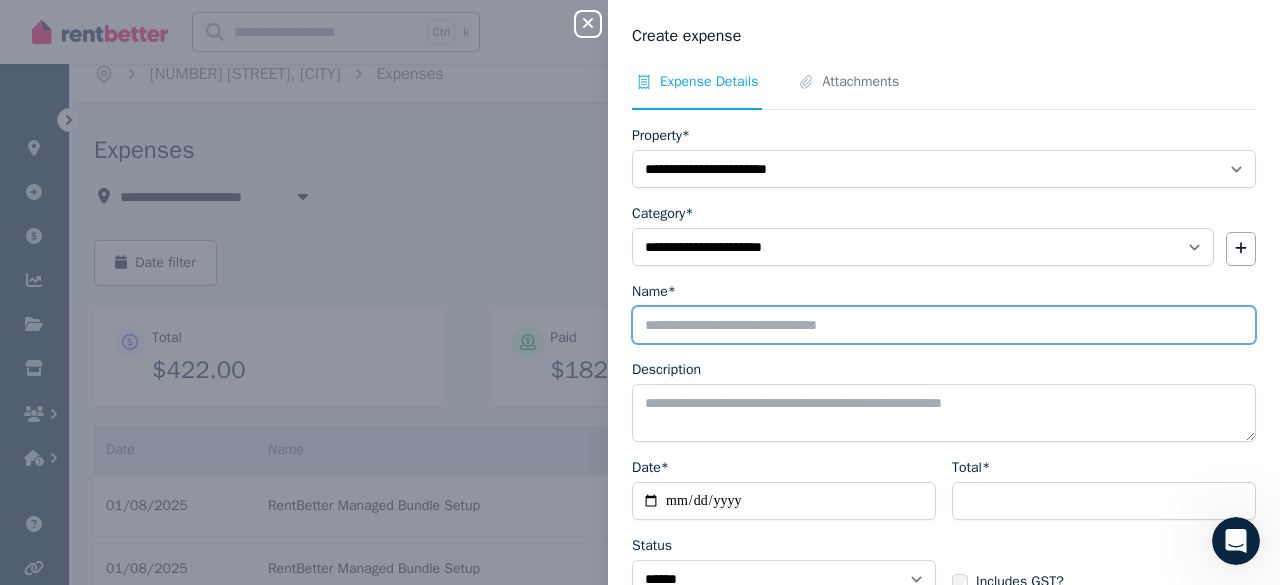 click on "Name*" at bounding box center (944, 325) 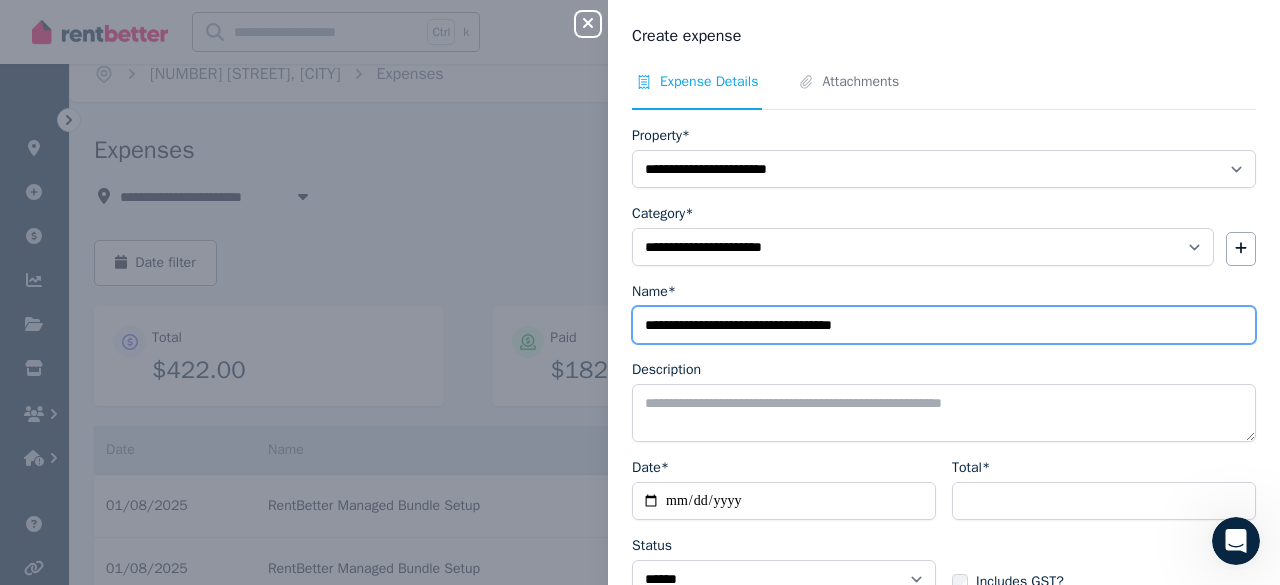 type on "**********" 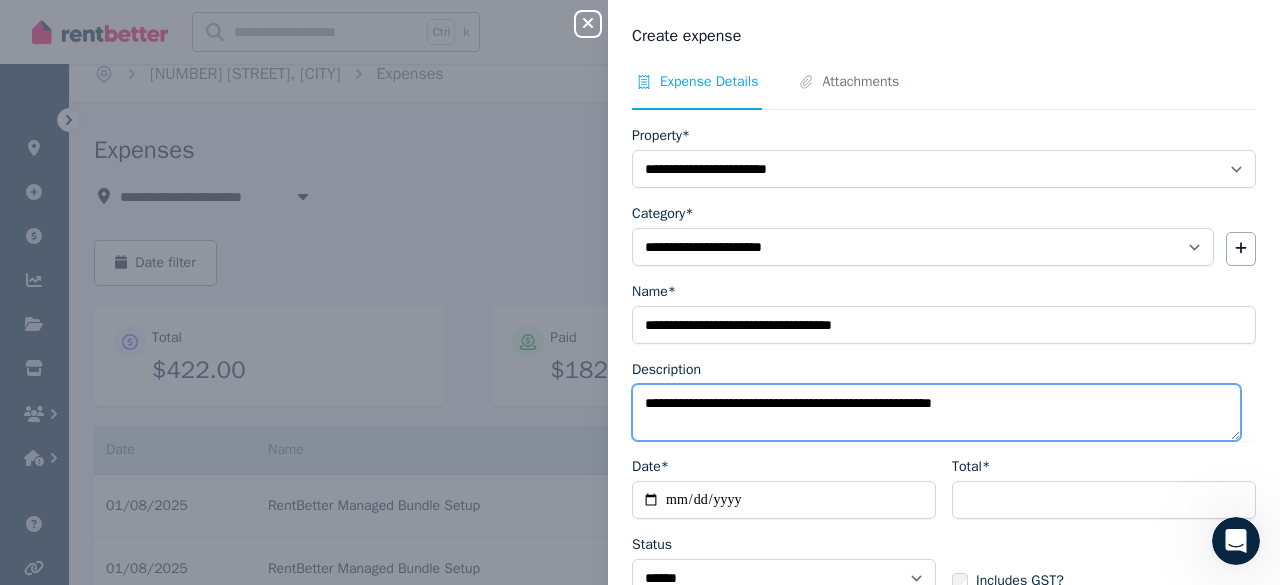 type on "**********" 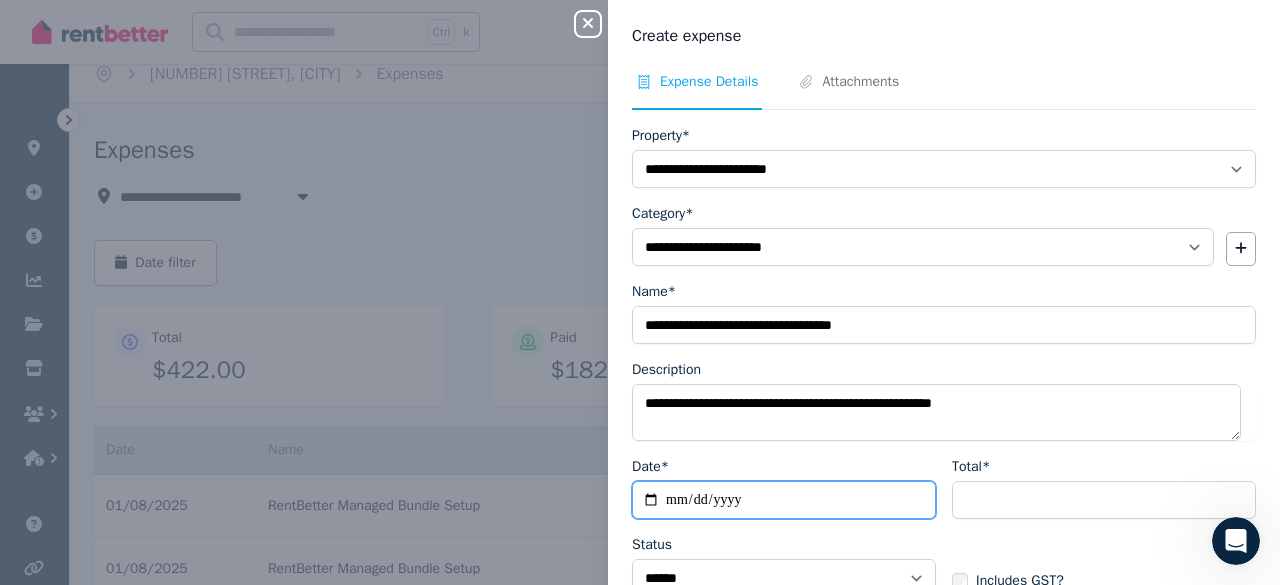 click on "Date*" at bounding box center (784, 500) 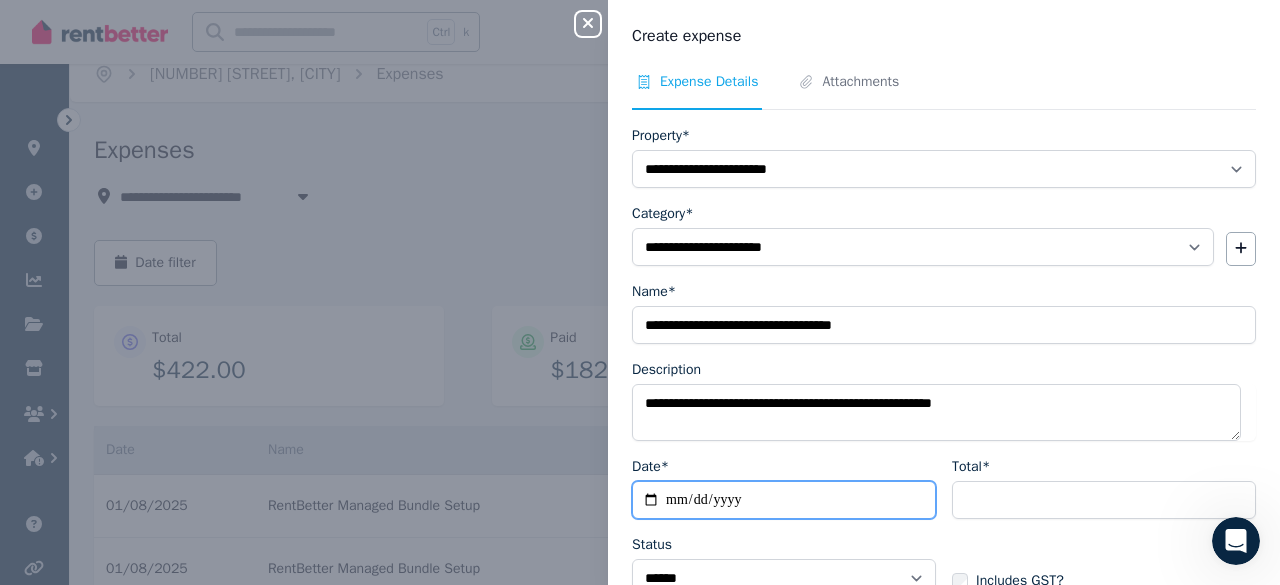 type on "**********" 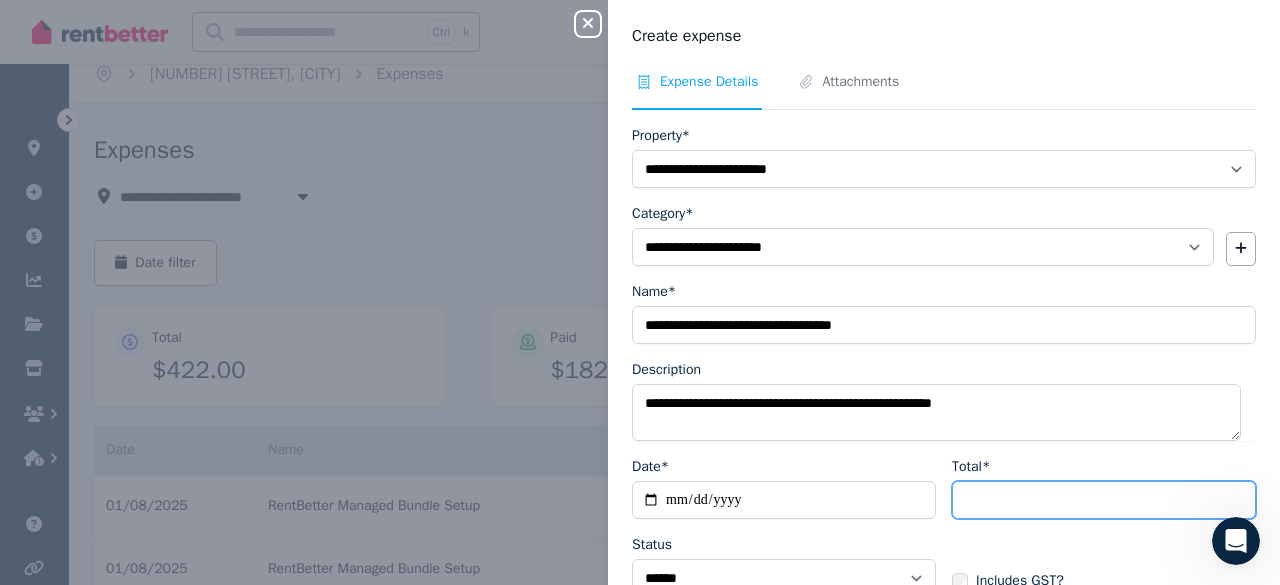click on "Total*" at bounding box center (1104, 500) 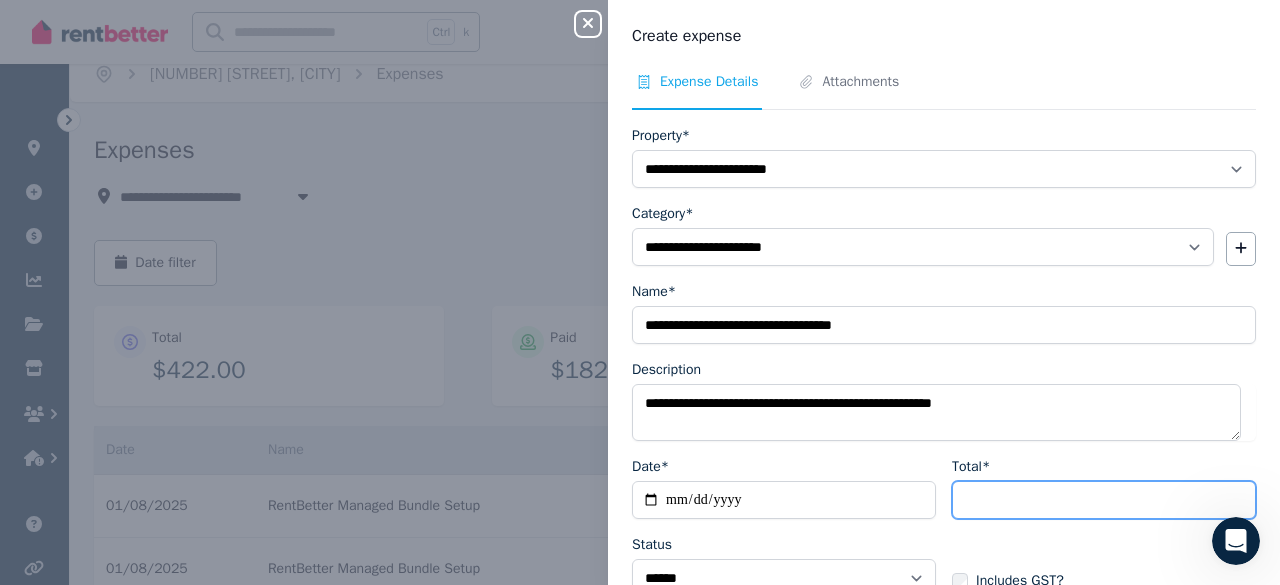 type on "***" 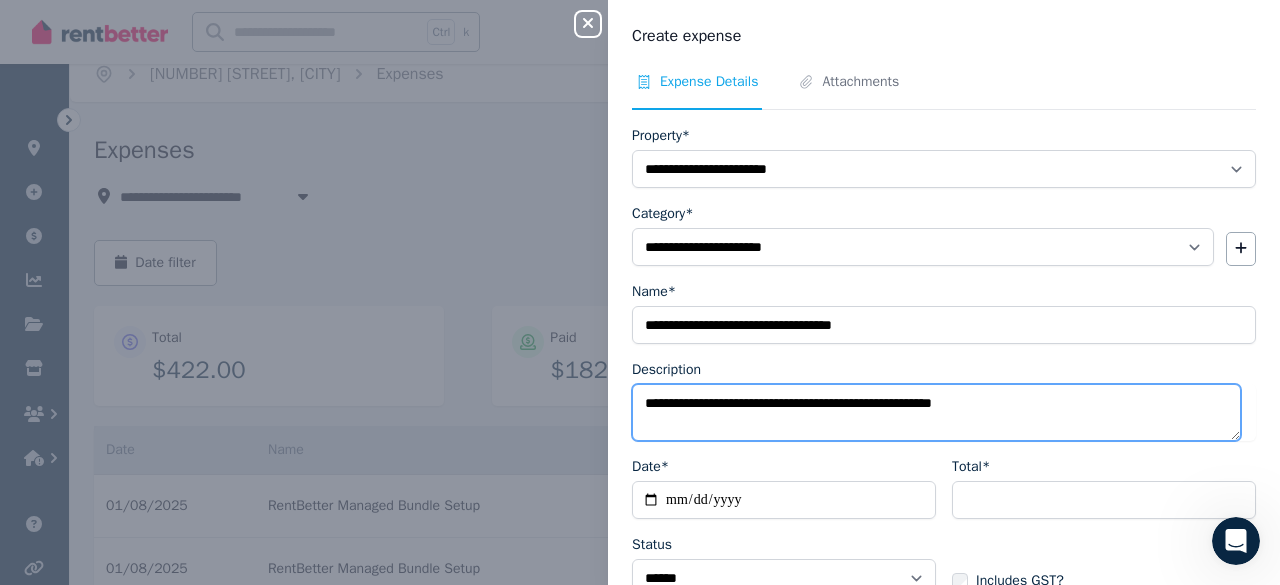 click on "**********" at bounding box center [936, 412] 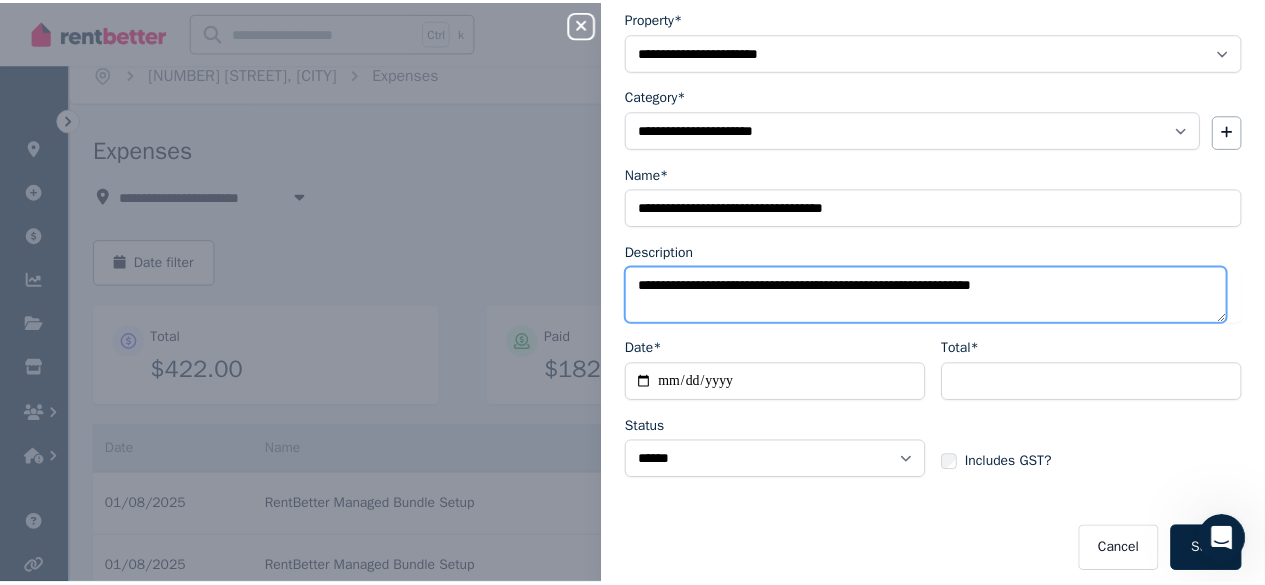 scroll, scrollTop: 126, scrollLeft: 0, axis: vertical 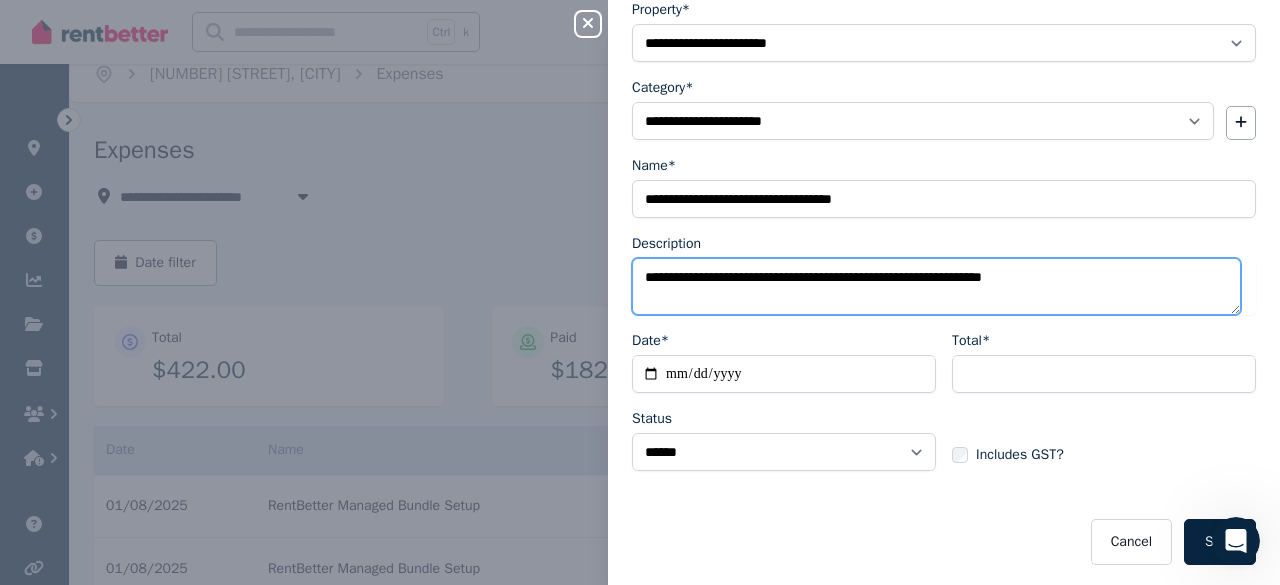 type on "**********" 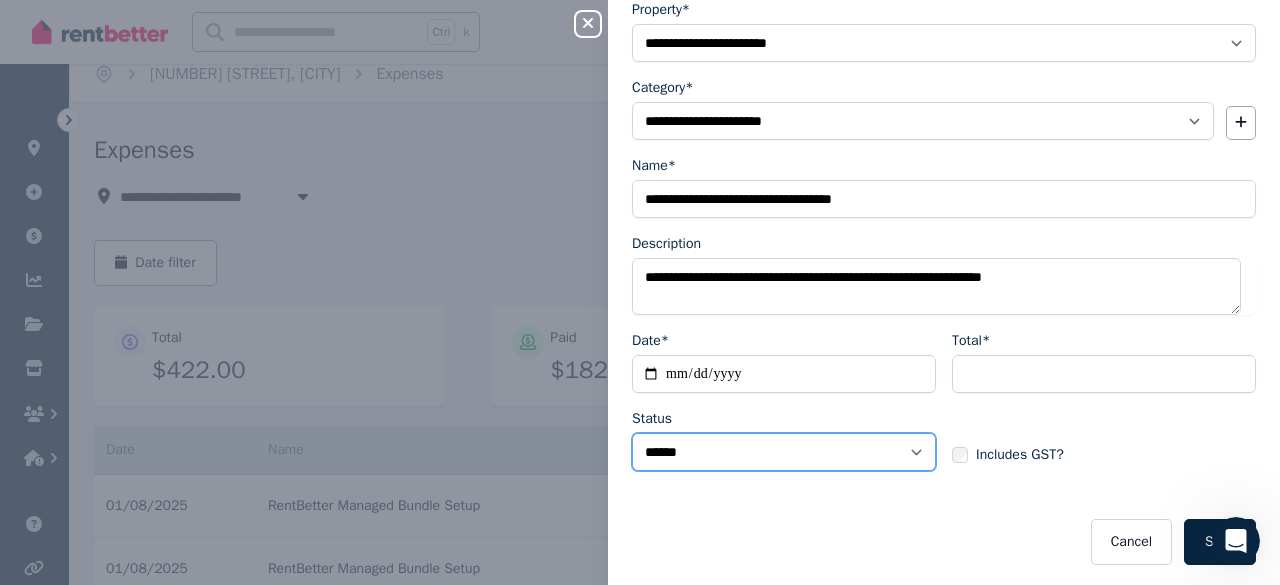 click on "****** ****" at bounding box center (784, 452) 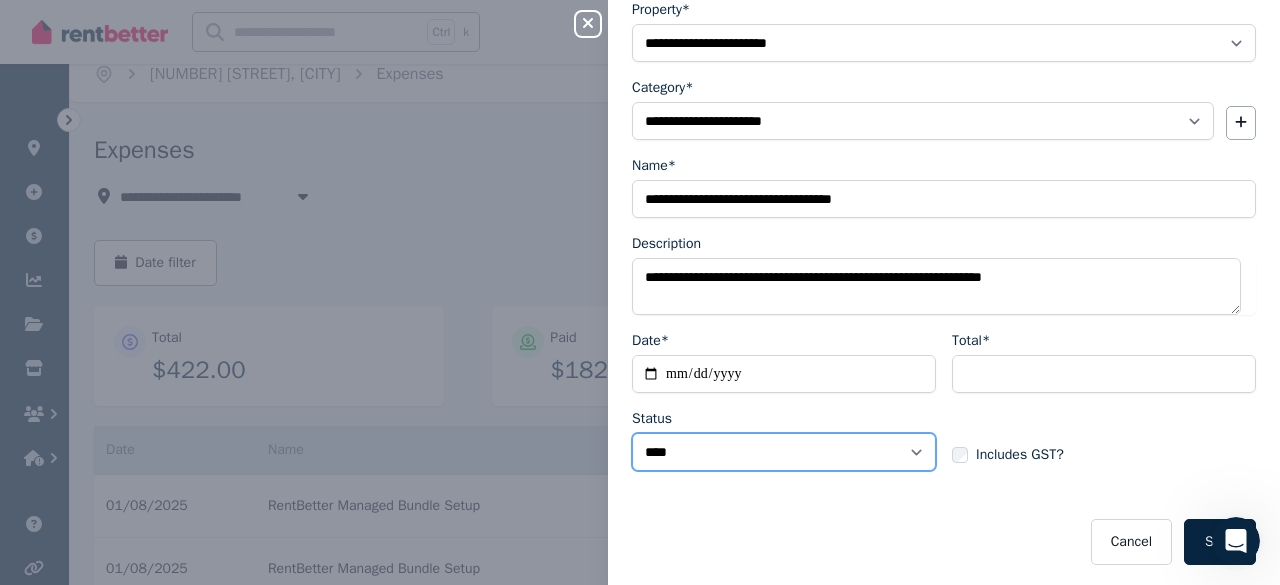 click on "****** ****" at bounding box center [784, 452] 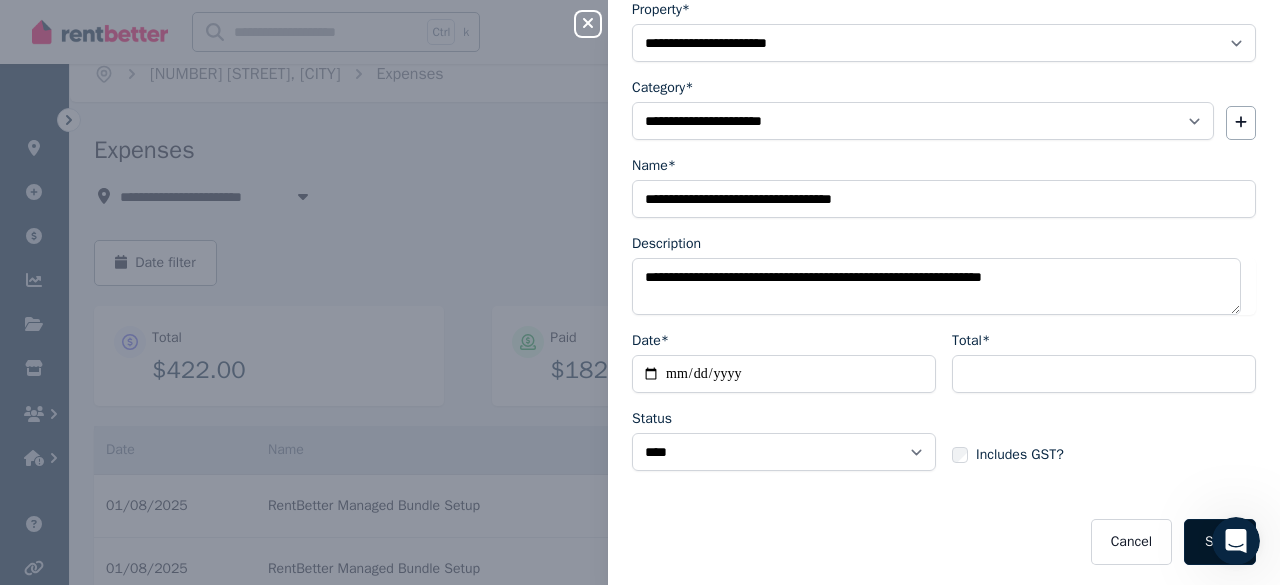 click on "Save" at bounding box center (1220, 542) 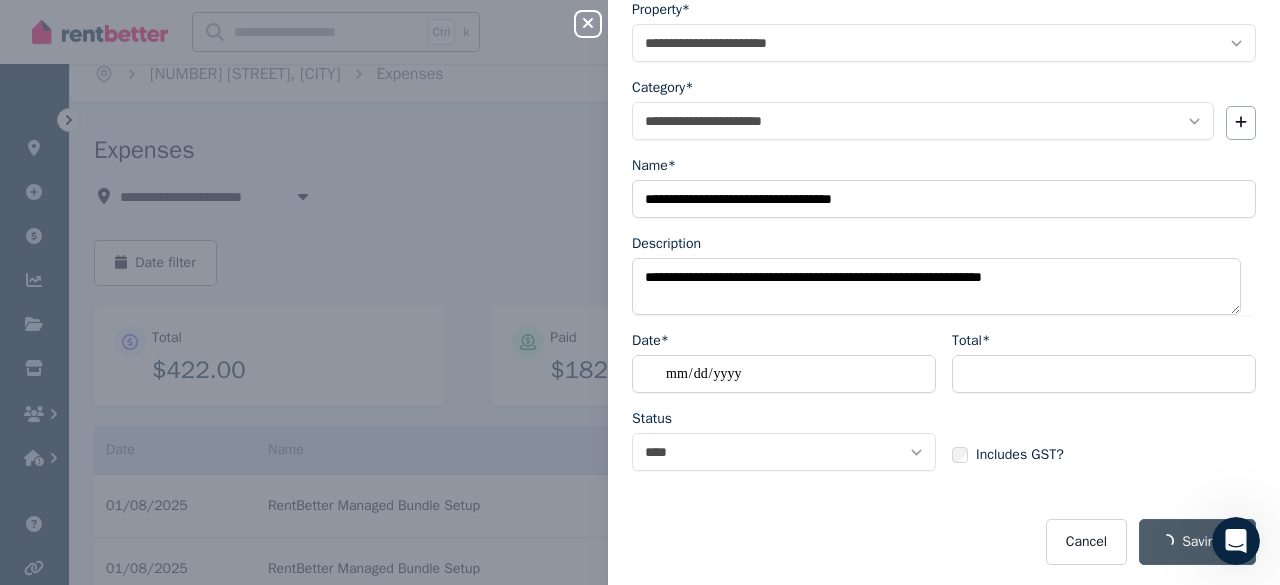 select on "**********" 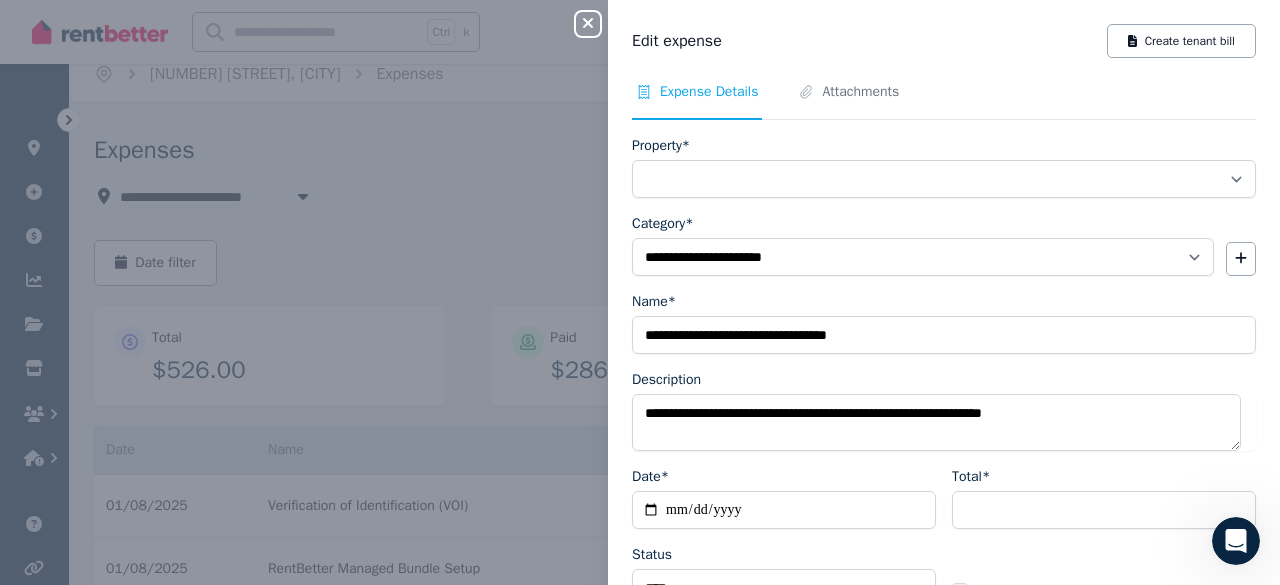 select on "**********" 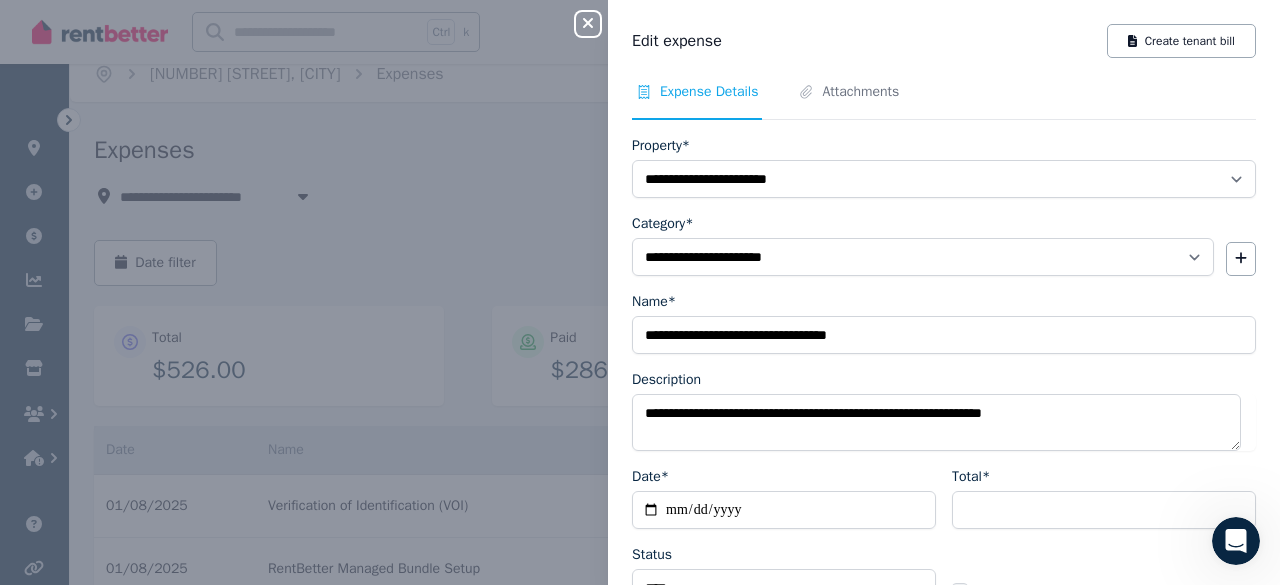click on "**********" at bounding box center [640, 292] 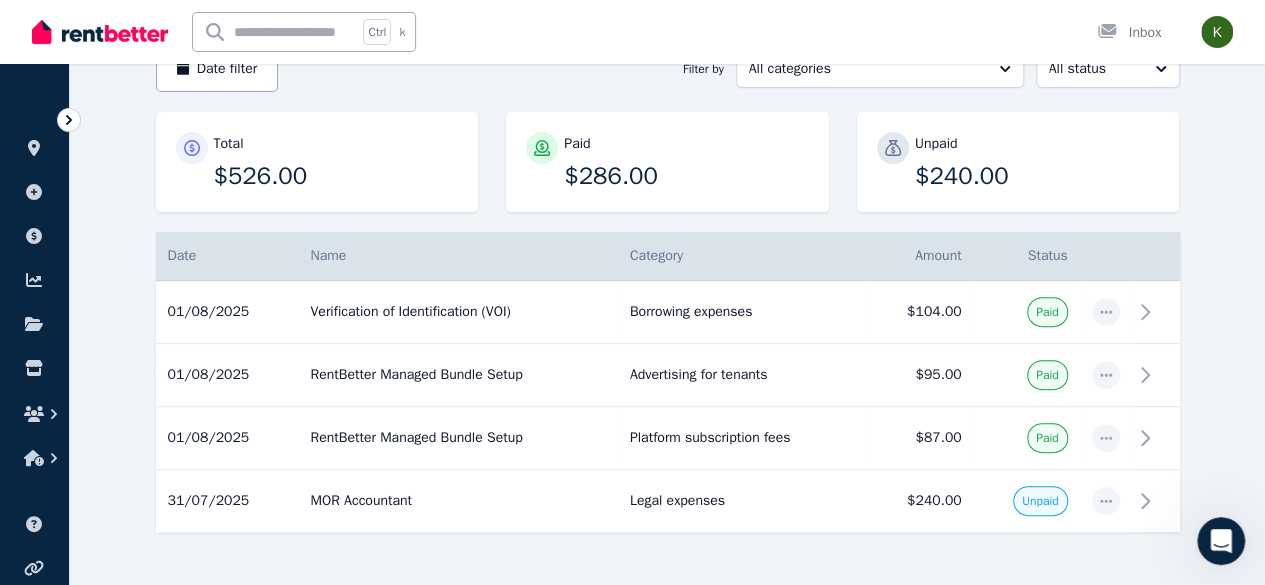 scroll, scrollTop: 220, scrollLeft: 0, axis: vertical 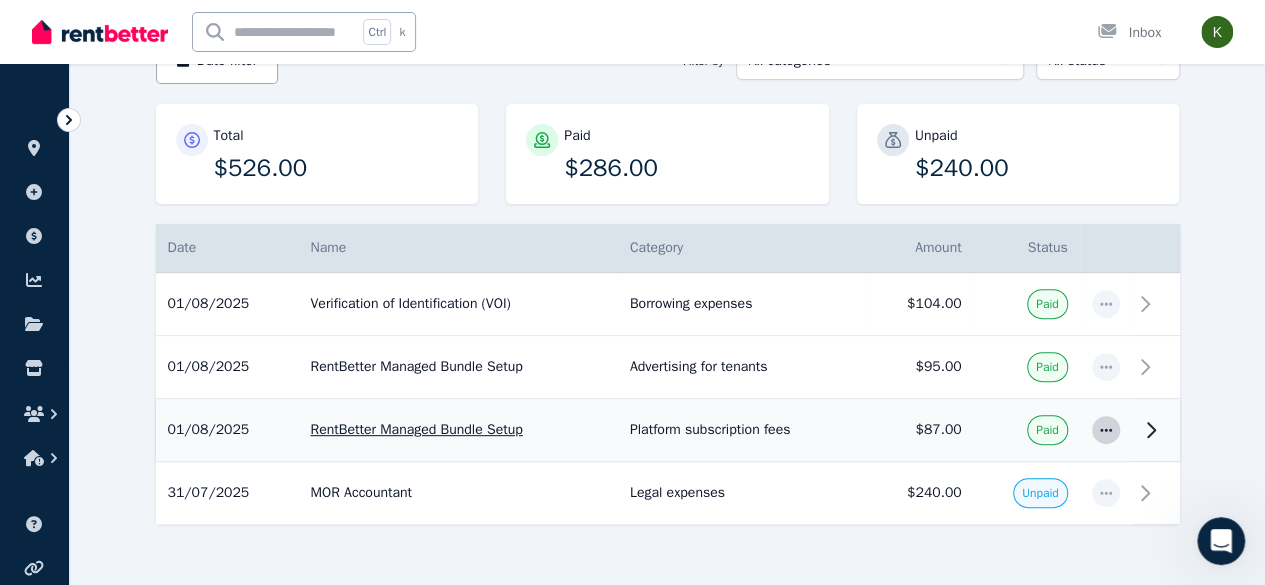 click 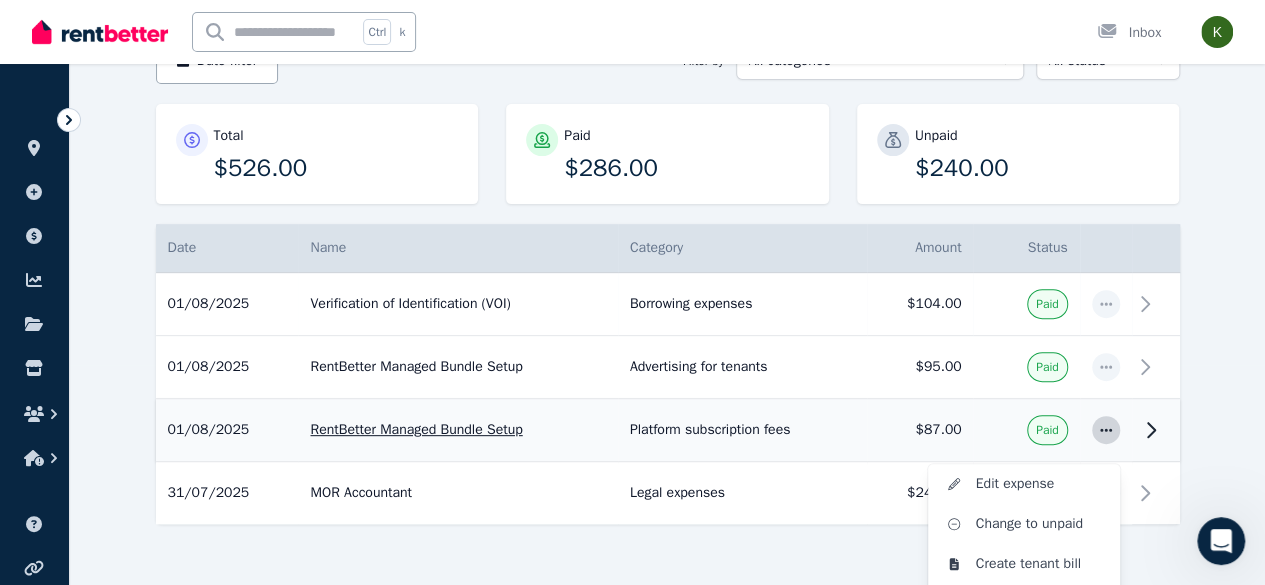 click 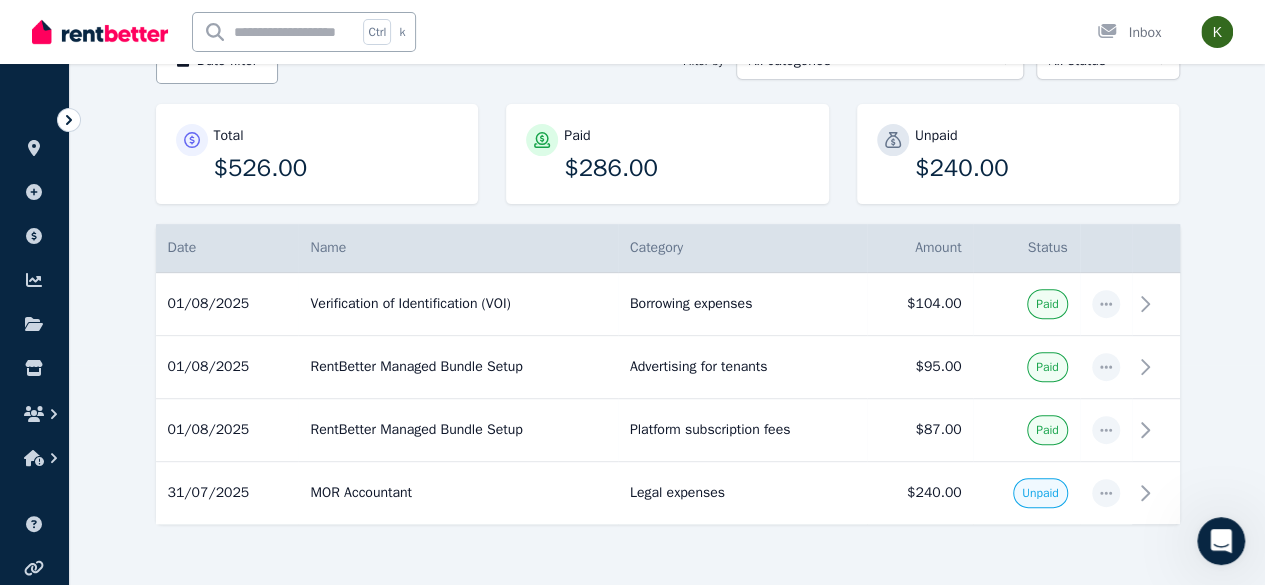 click at bounding box center [100, 32] 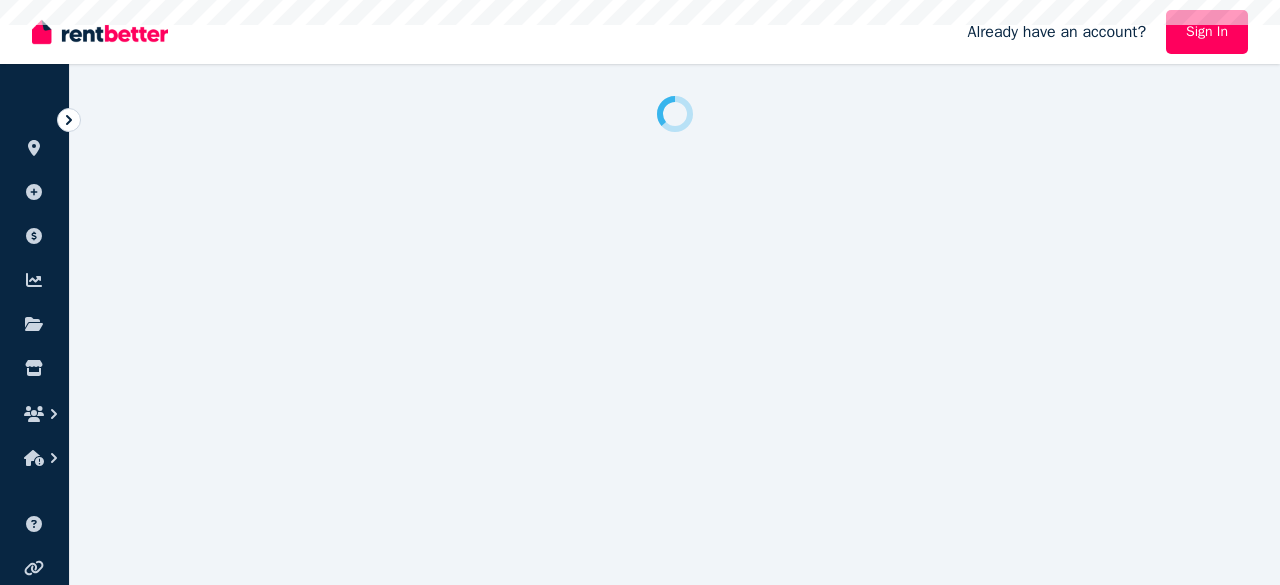 scroll, scrollTop: 0, scrollLeft: 0, axis: both 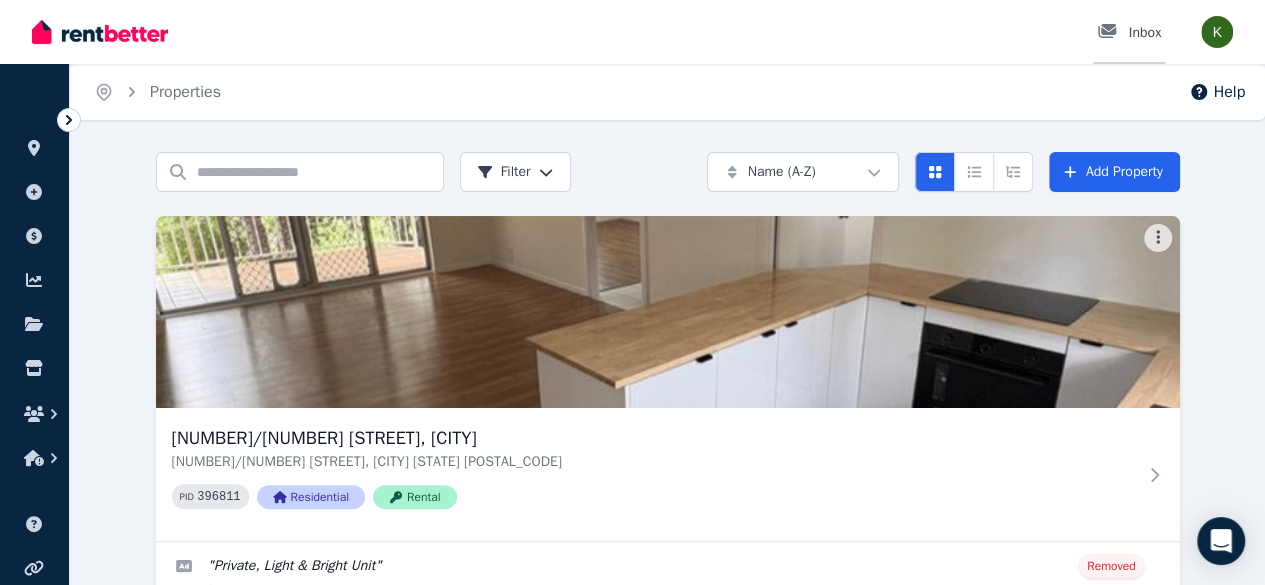 click on "Inbox" at bounding box center (1129, 33) 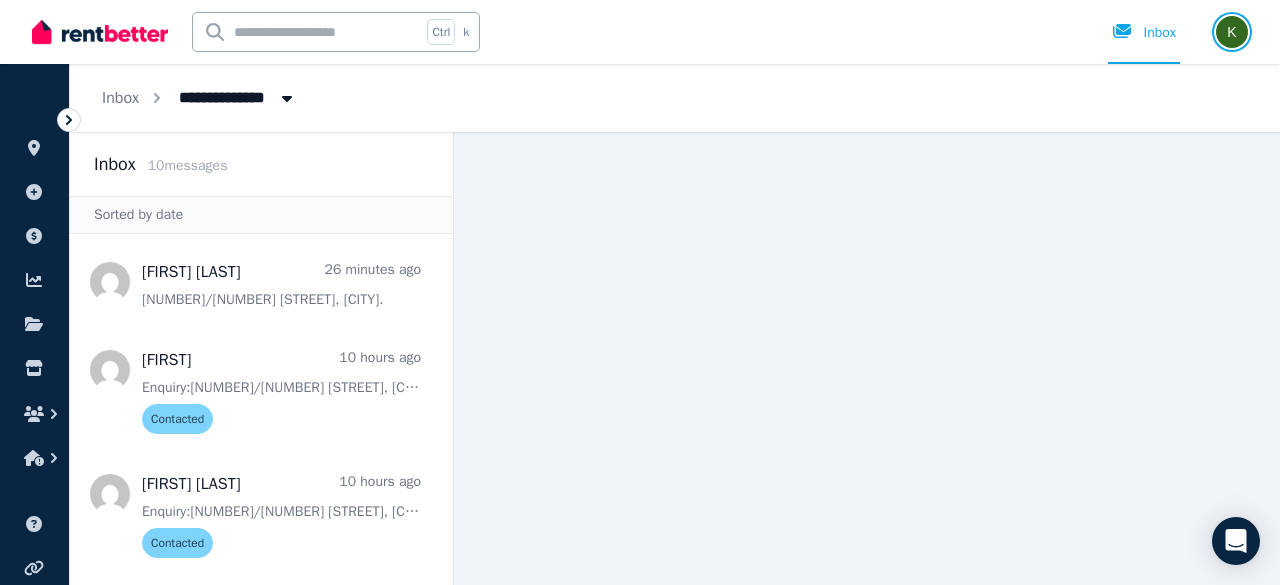click at bounding box center [1232, 32] 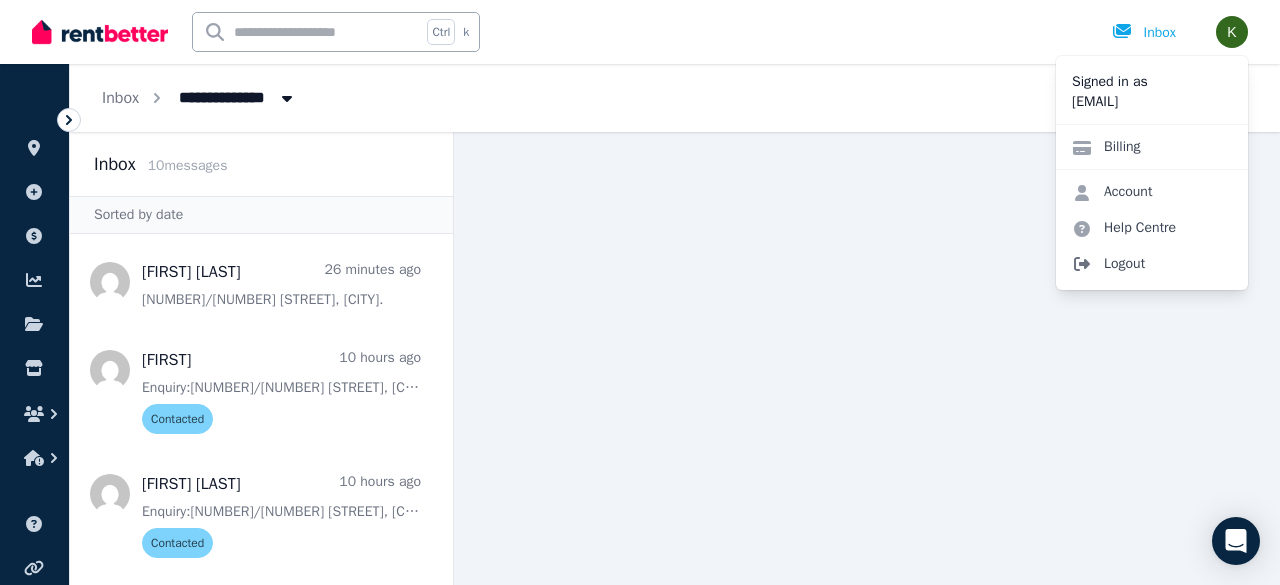 click on "Logout" at bounding box center (1152, 264) 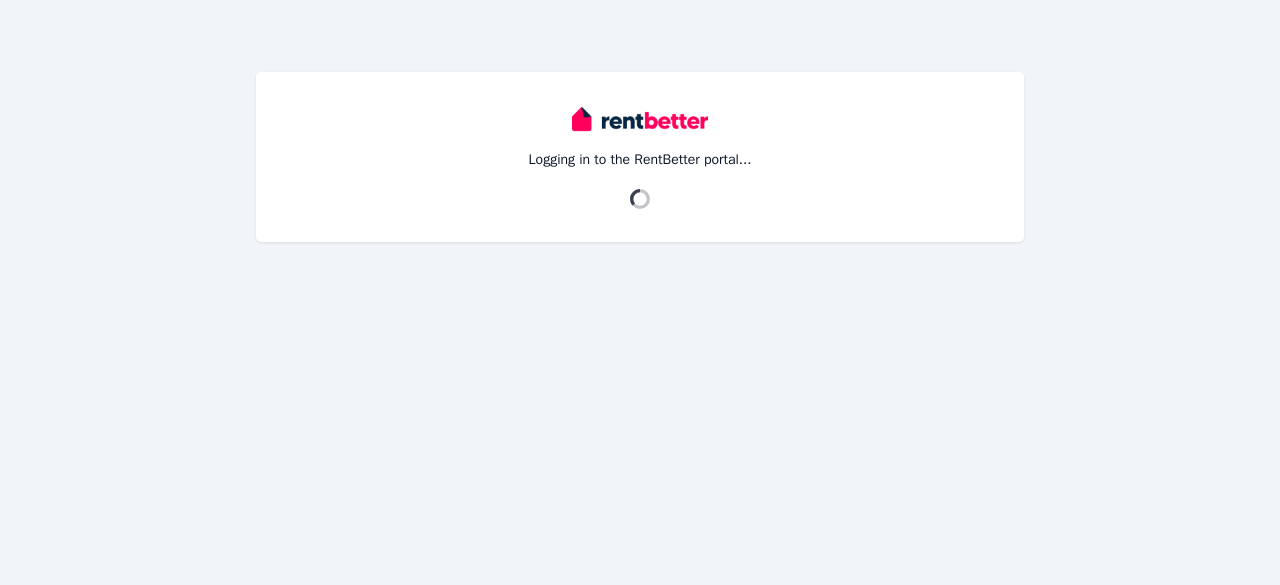 scroll, scrollTop: 0, scrollLeft: 0, axis: both 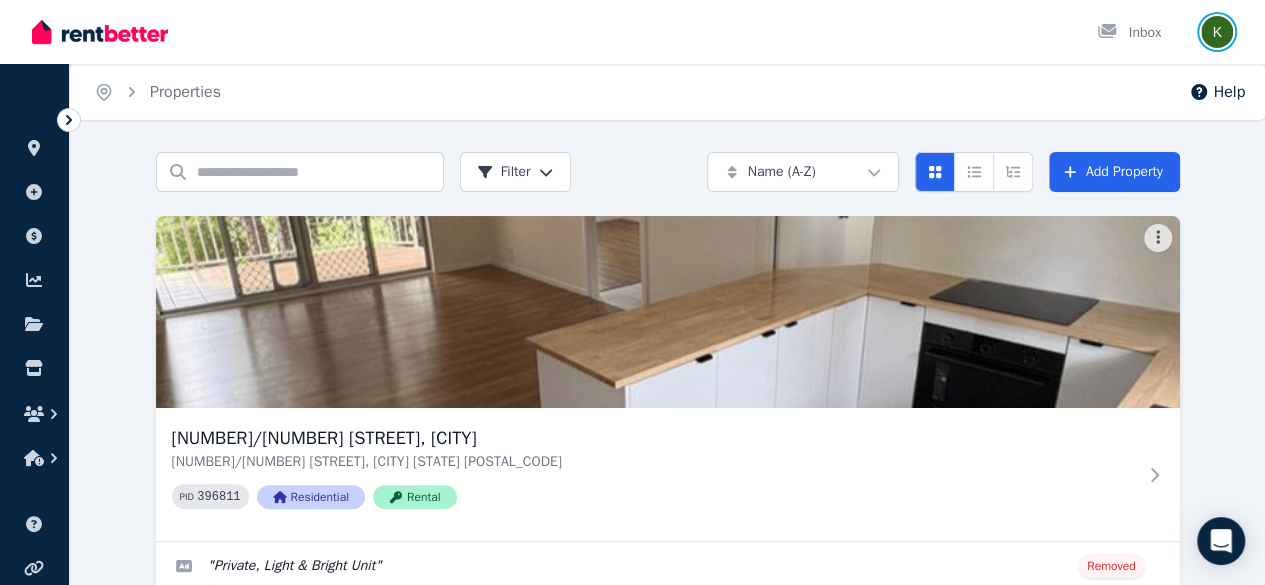 click at bounding box center [1217, 32] 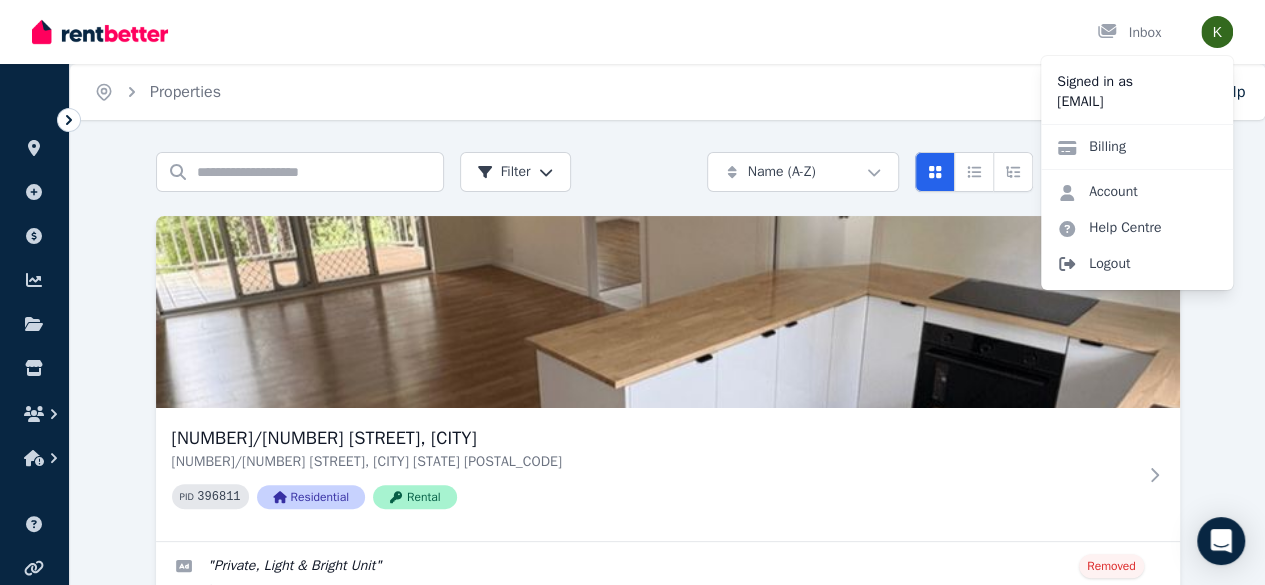 click on "Logout" at bounding box center [1137, 264] 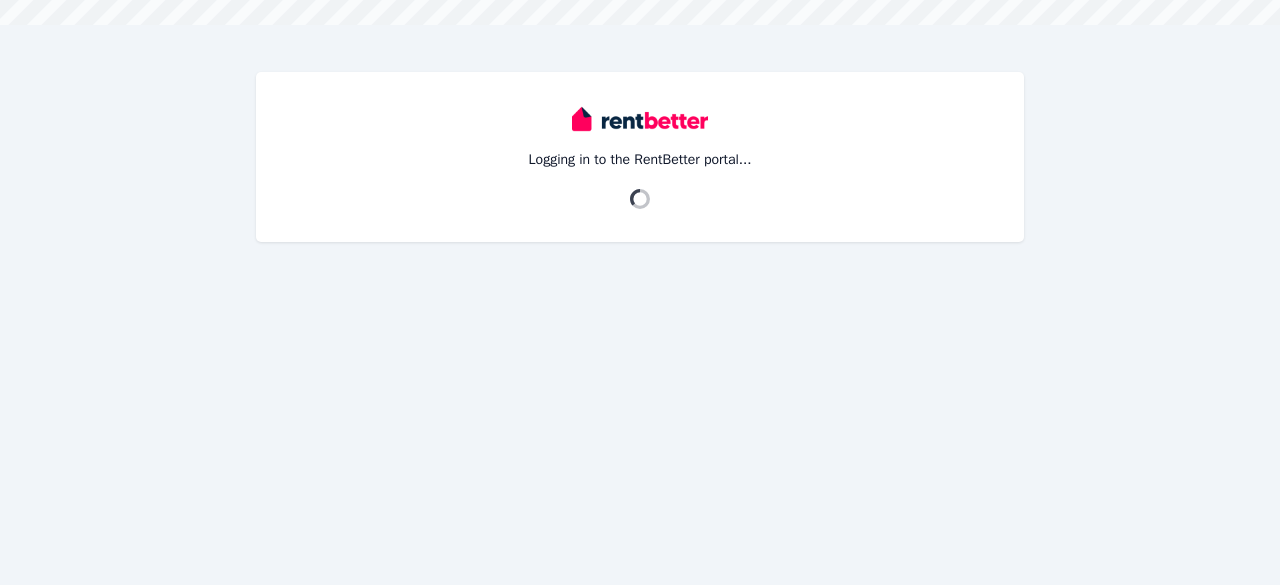 scroll, scrollTop: 0, scrollLeft: 0, axis: both 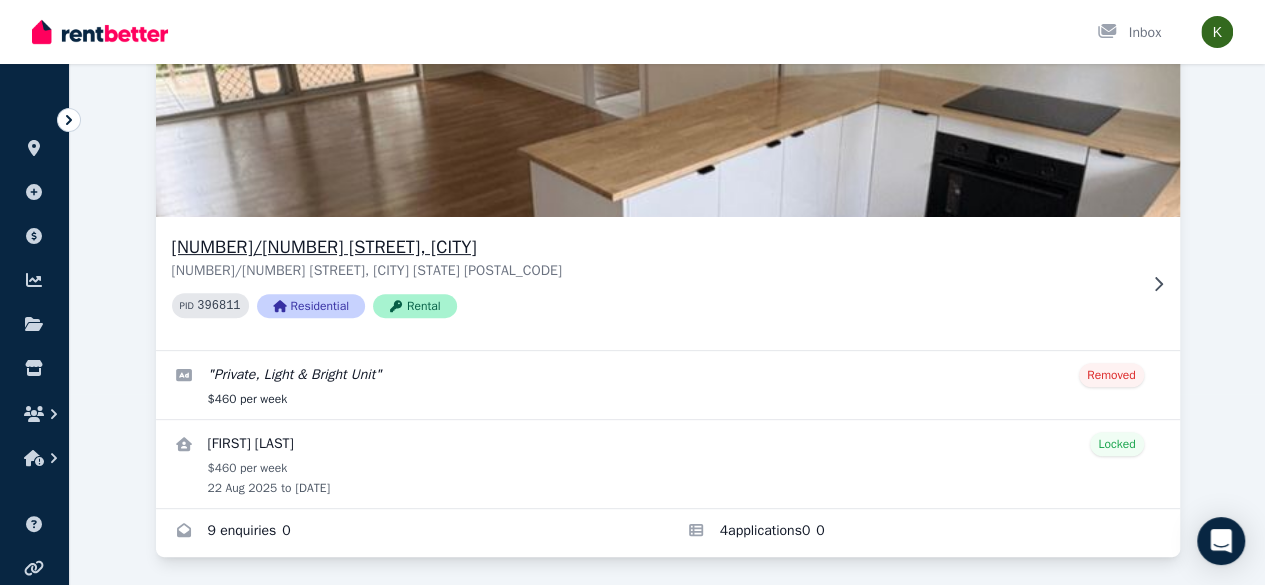 click at bounding box center [667, 121] 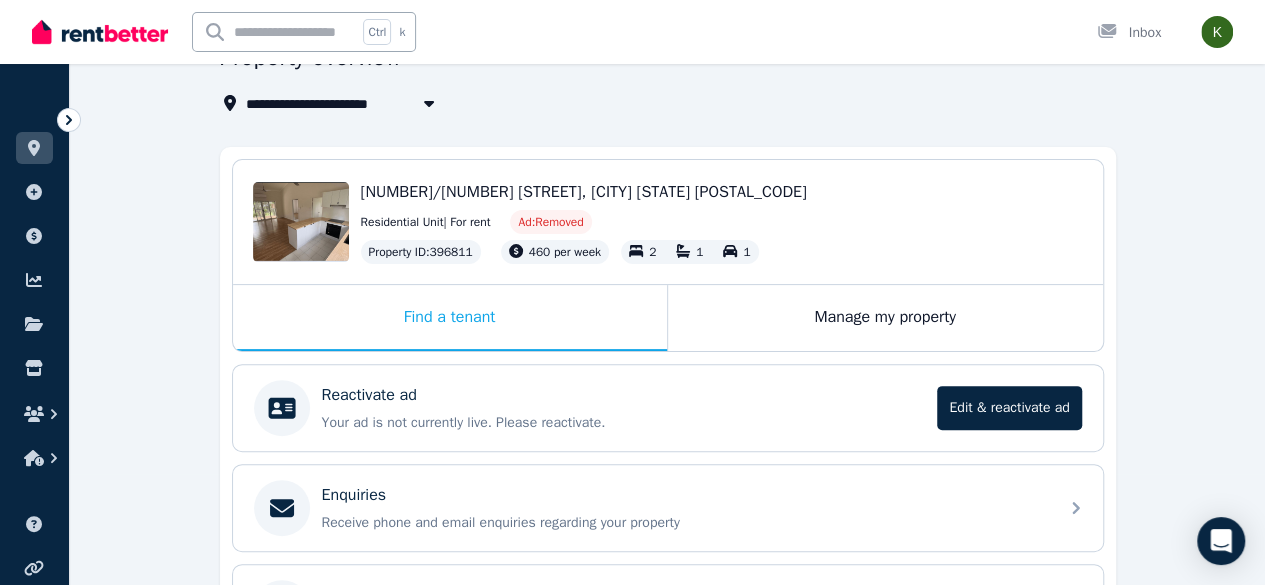 scroll, scrollTop: 108, scrollLeft: 0, axis: vertical 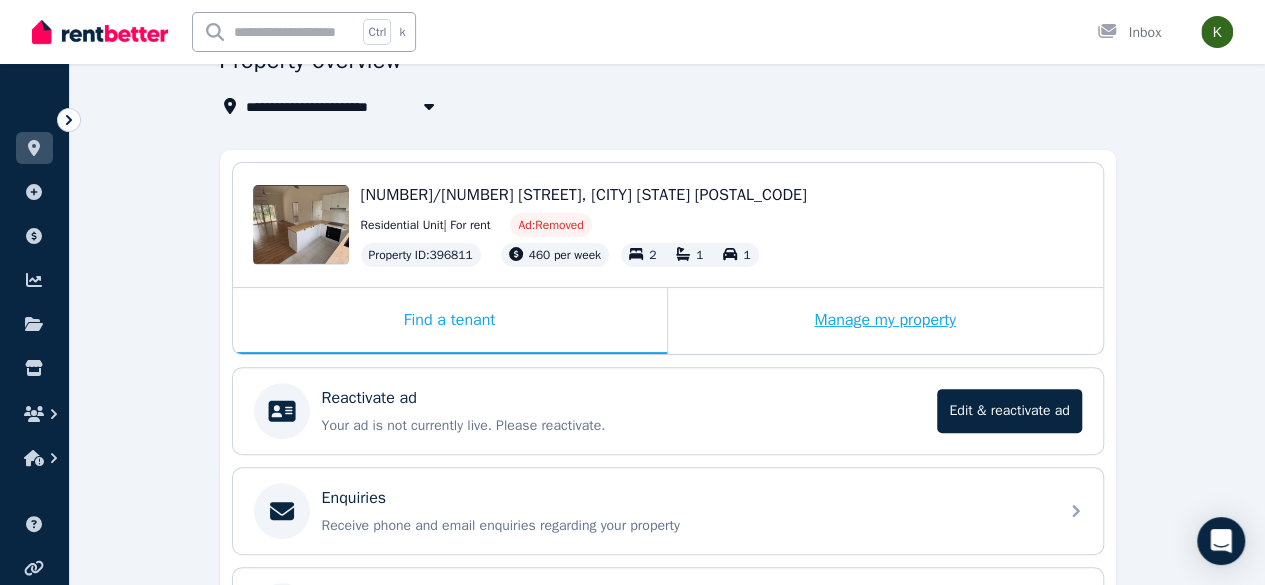 click on "Manage my property" at bounding box center (885, 321) 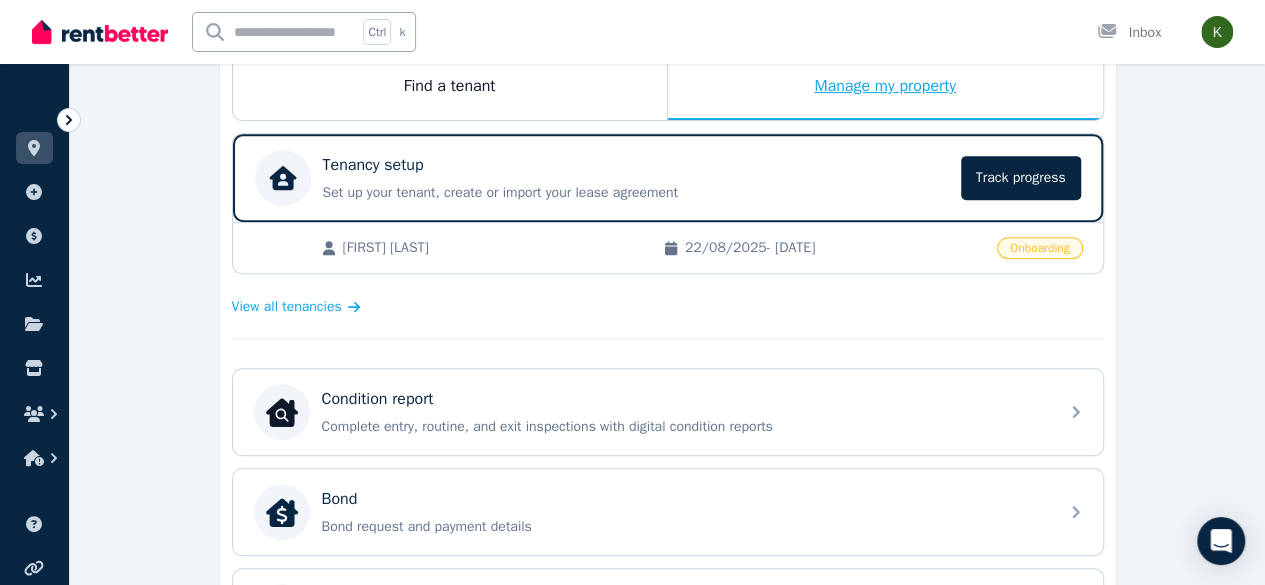 scroll, scrollTop: 343, scrollLeft: 0, axis: vertical 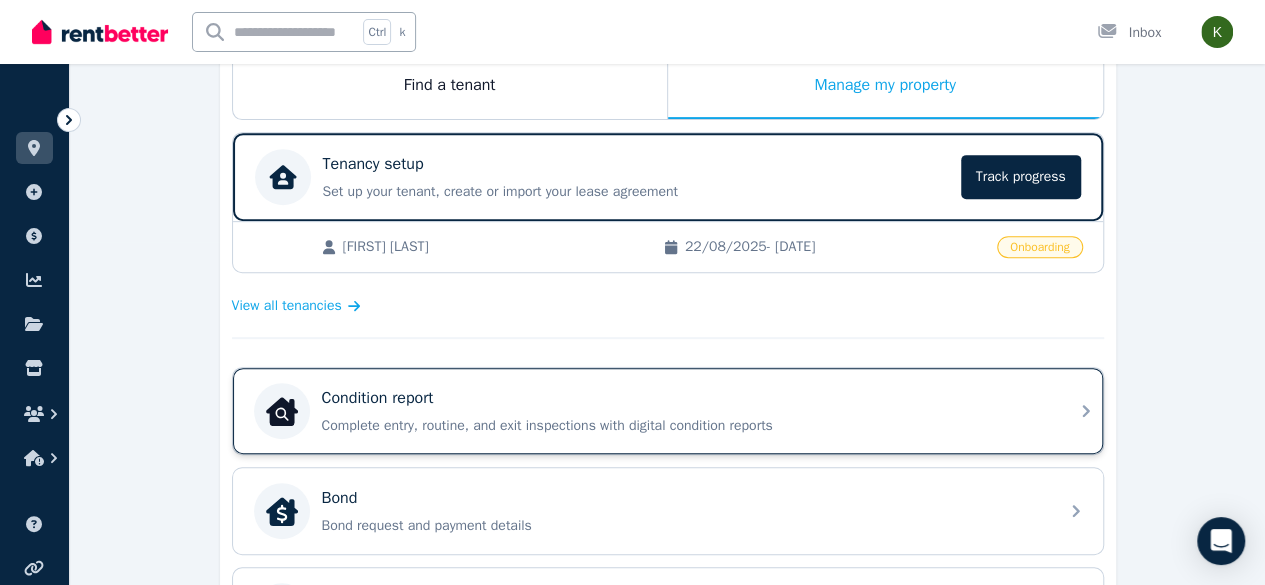 click on "Condition report" at bounding box center (684, 398) 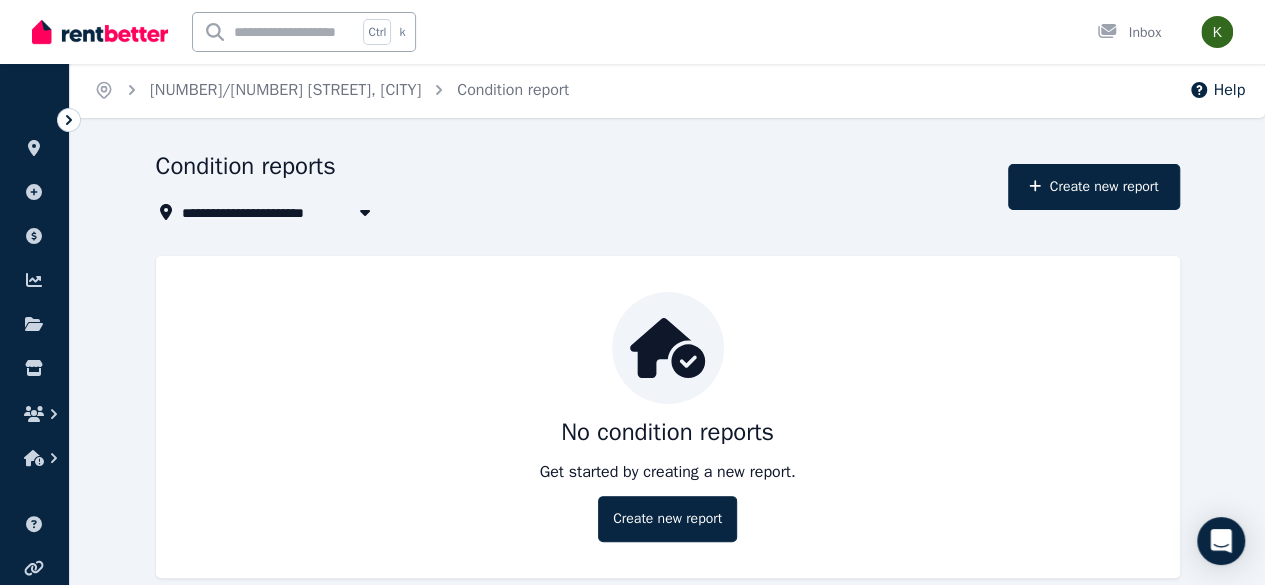 scroll, scrollTop: 1, scrollLeft: 0, axis: vertical 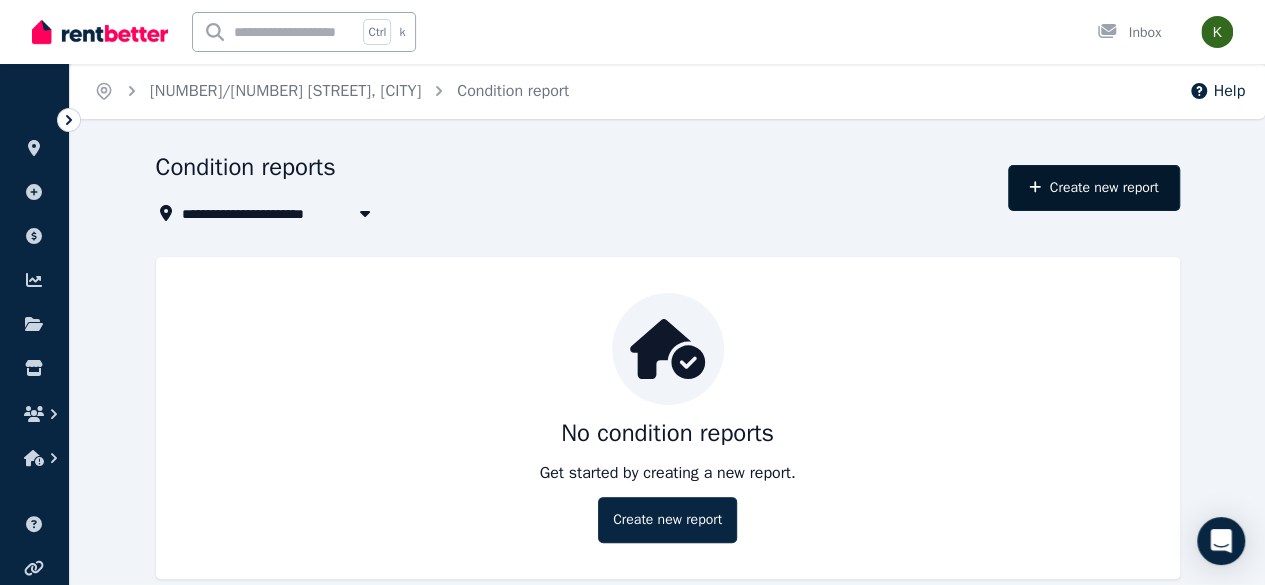 click on "Create new report" at bounding box center (1093, 188) 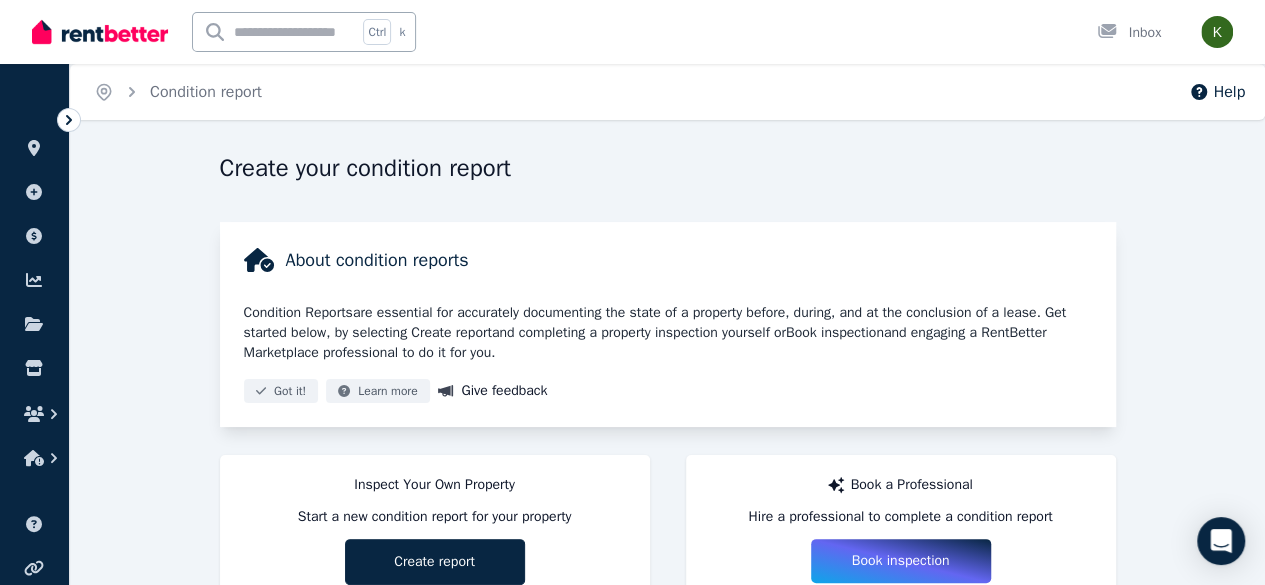 click 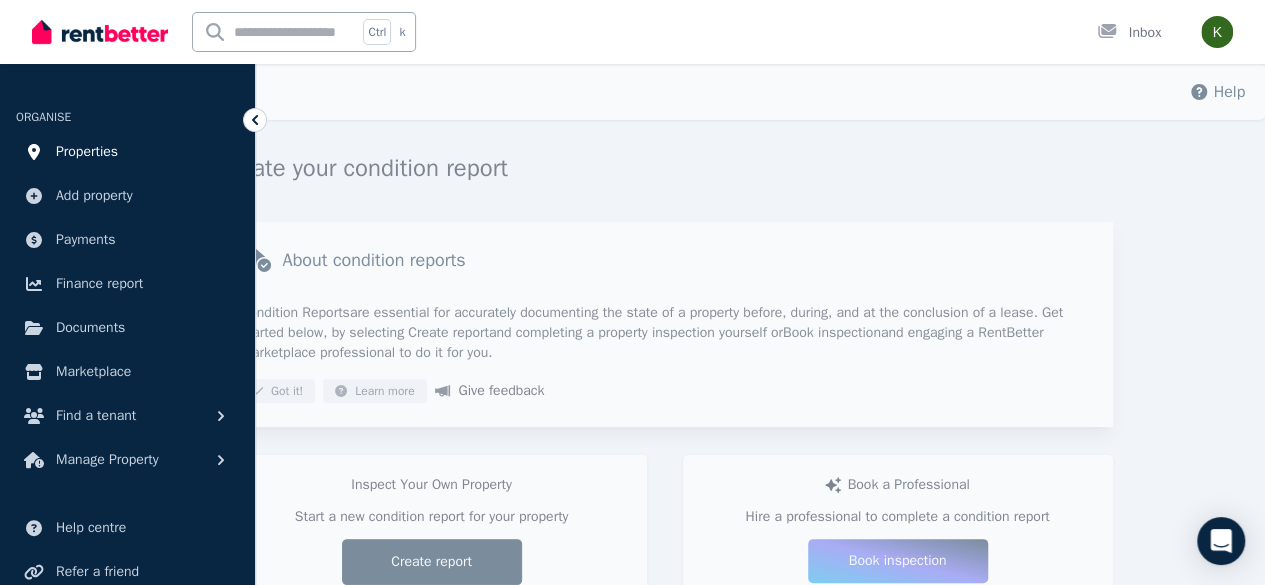 click on "Properties" at bounding box center (127, 152) 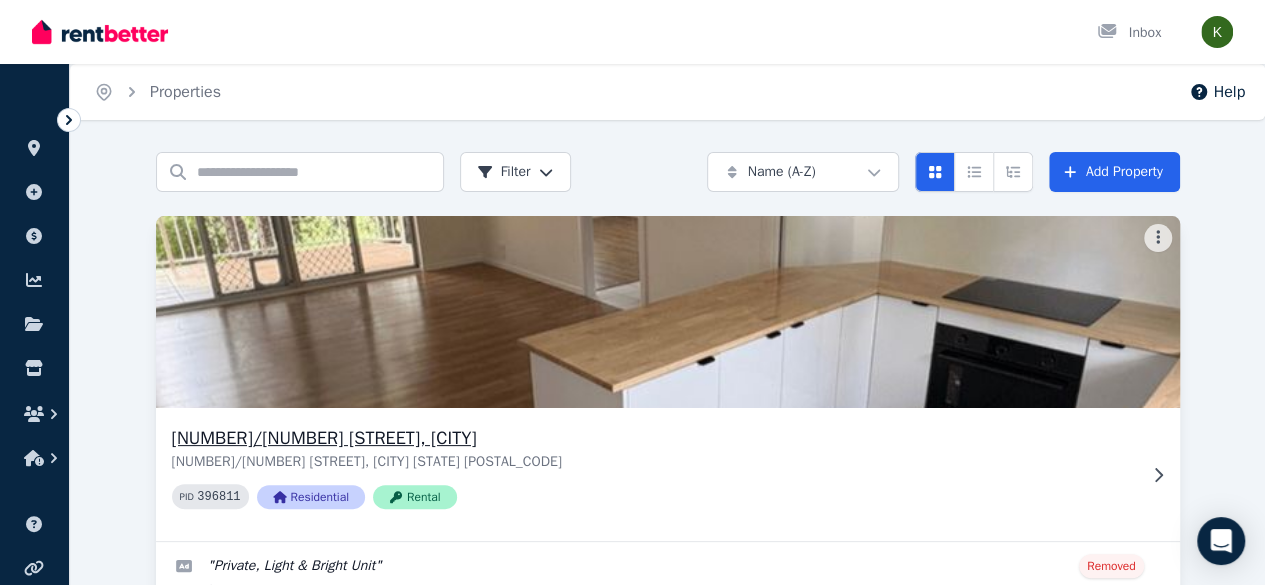click at bounding box center [667, 312] 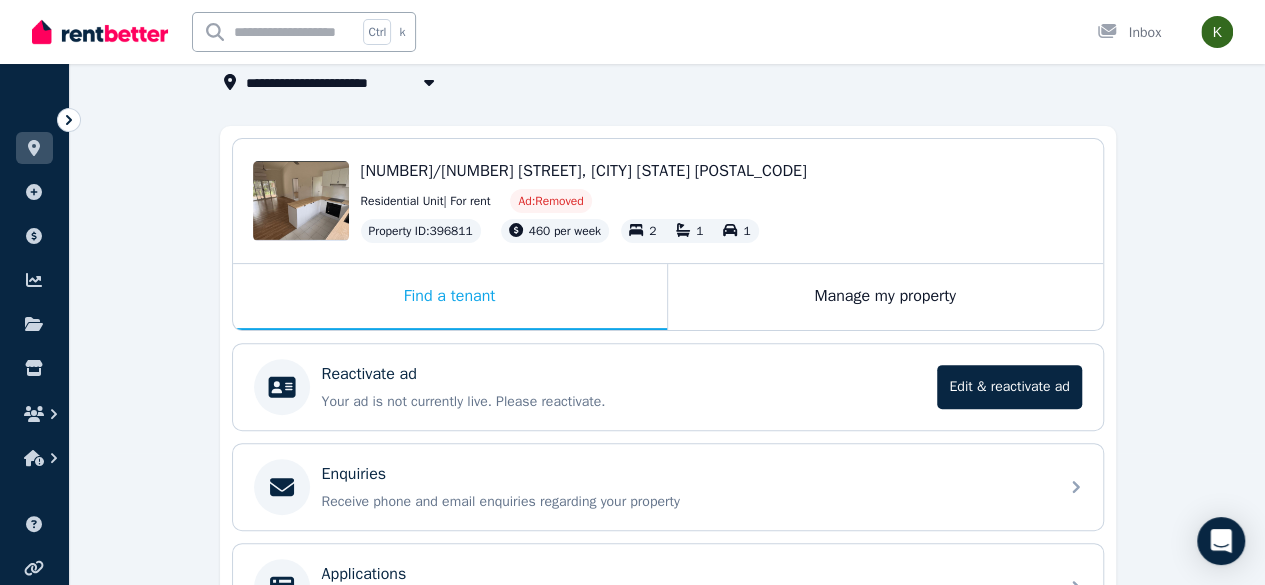 scroll, scrollTop: 139, scrollLeft: 0, axis: vertical 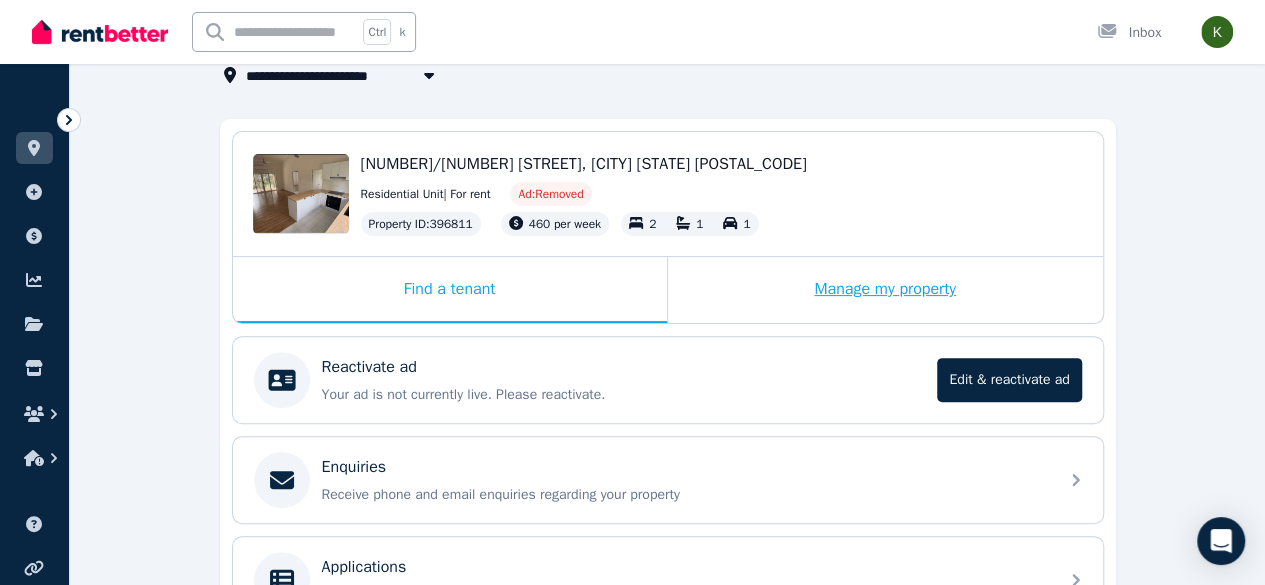 click on "Manage my property" at bounding box center [885, 290] 